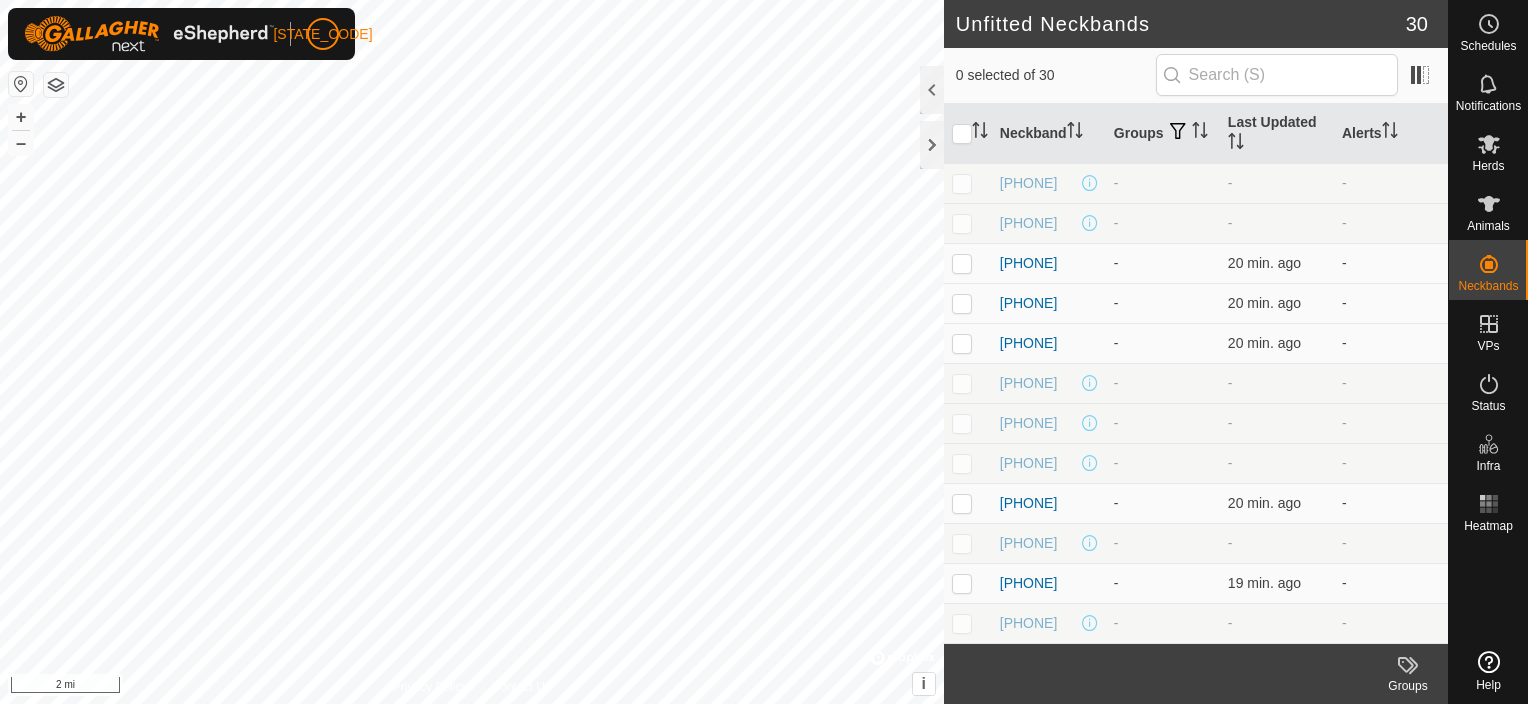 scroll, scrollTop: 0, scrollLeft: 0, axis: both 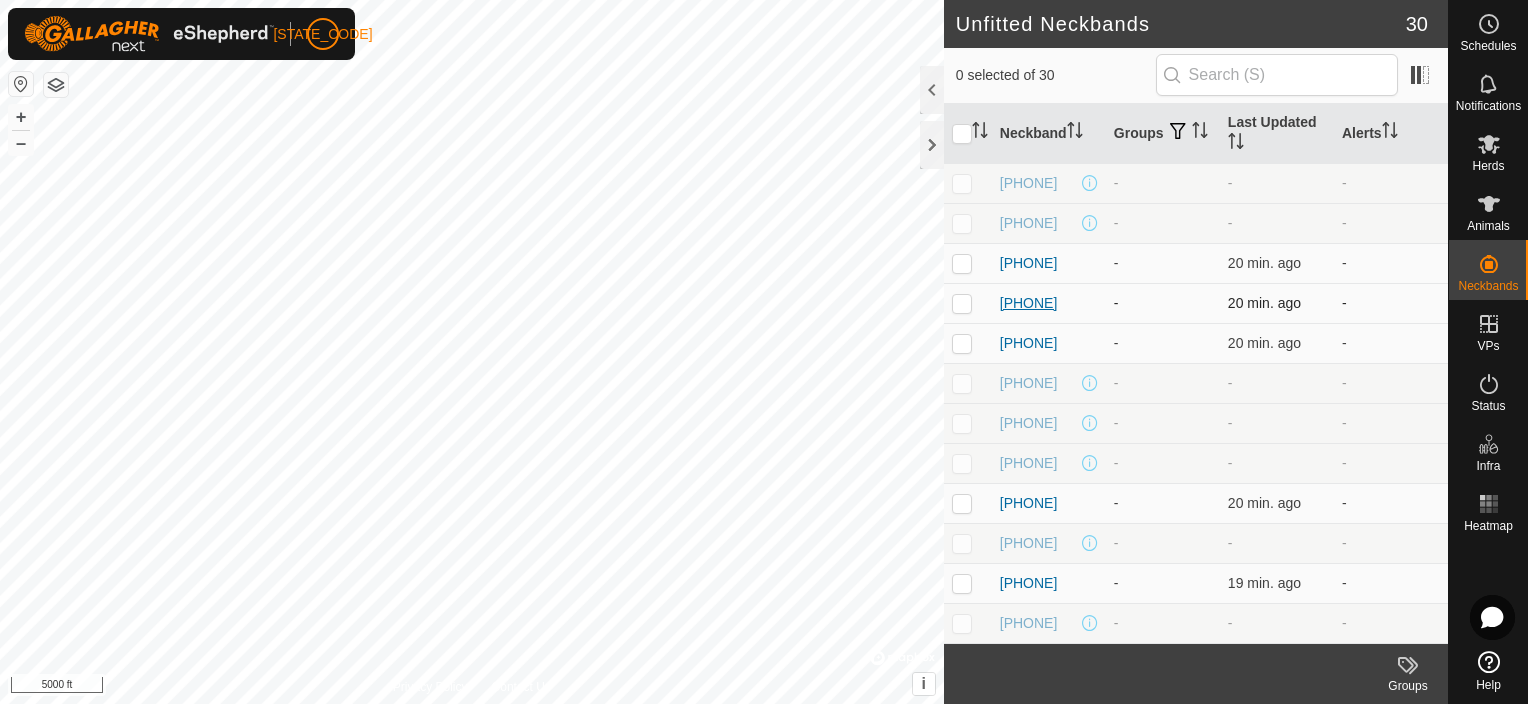 click on "[PHONE]" at bounding box center (1029, 303) 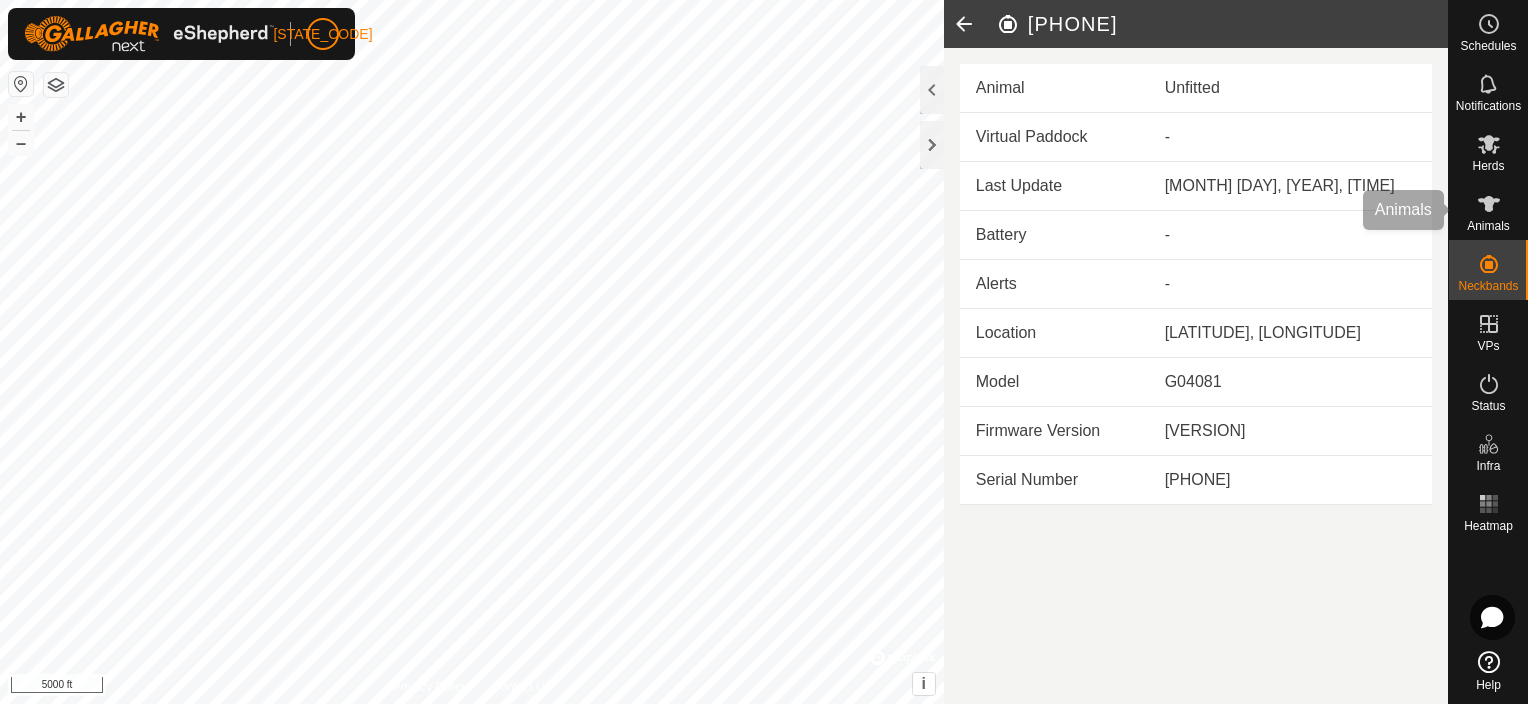 click at bounding box center (1489, 204) 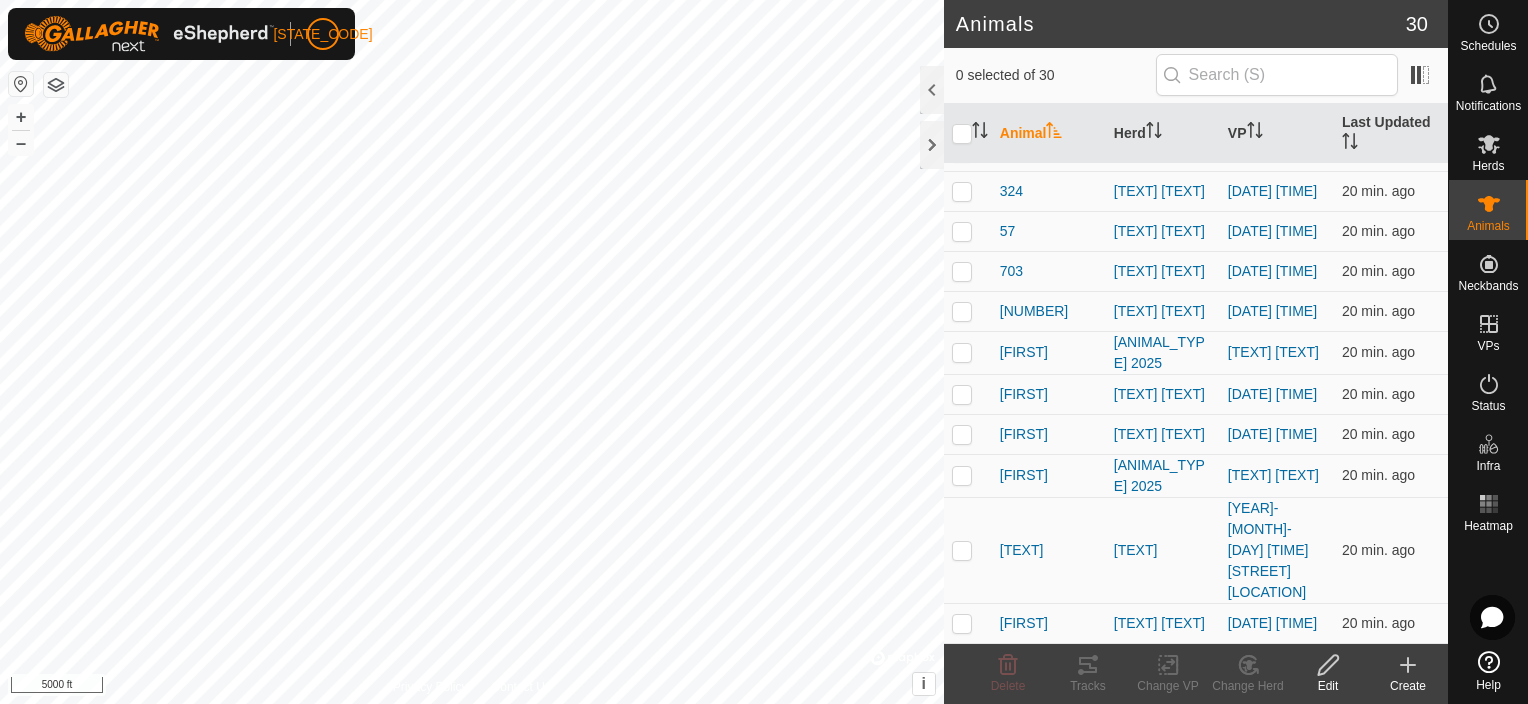 scroll, scrollTop: 832, scrollLeft: 0, axis: vertical 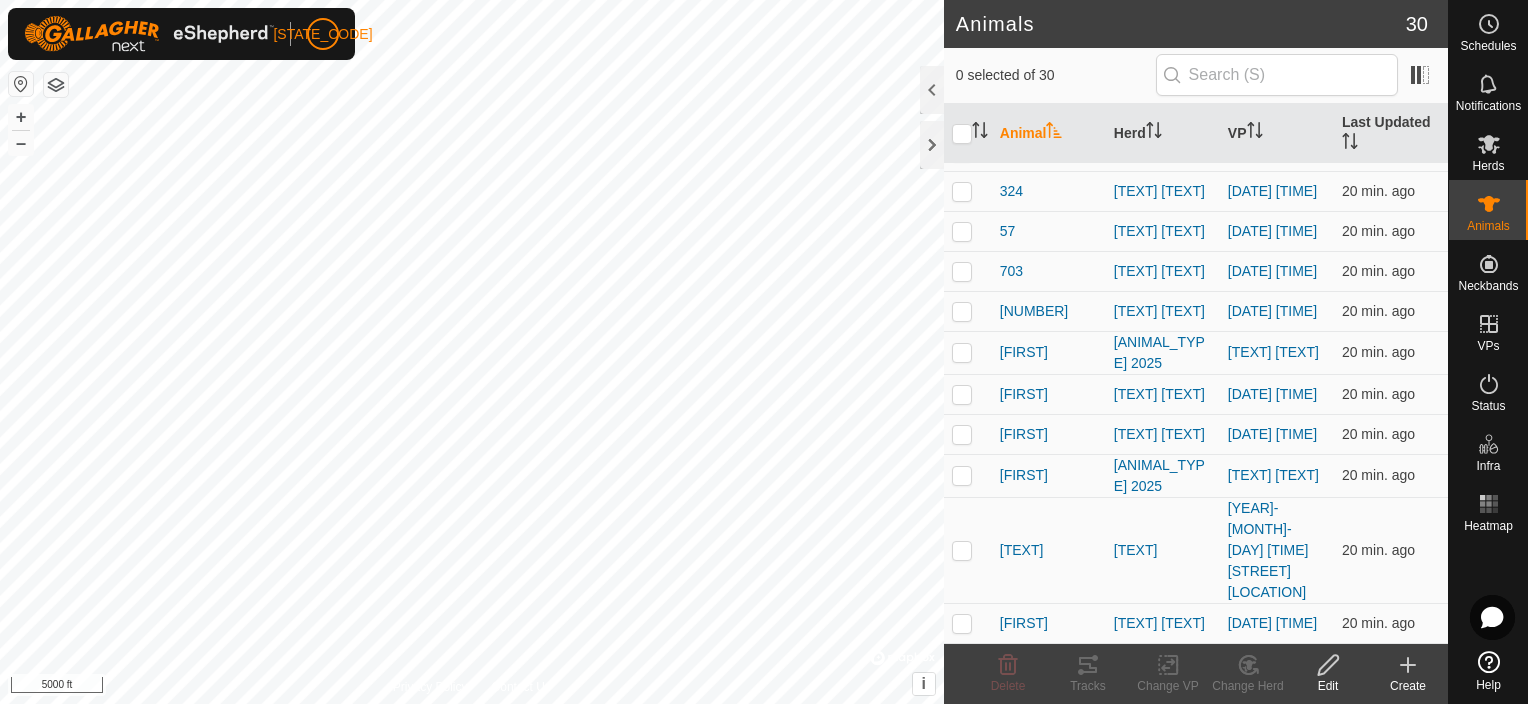 click 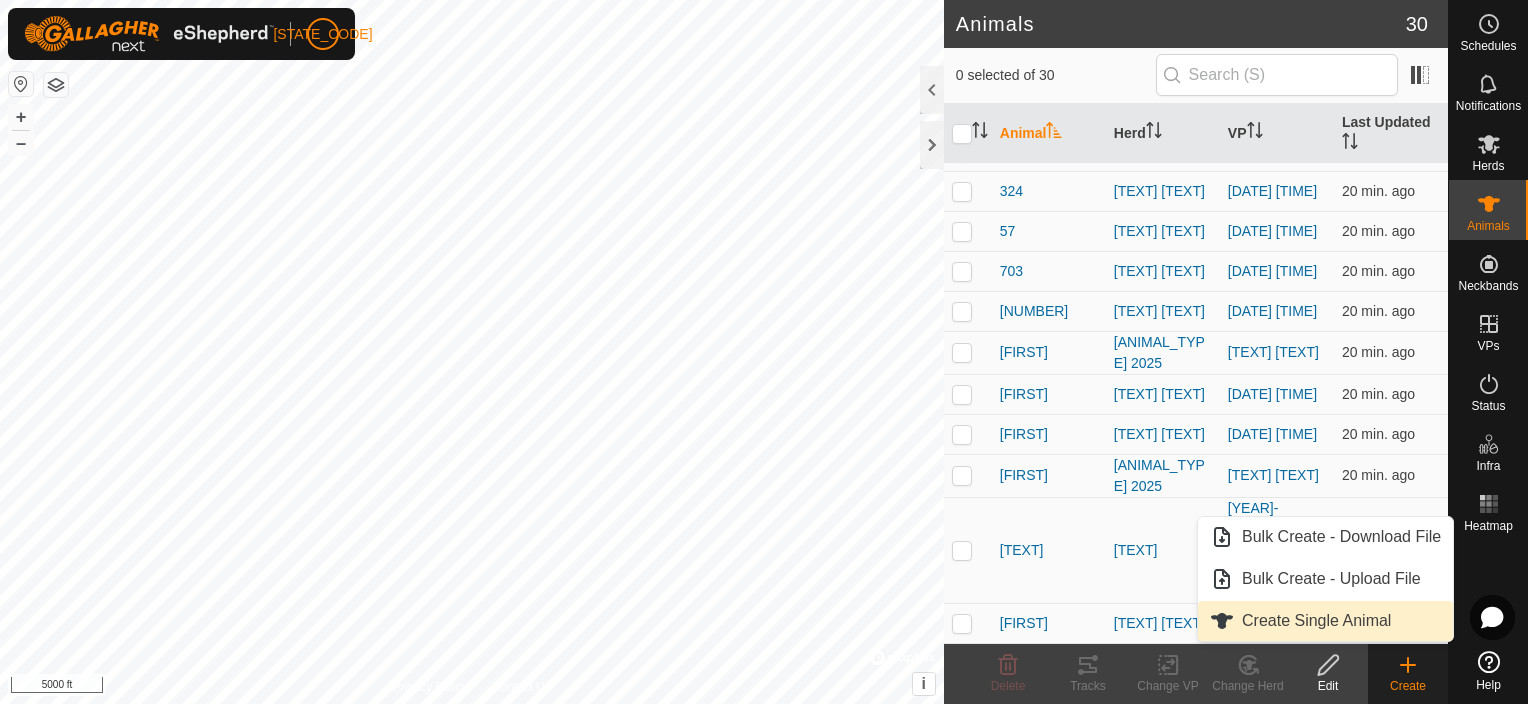 click on "Create Single Animal" at bounding box center (1325, 621) 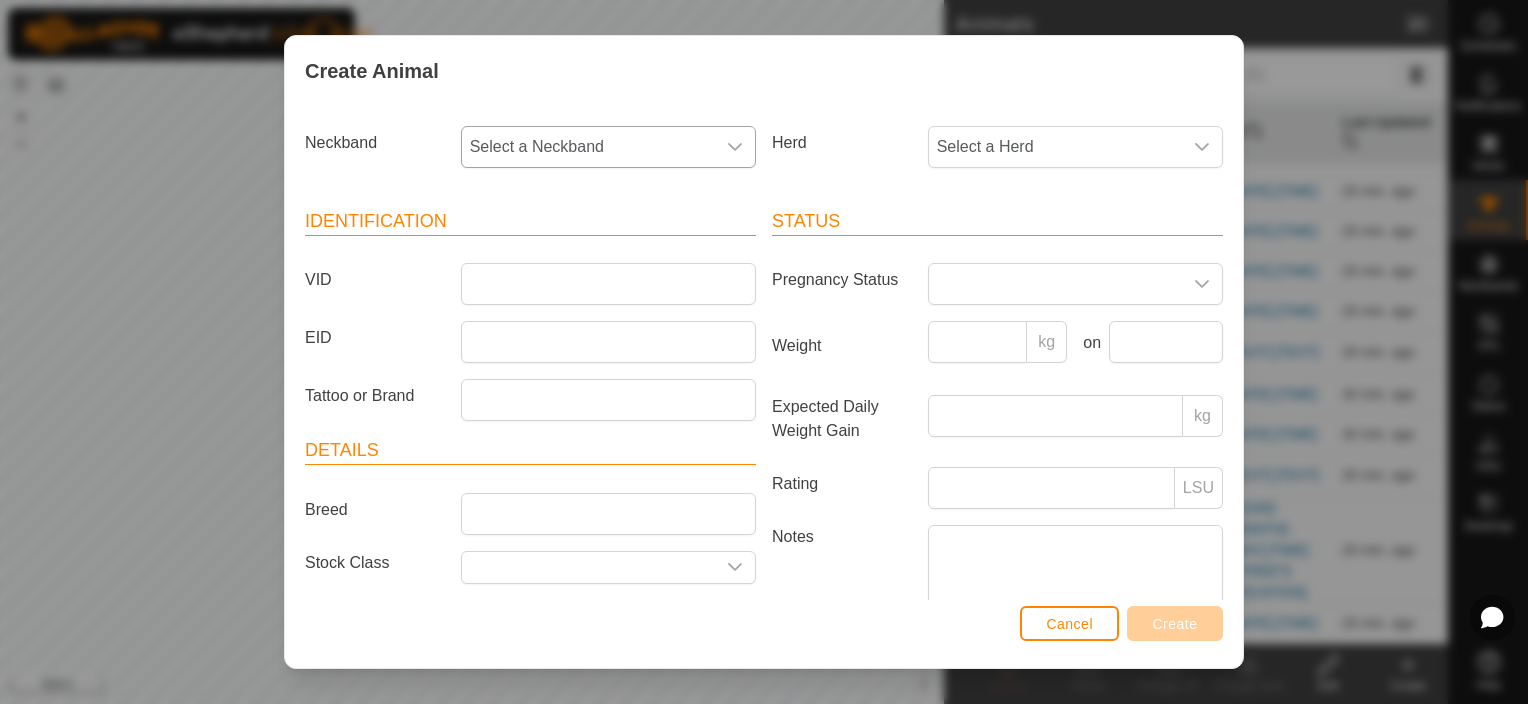 click on "Select a Neckband" at bounding box center (588, 147) 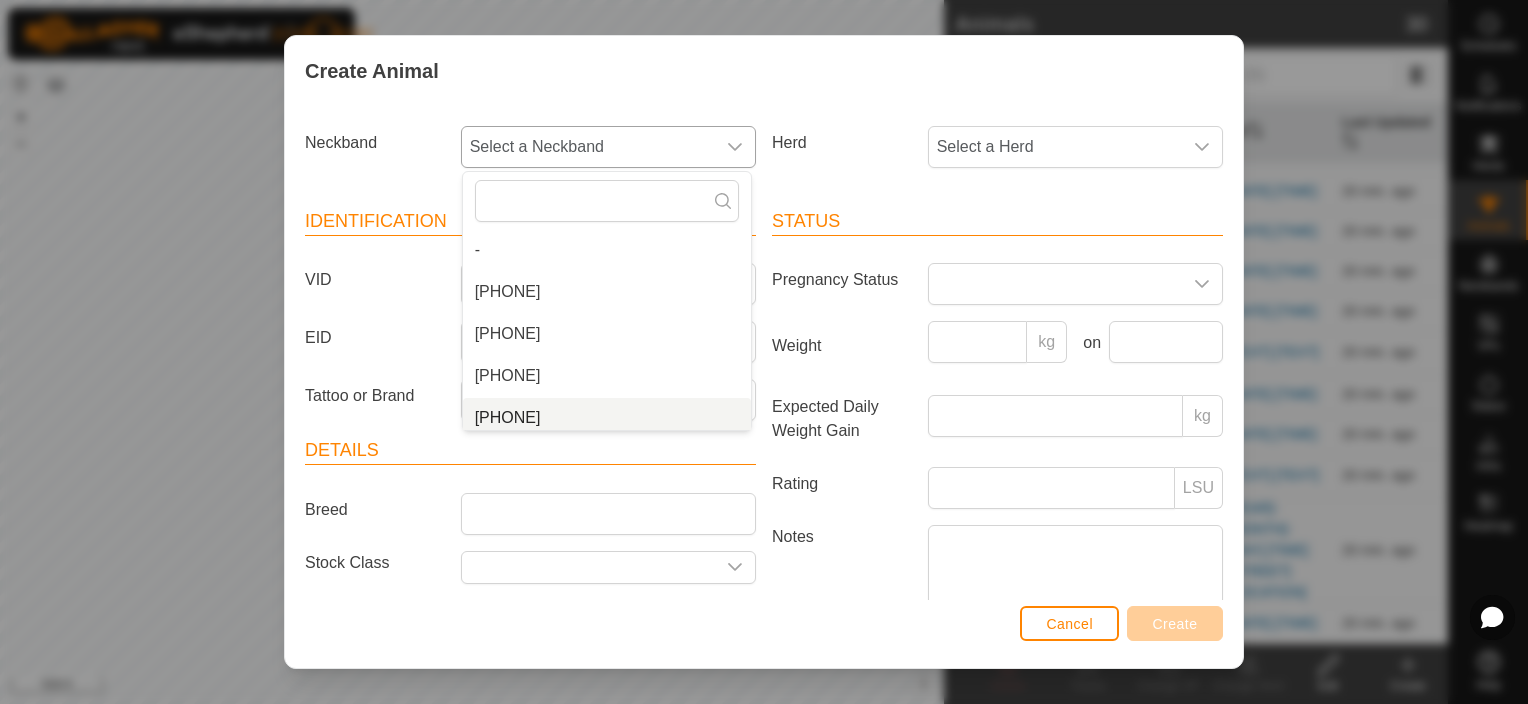 scroll, scrollTop: 8, scrollLeft: 0, axis: vertical 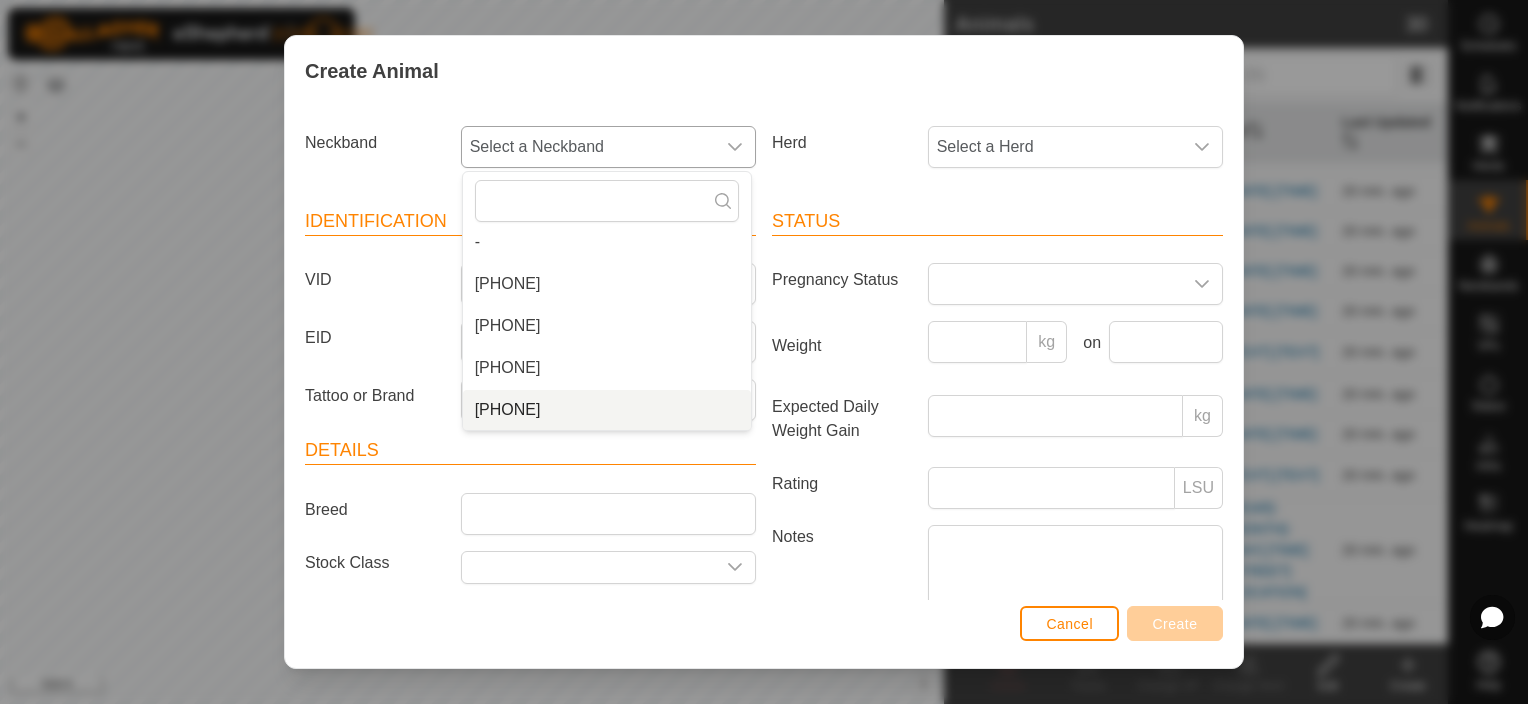 click on "[PHONE]" at bounding box center (607, 410) 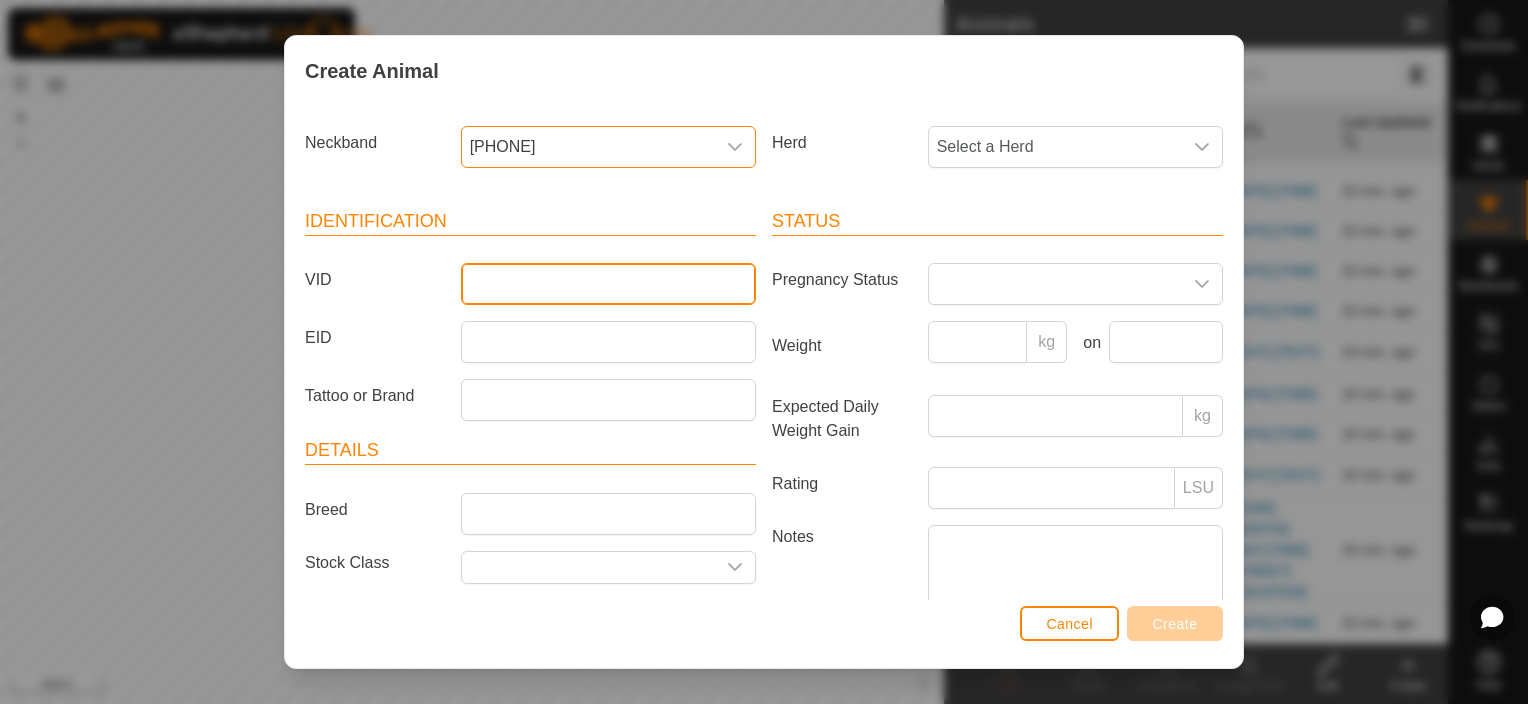 click on "VID" at bounding box center (608, 284) 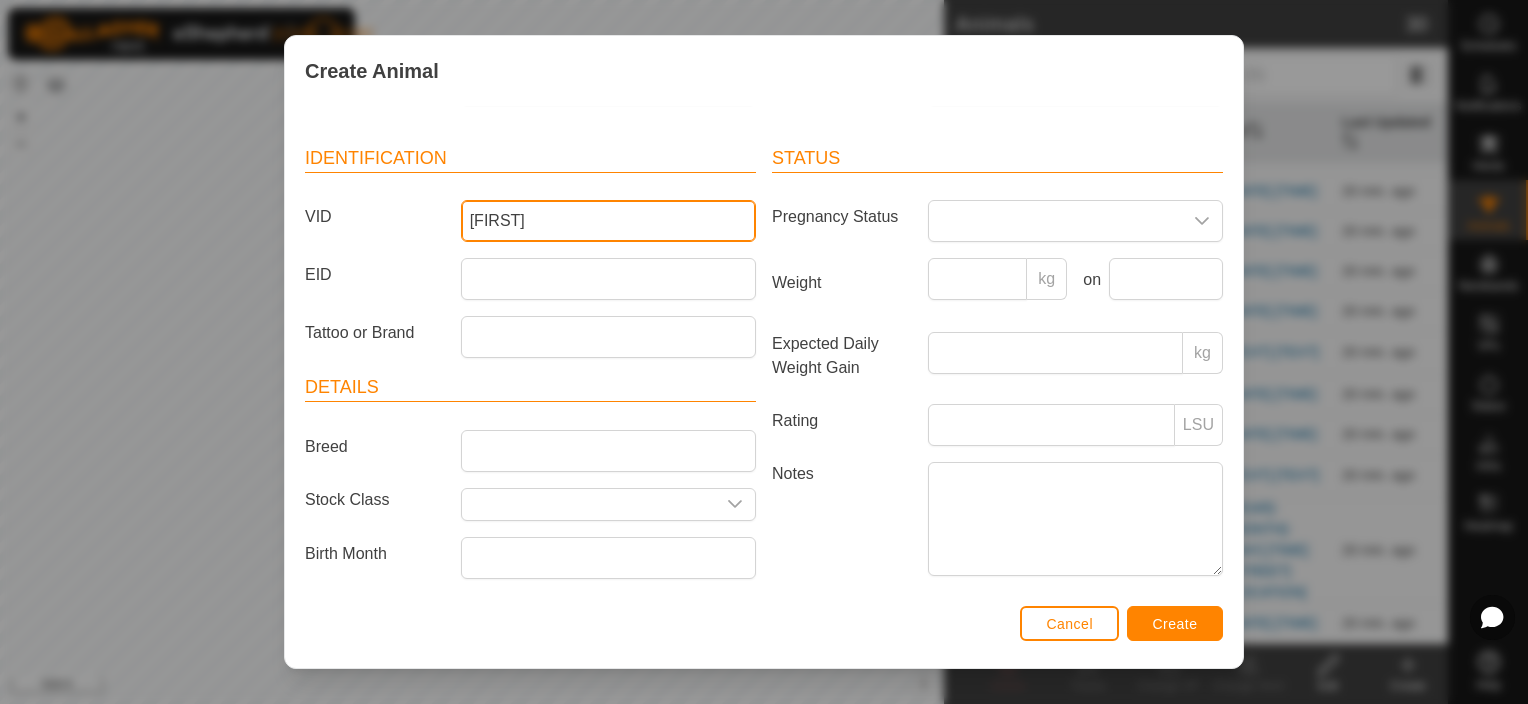 scroll, scrollTop: 111, scrollLeft: 0, axis: vertical 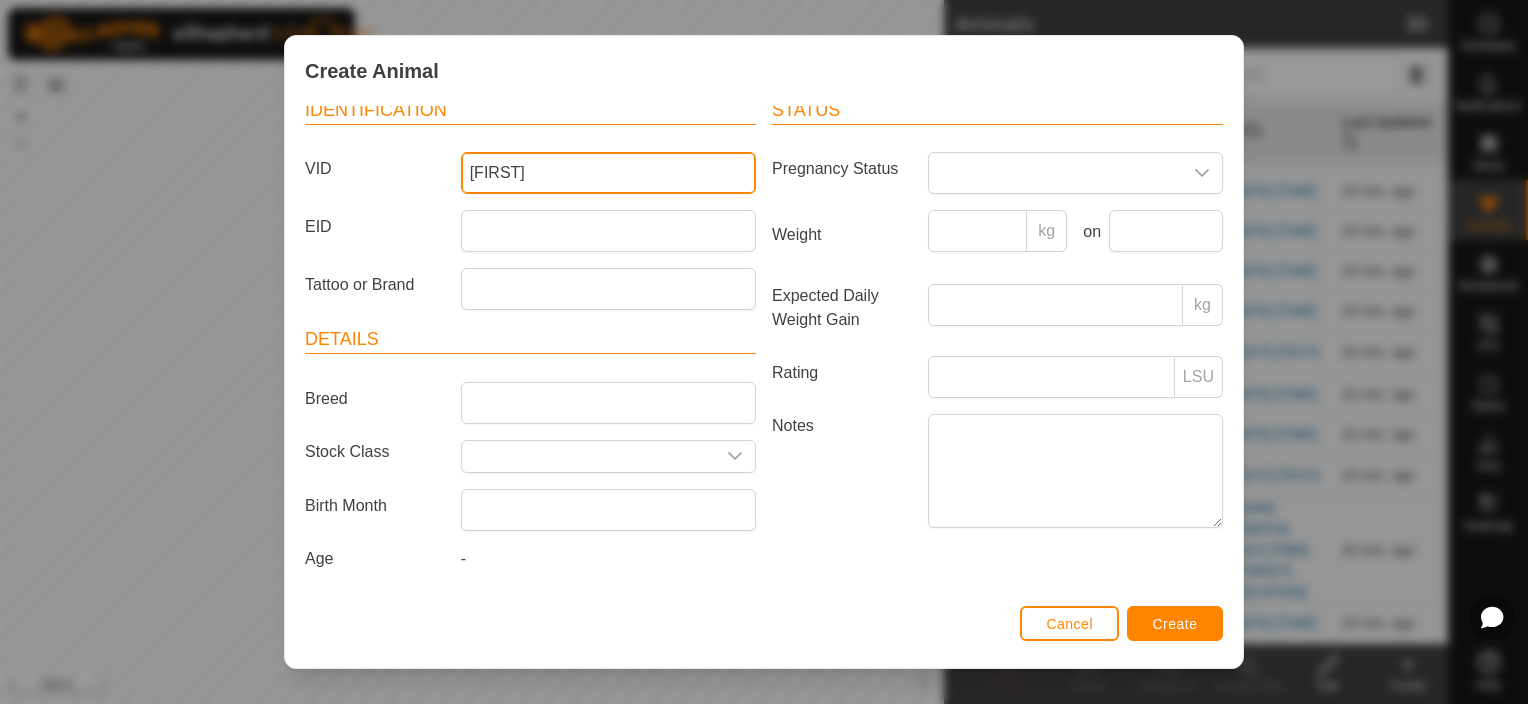 type on "[FIRST]" 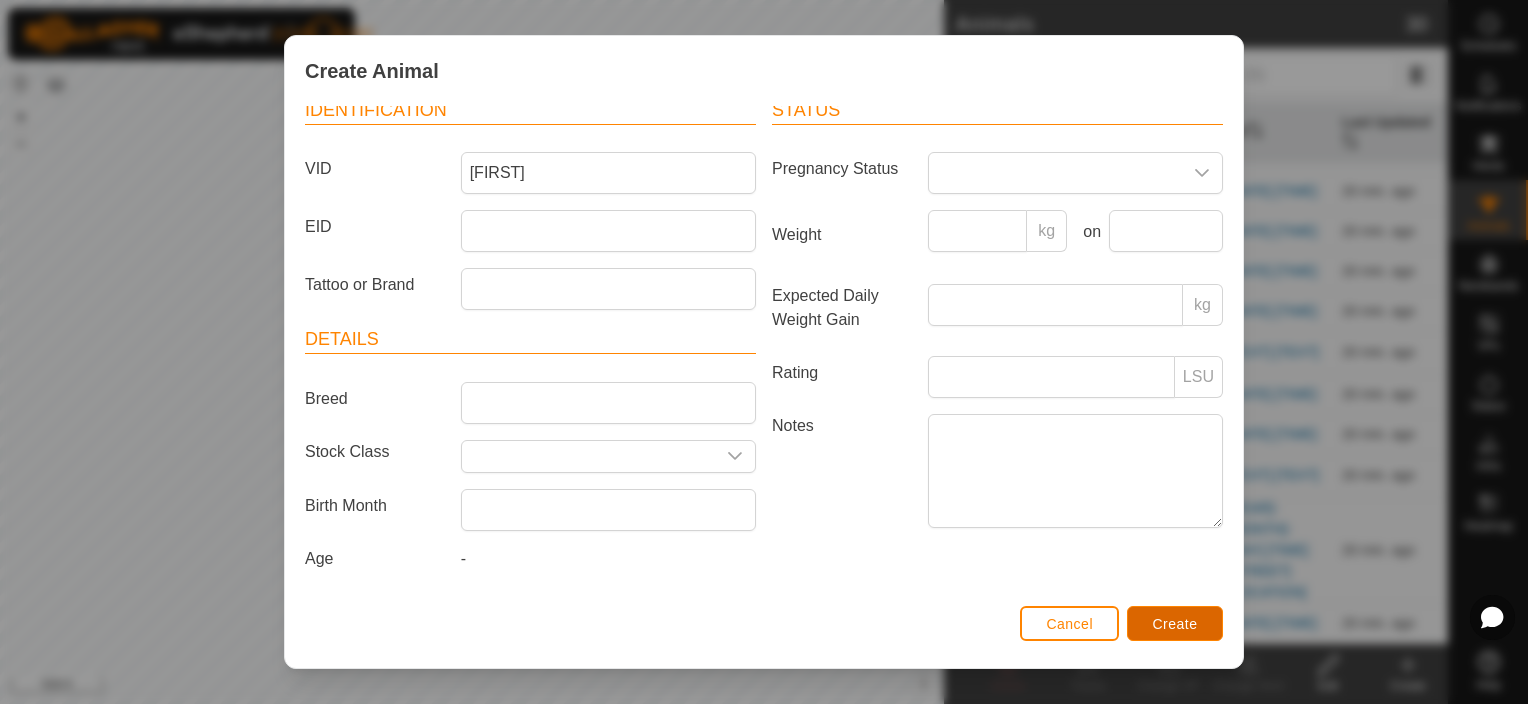 click on "Create" at bounding box center (1175, 624) 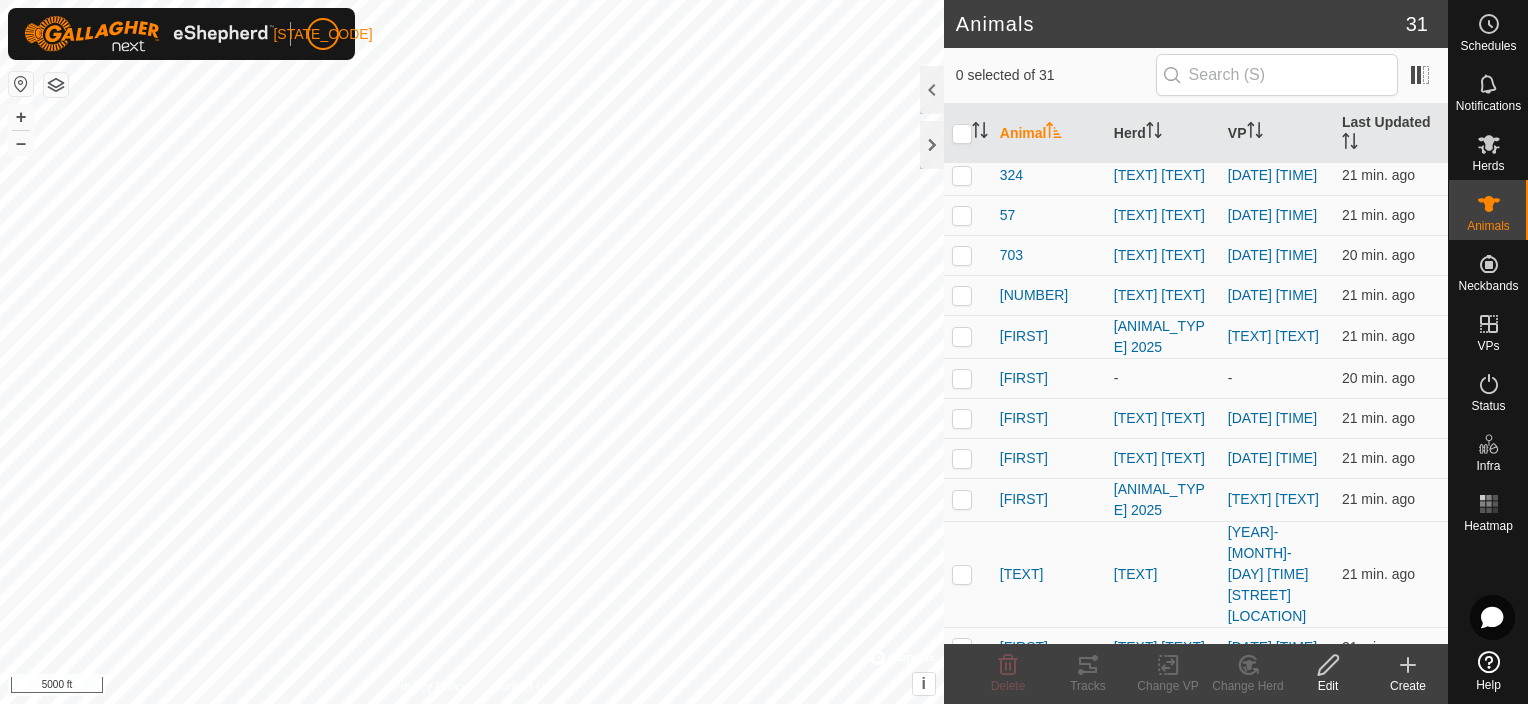 click 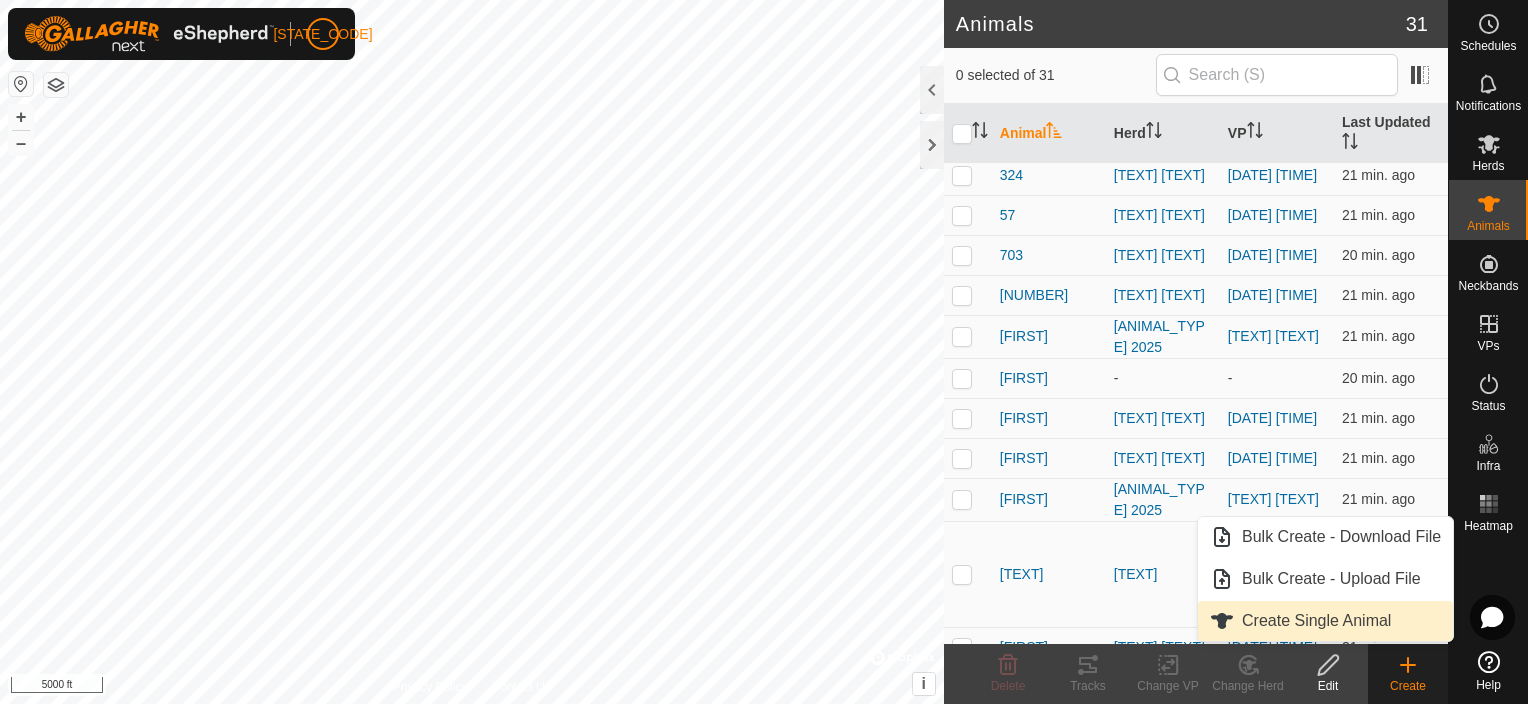 click on "Create Single Animal" at bounding box center (1325, 621) 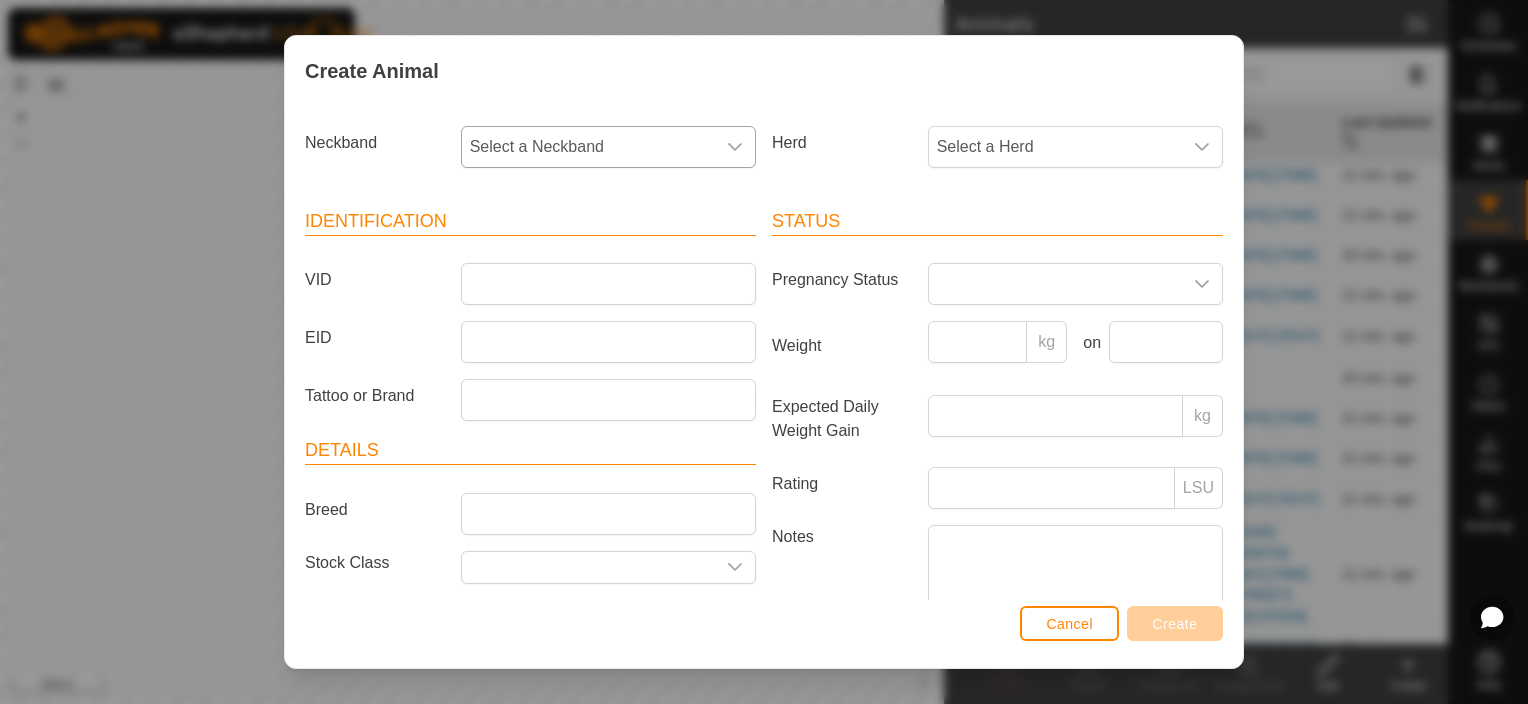 click on "Select a Neckband" at bounding box center [588, 147] 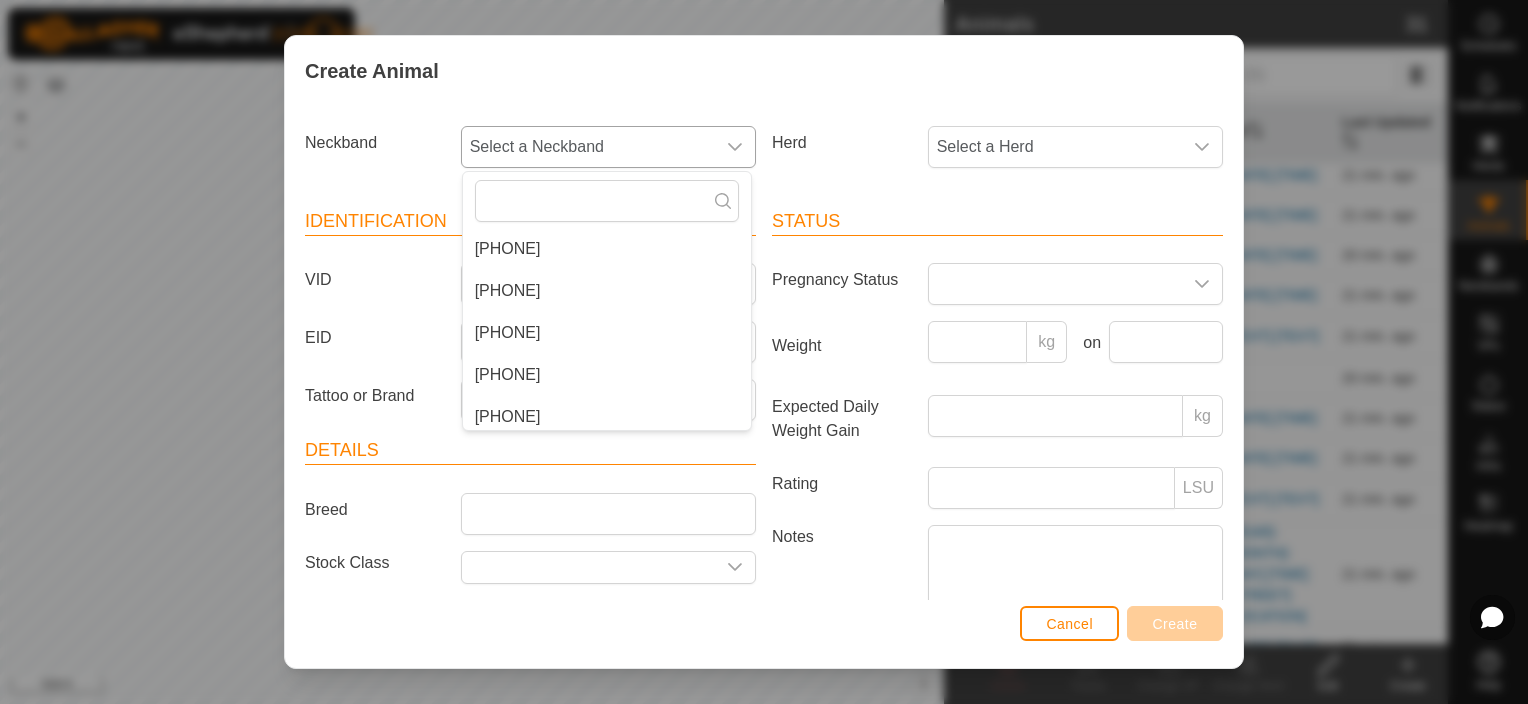 scroll, scrollTop: 732, scrollLeft: 0, axis: vertical 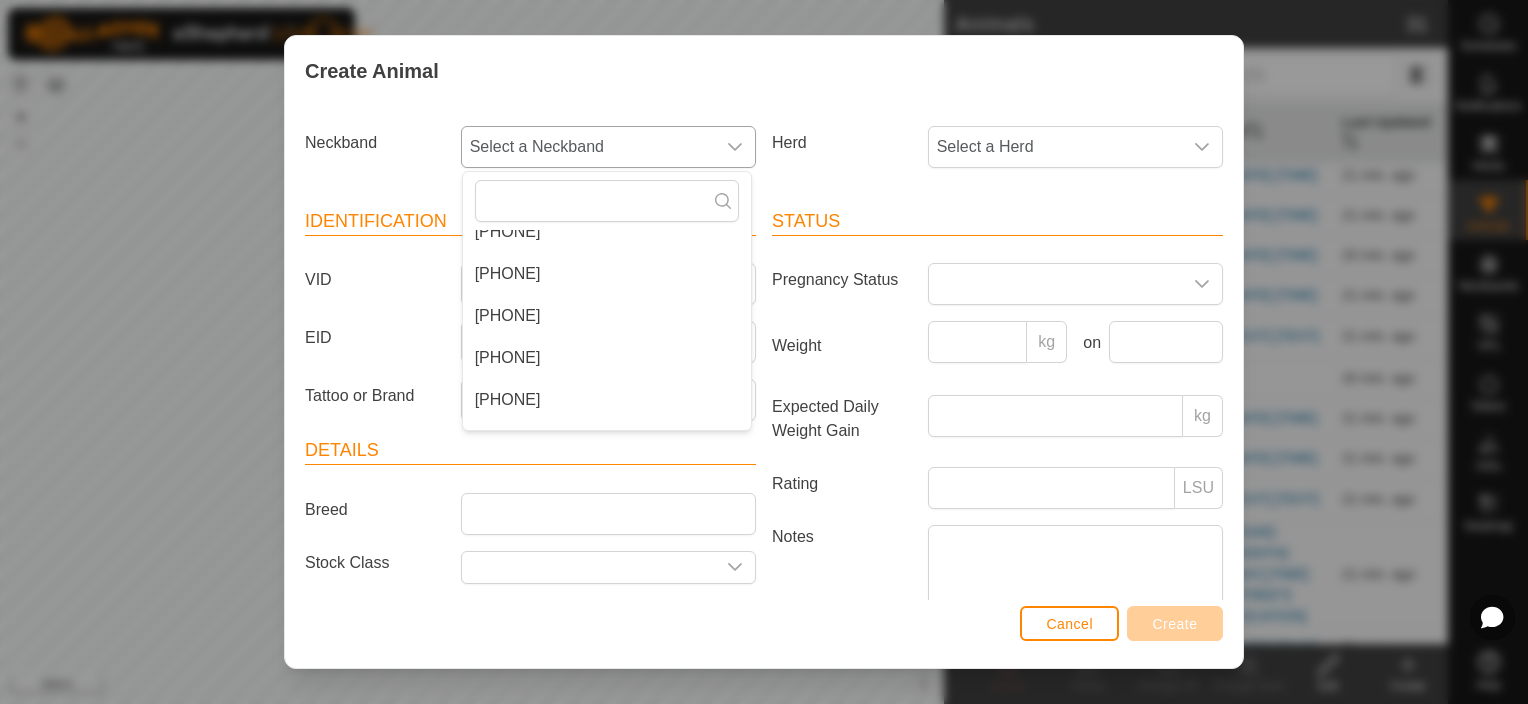 click on "[PHONE]" at bounding box center (607, 358) 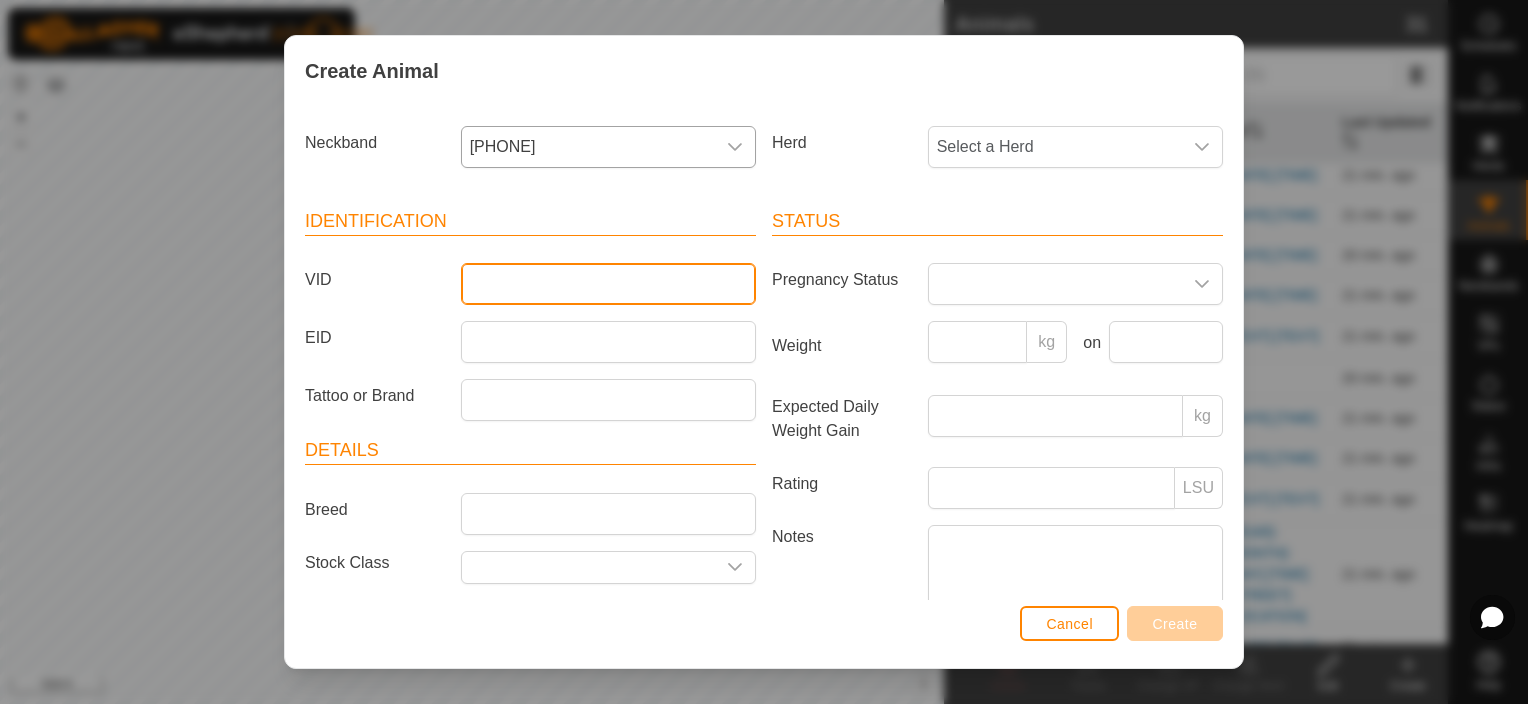 click on "VID" at bounding box center [608, 284] 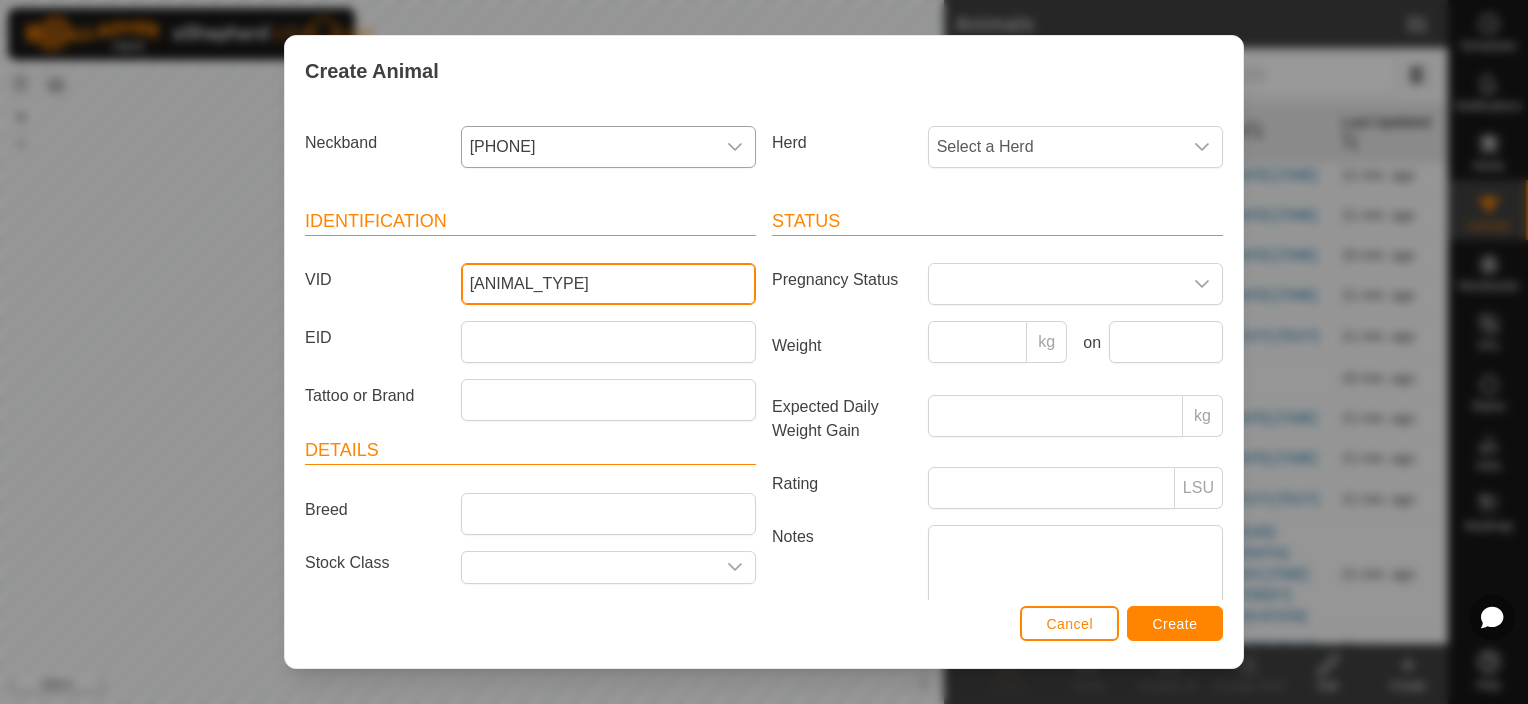 type on "[ANIMAL_TYPE]" 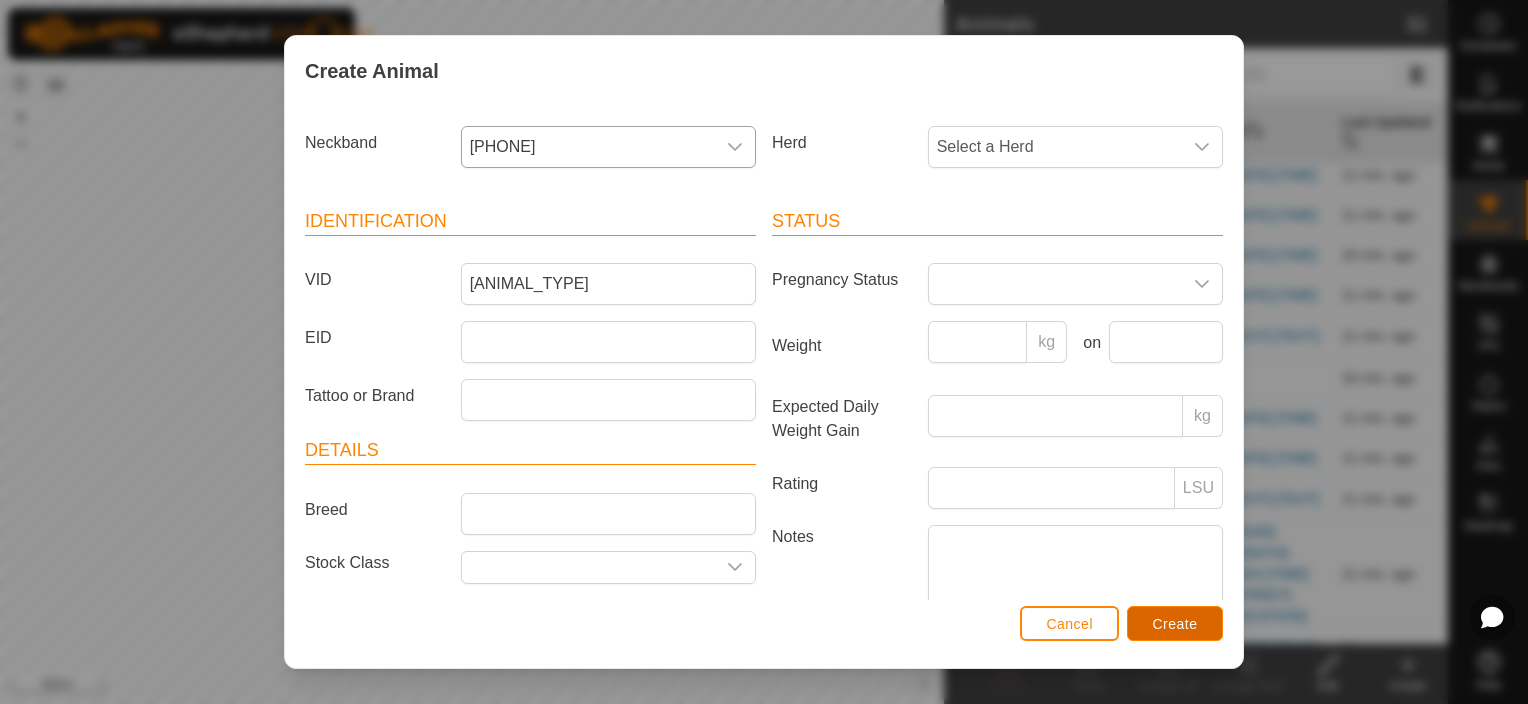 click on "Create" at bounding box center [1175, 624] 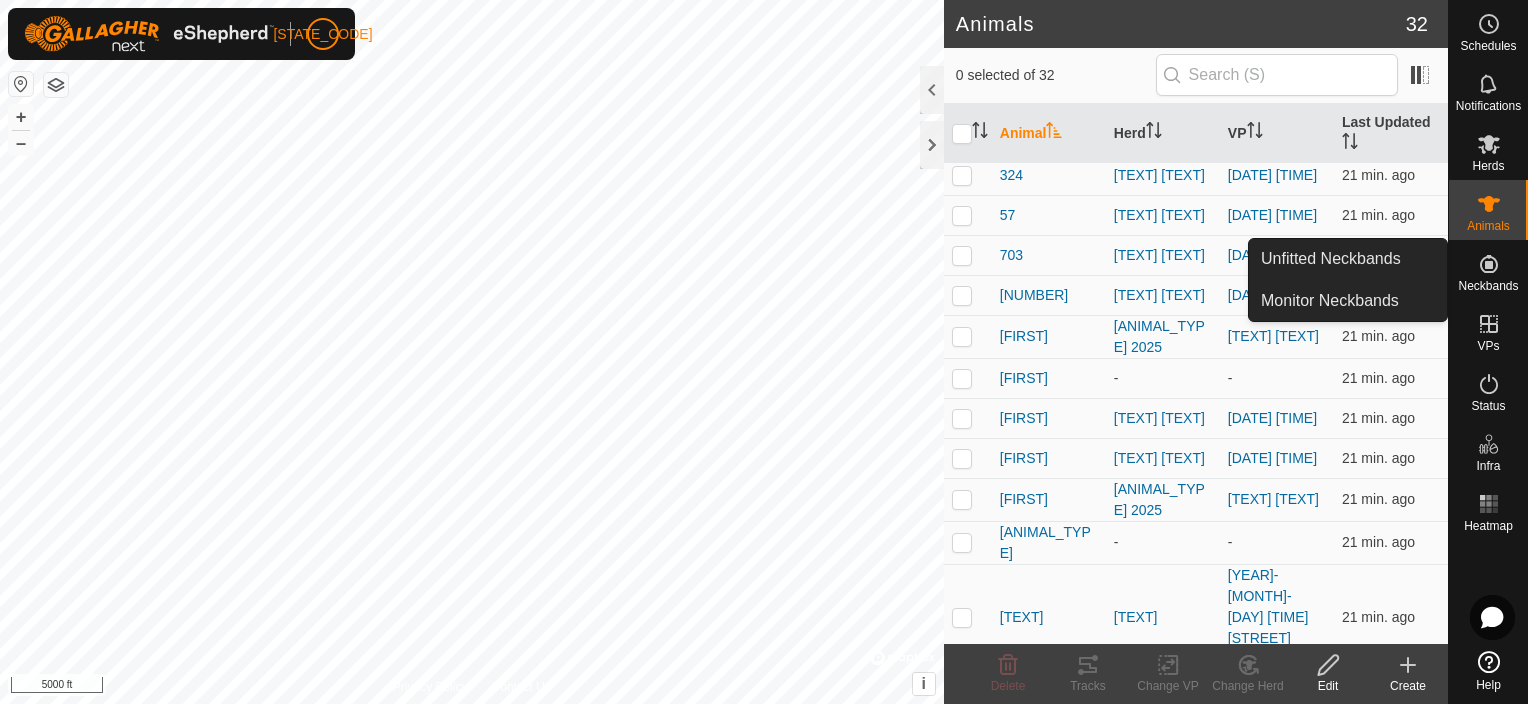 click on "Create" 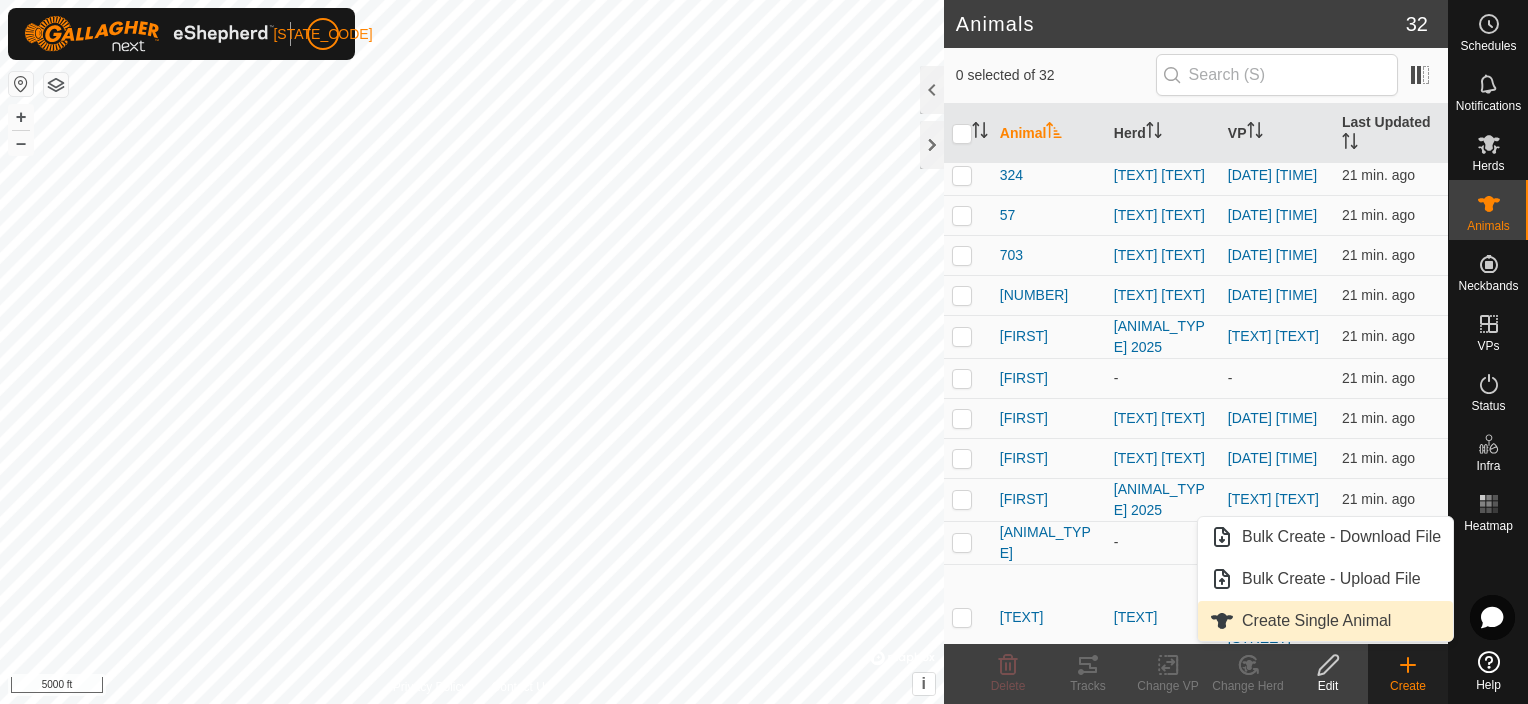 click on "Create Single Animal" at bounding box center [1325, 621] 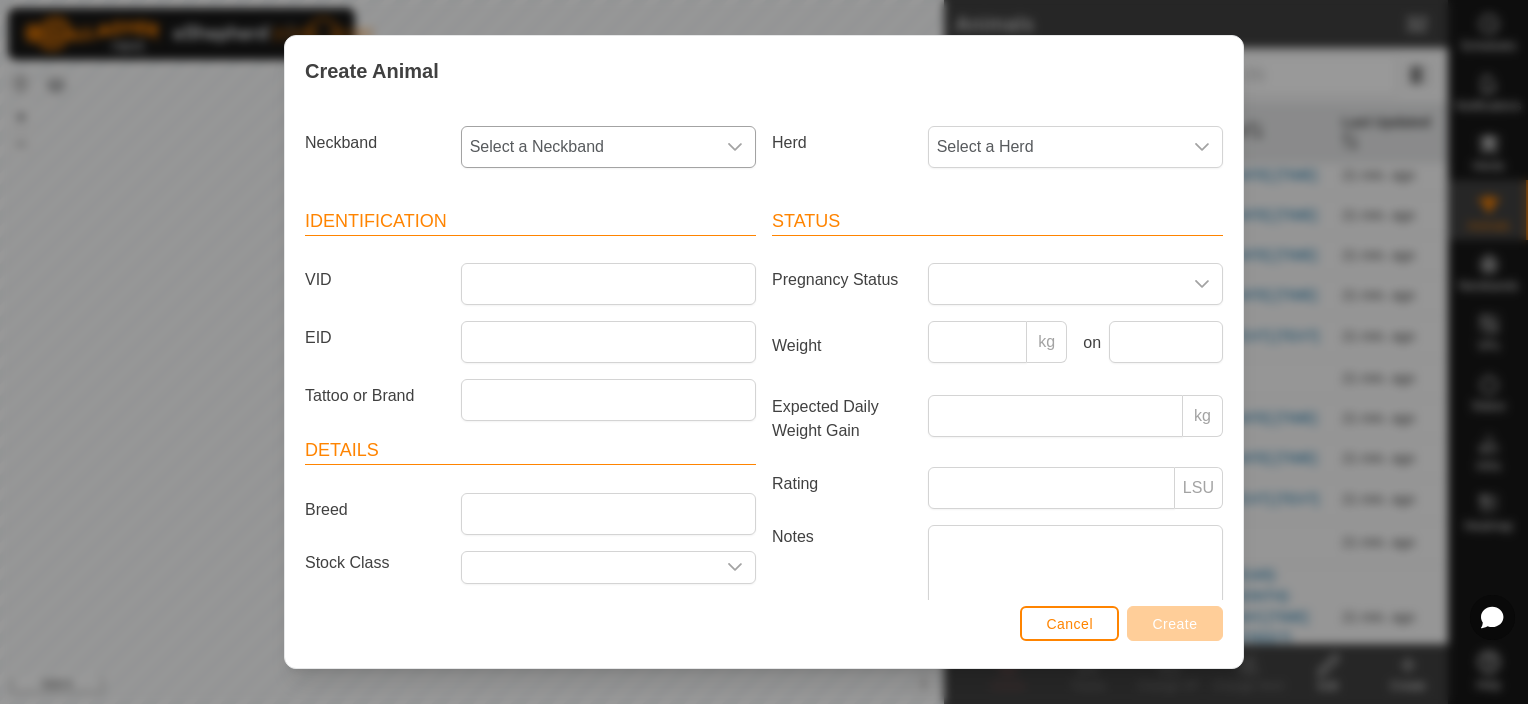 click 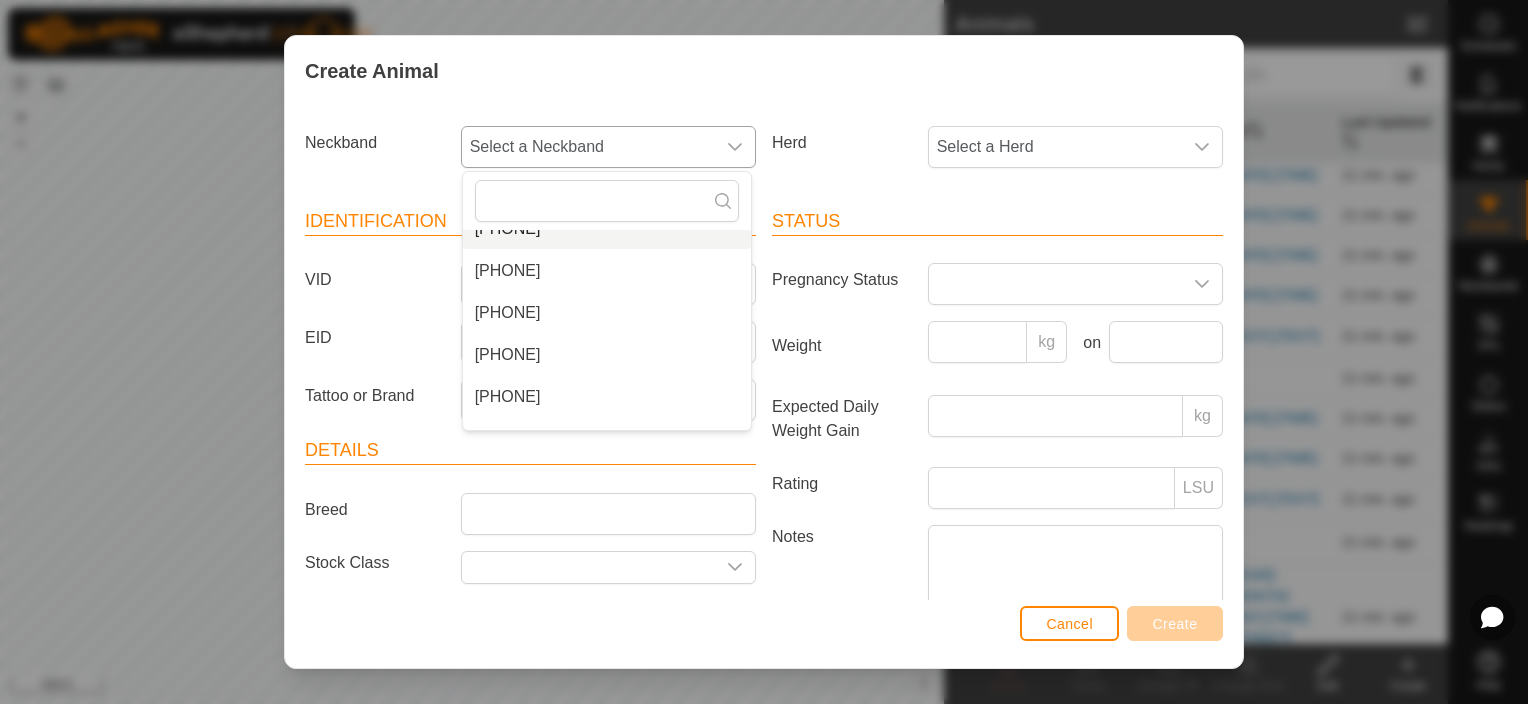 scroll, scrollTop: 924, scrollLeft: 0, axis: vertical 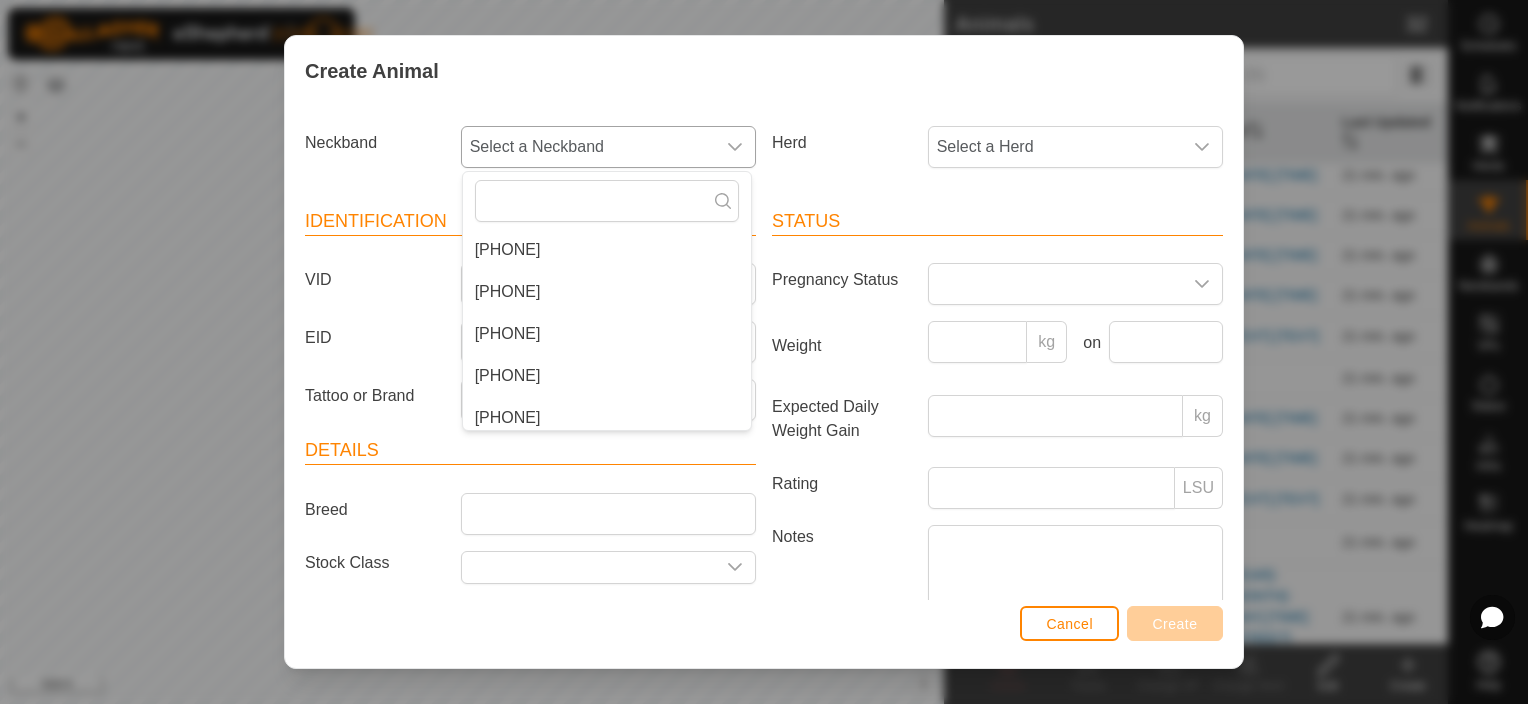 click on "[PHONE]" at bounding box center (607, 376) 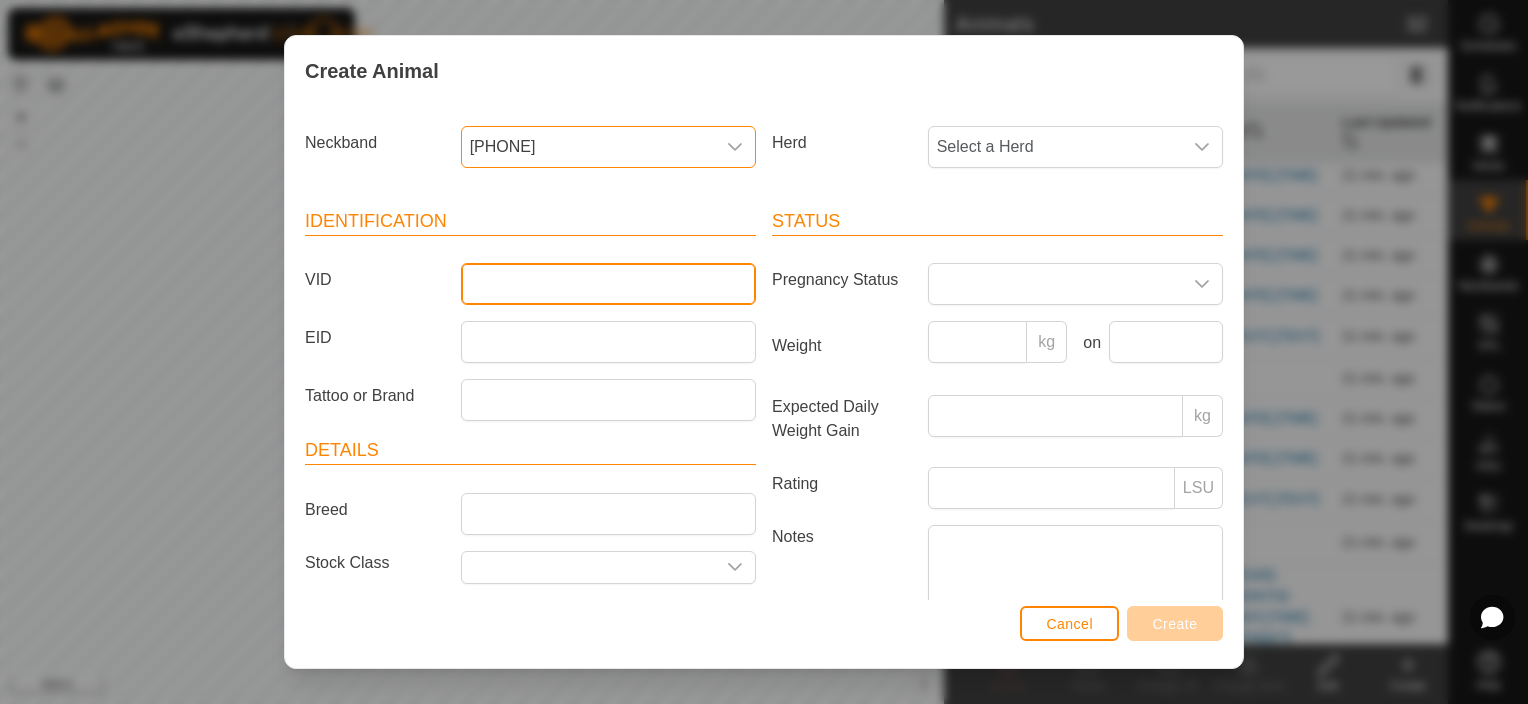 click on "VID" at bounding box center [608, 284] 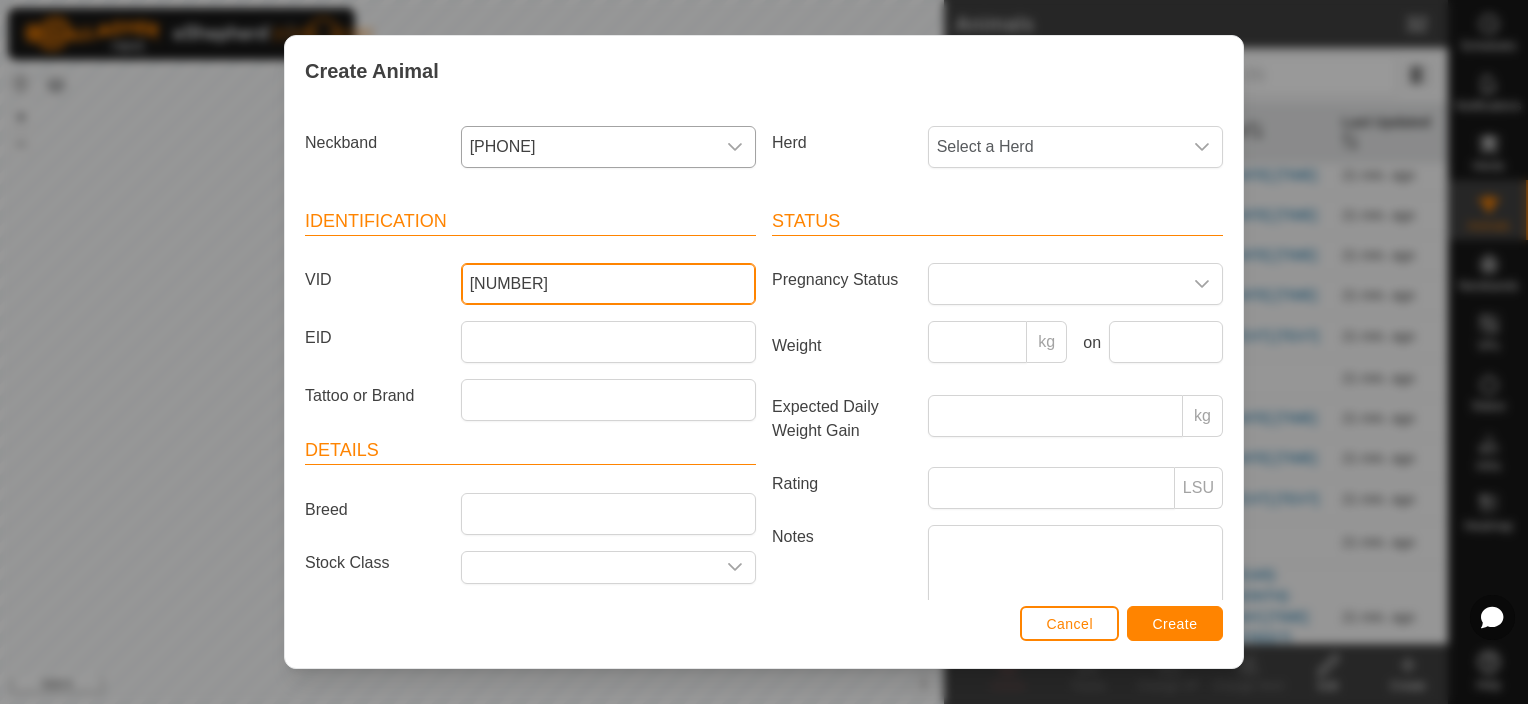 type on "[NUMBER]" 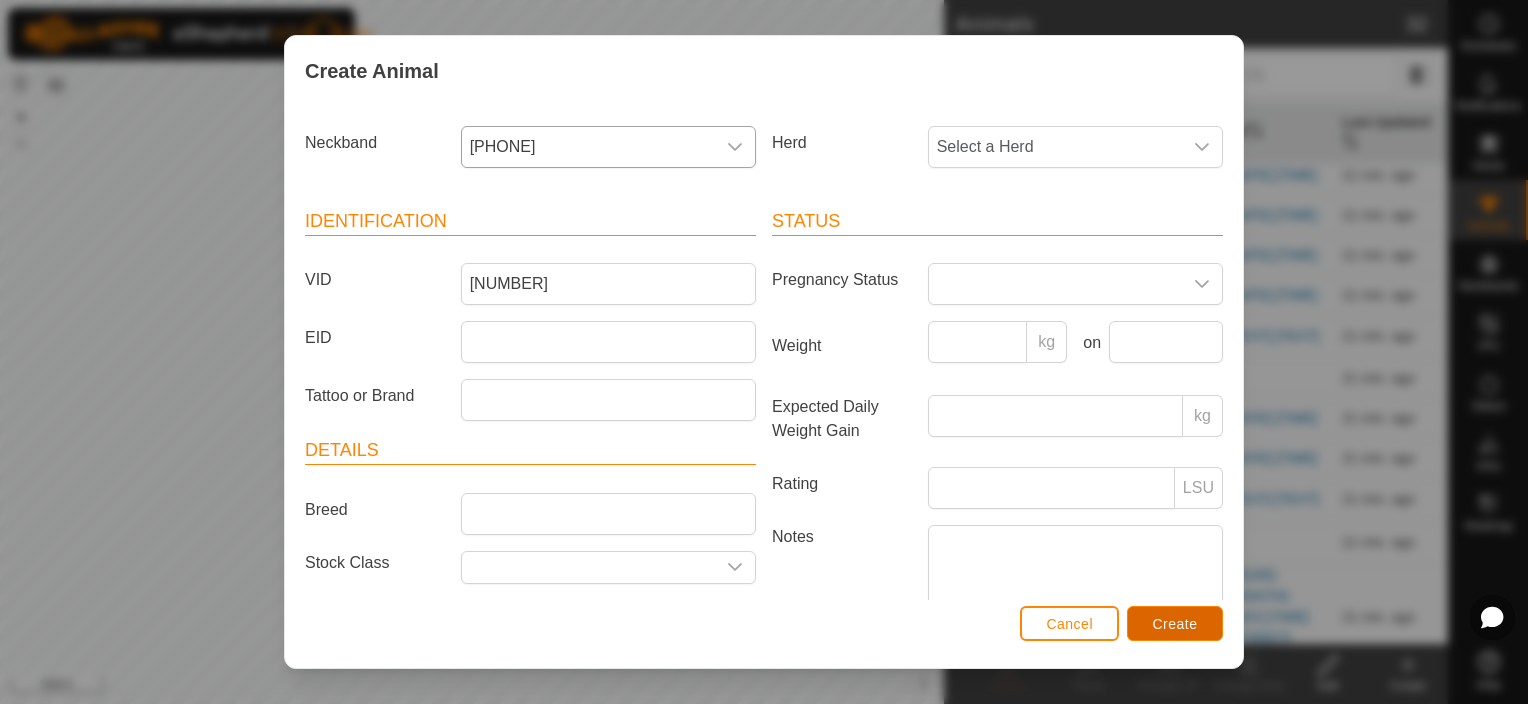 click on "Create" at bounding box center [1175, 624] 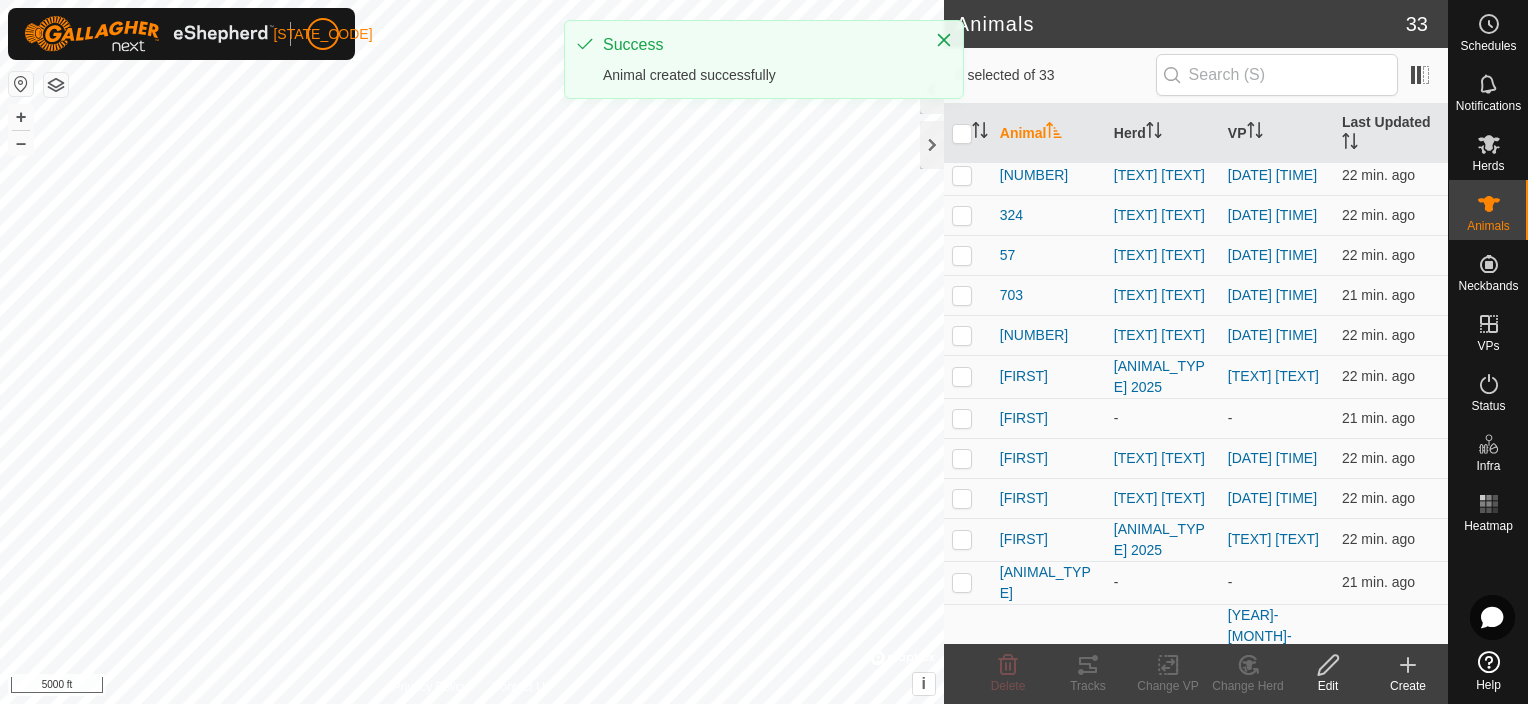 click 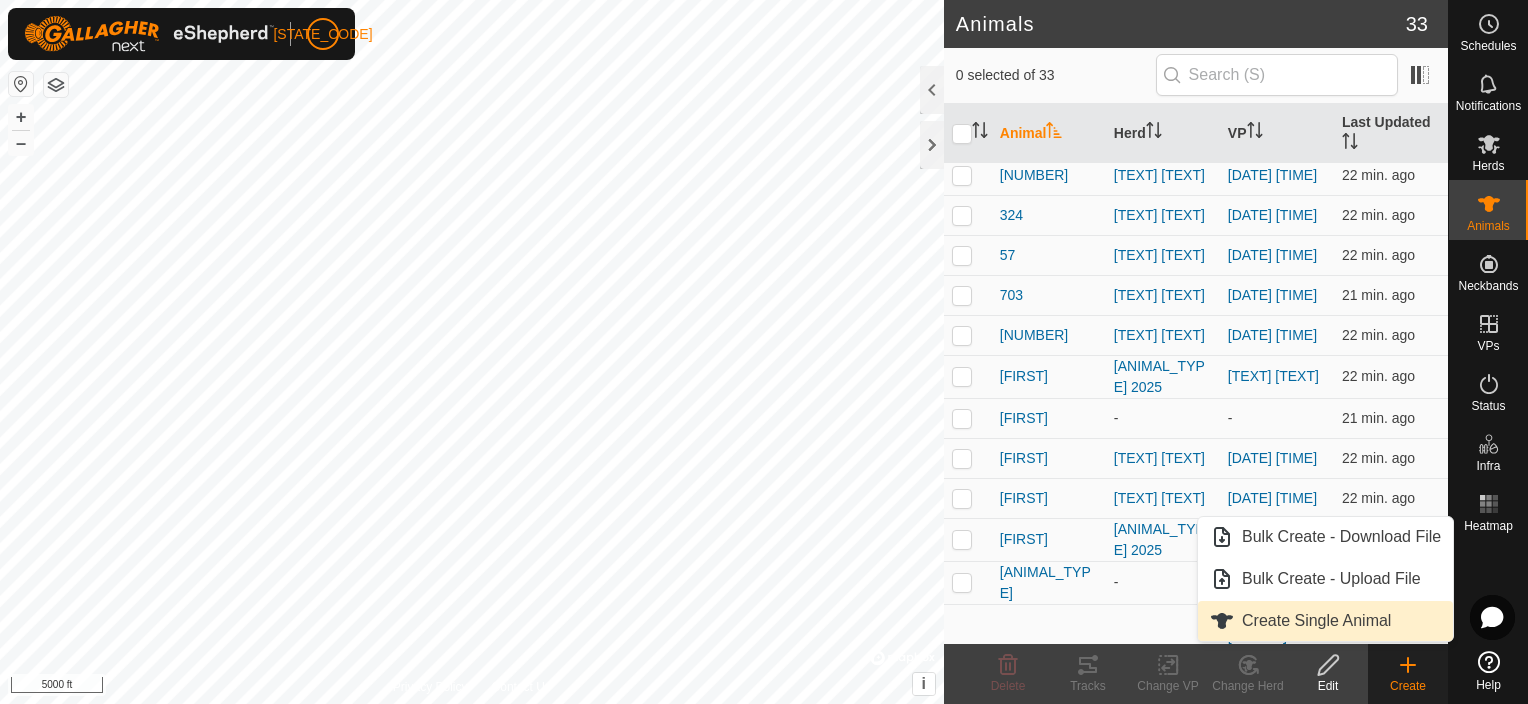 click on "Create Single Animal" at bounding box center [1325, 621] 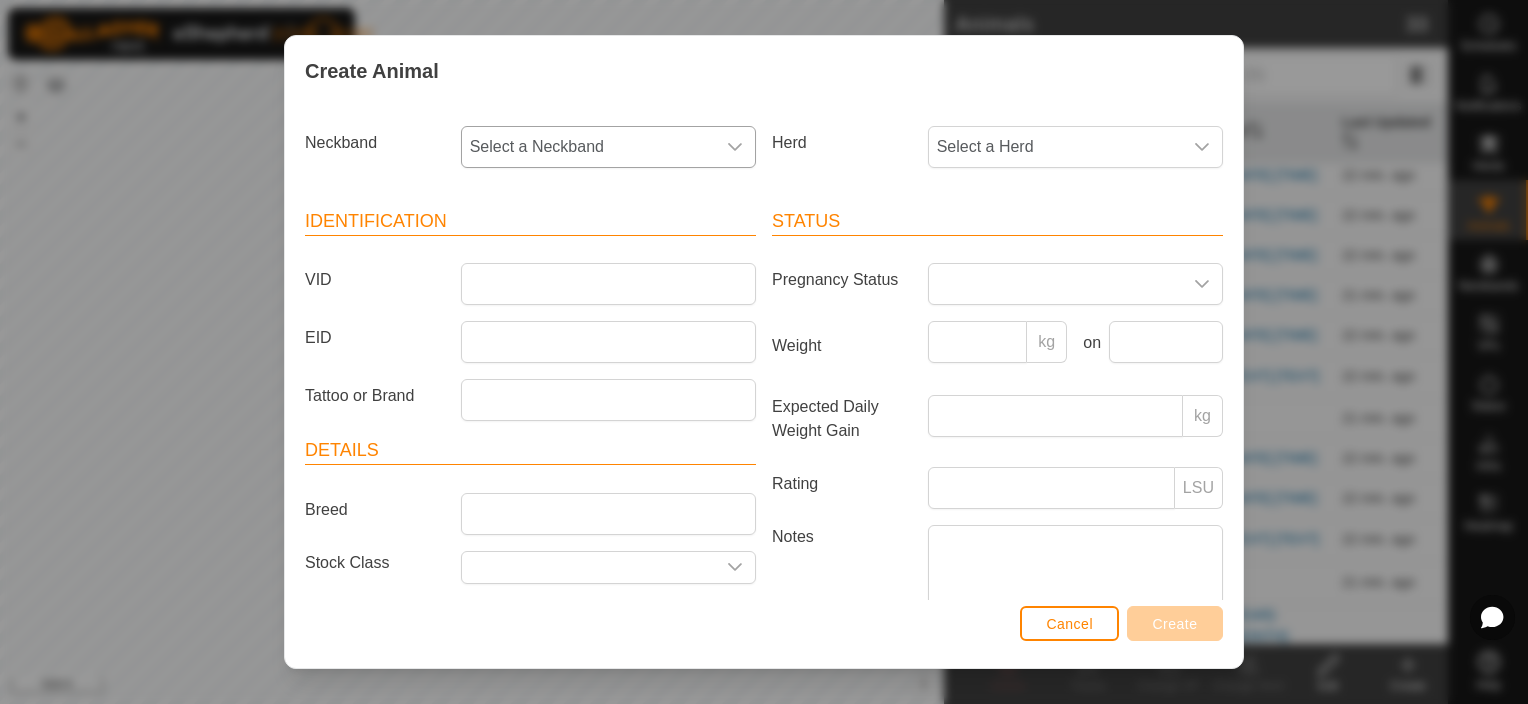 click on "Select a Neckband" at bounding box center (588, 147) 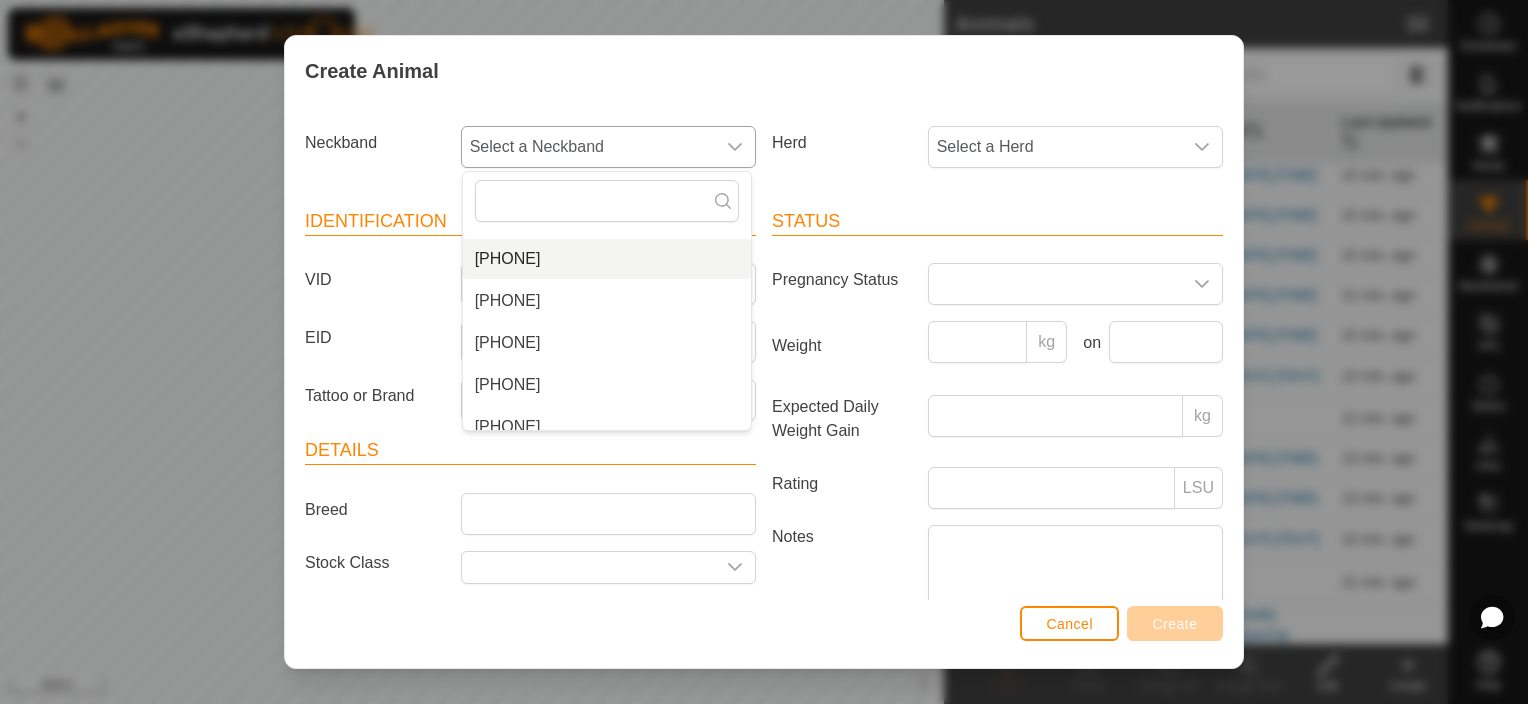 scroll, scrollTop: 424, scrollLeft: 0, axis: vertical 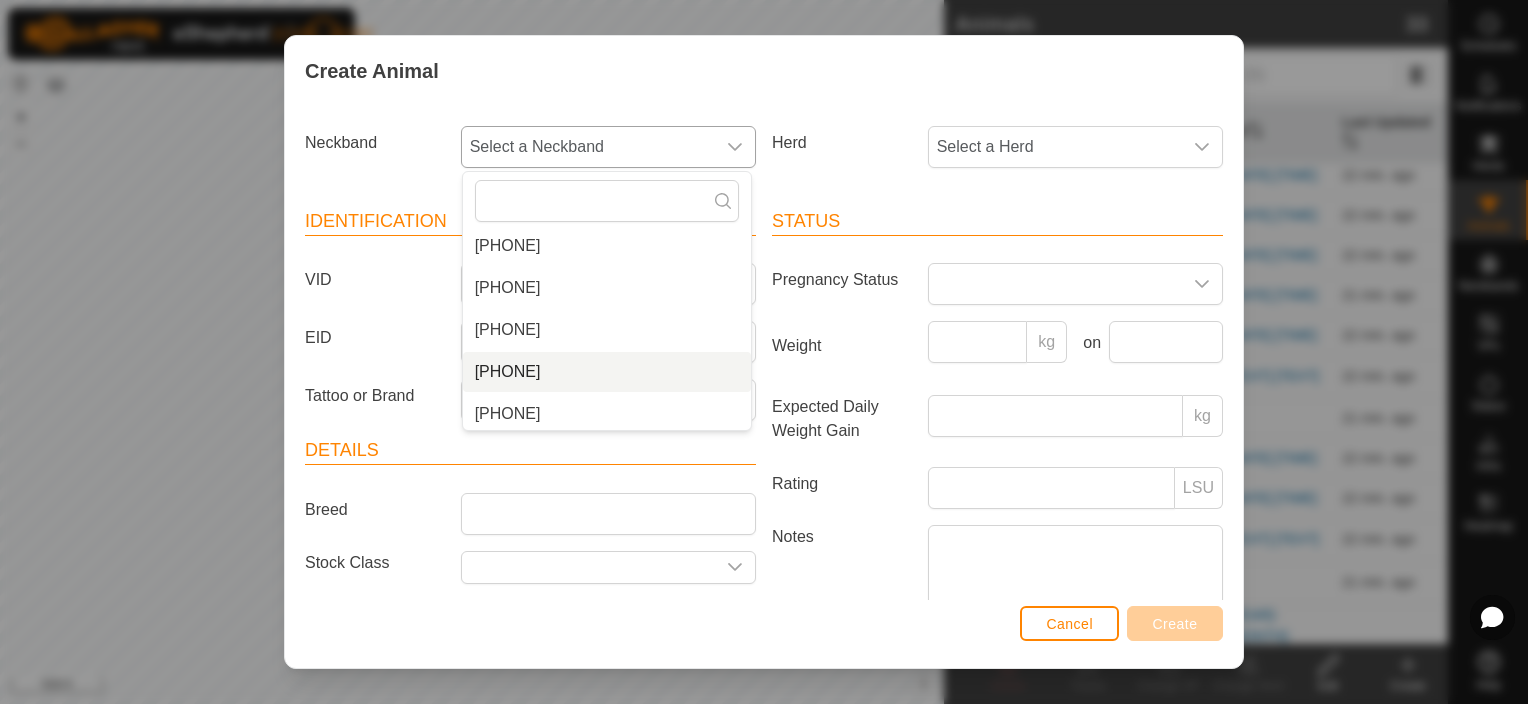 click on "[PHONE]" at bounding box center (607, 372) 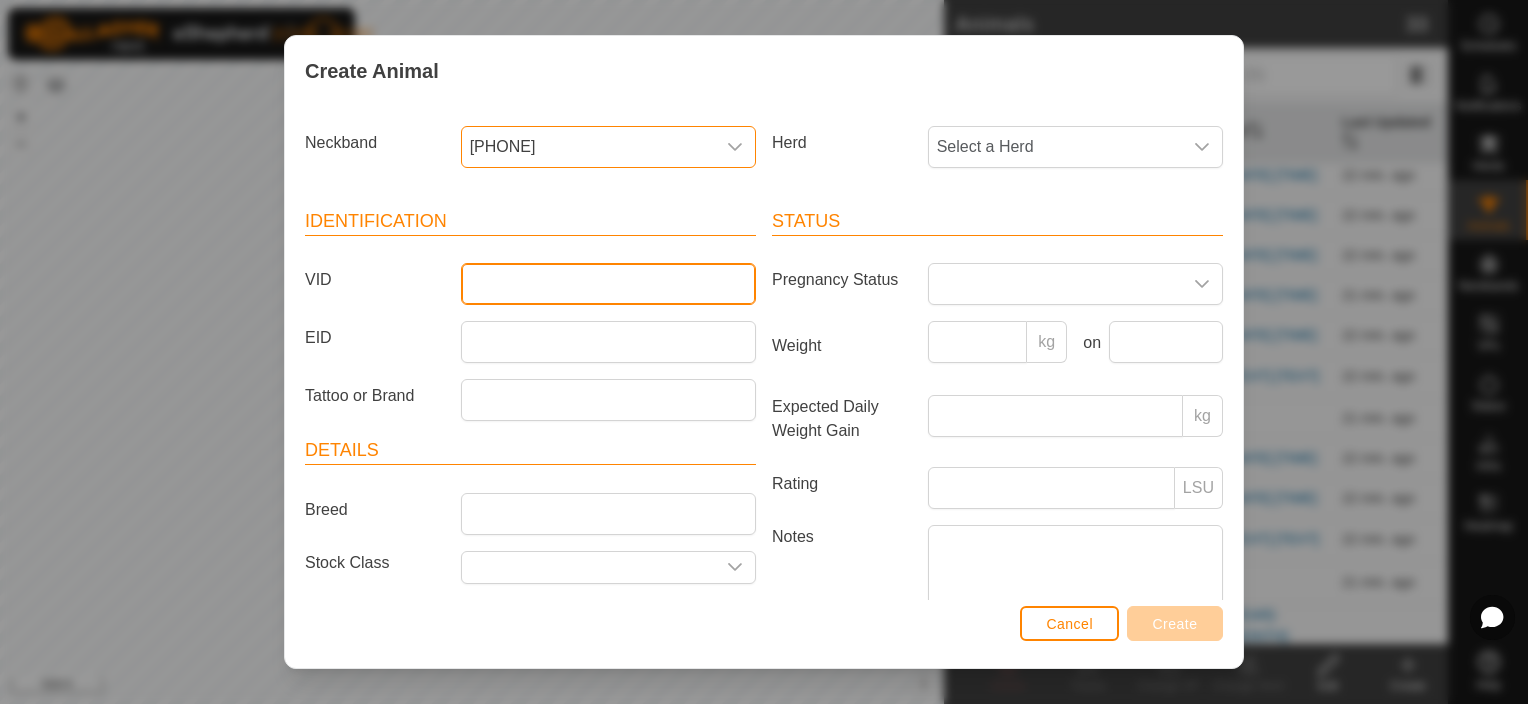 click on "VID" at bounding box center [608, 284] 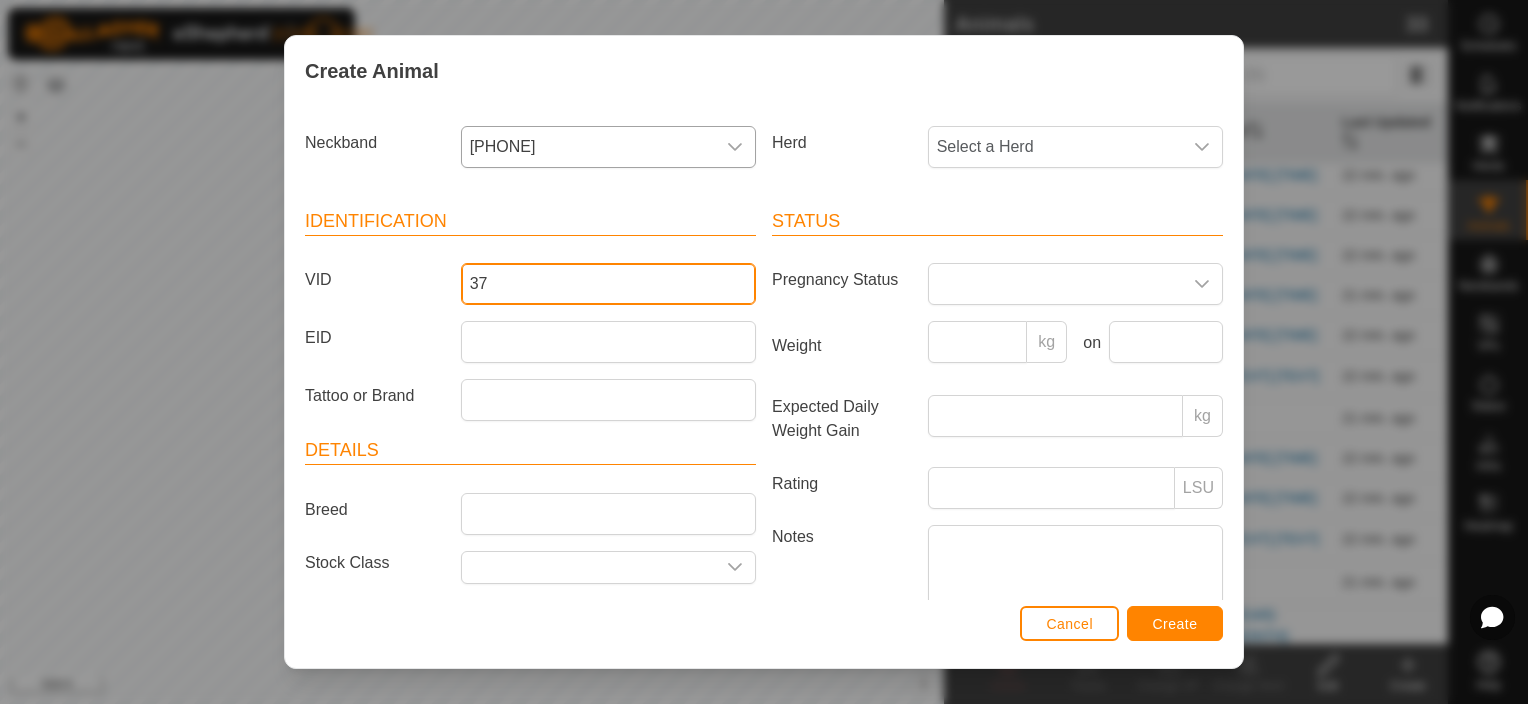 type on "37" 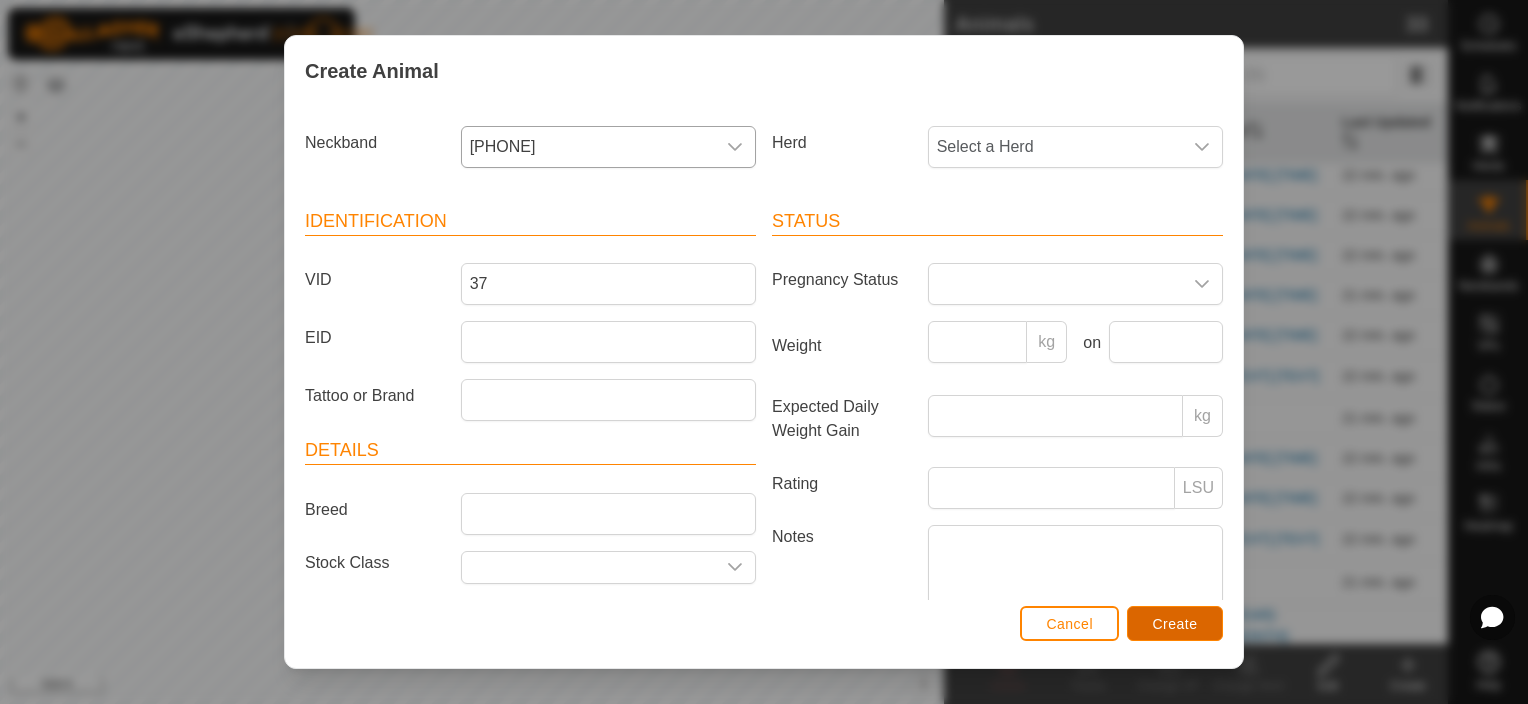 click on "Create" at bounding box center [1175, 624] 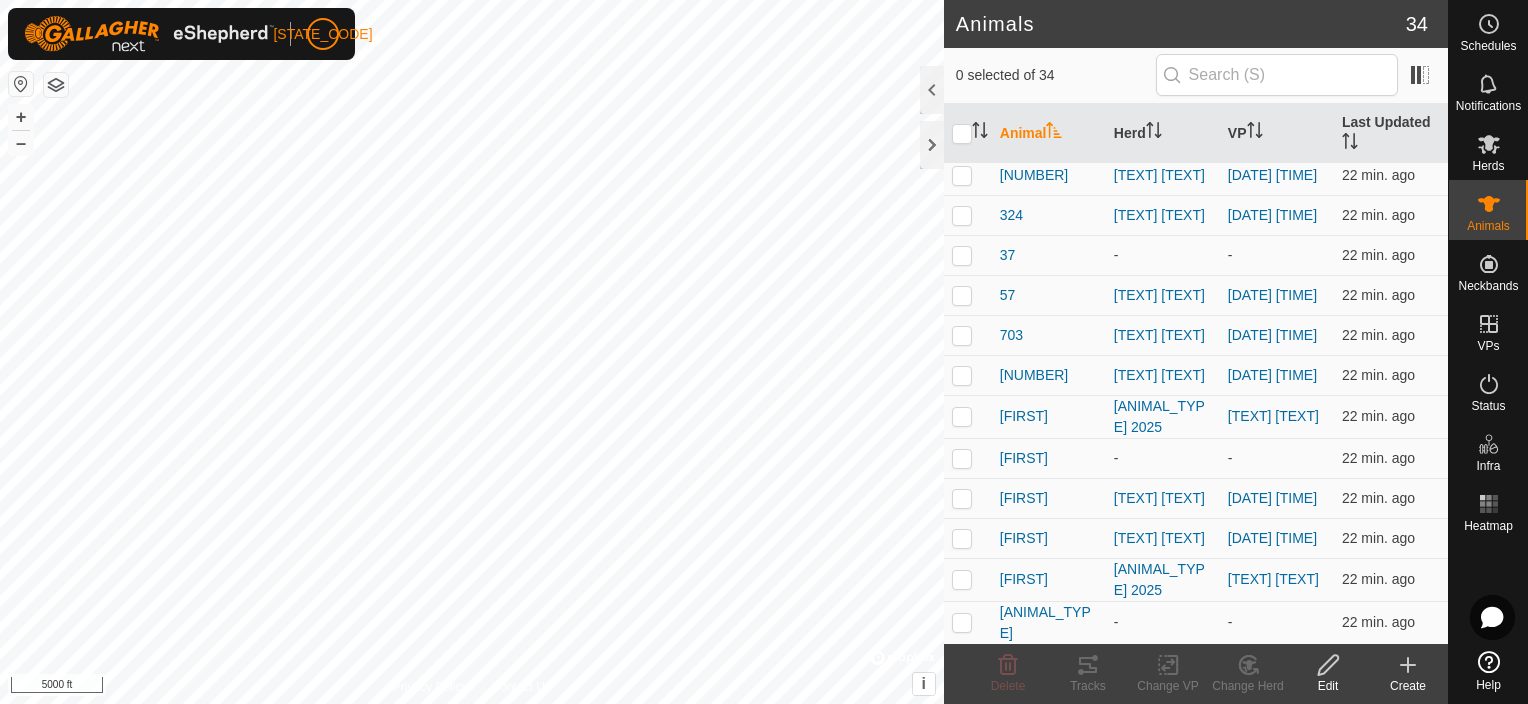 click 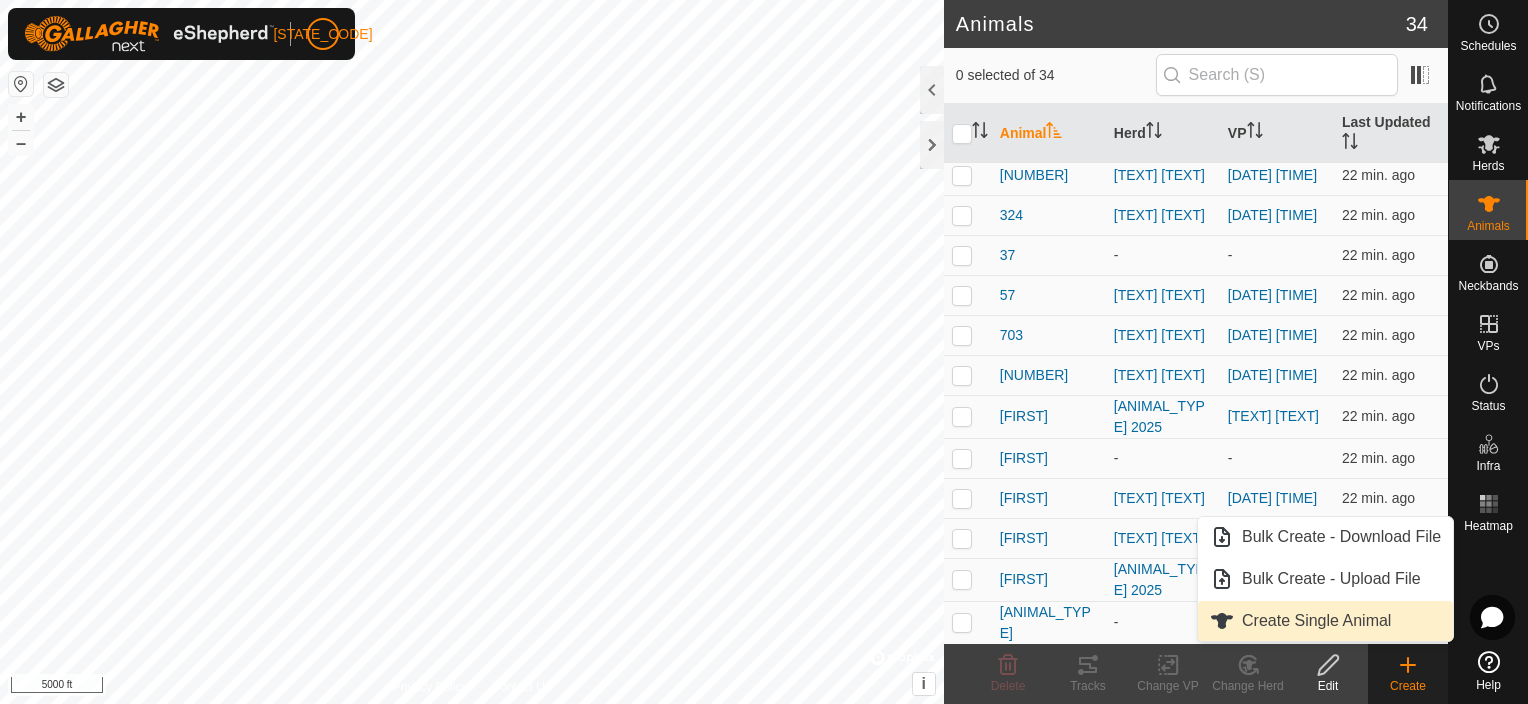 click on "Create Single Animal" at bounding box center (1325, 621) 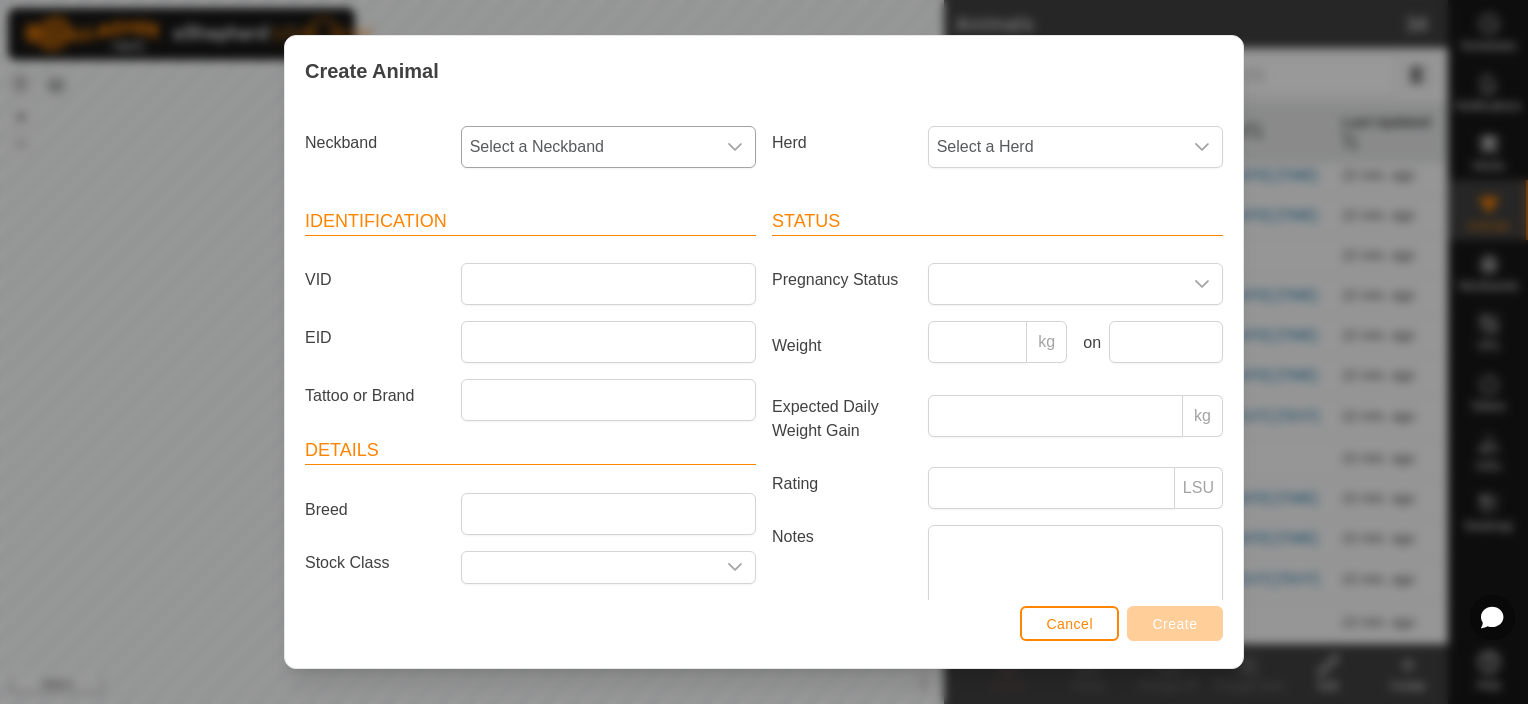 click on "Select a Neckband" at bounding box center (588, 147) 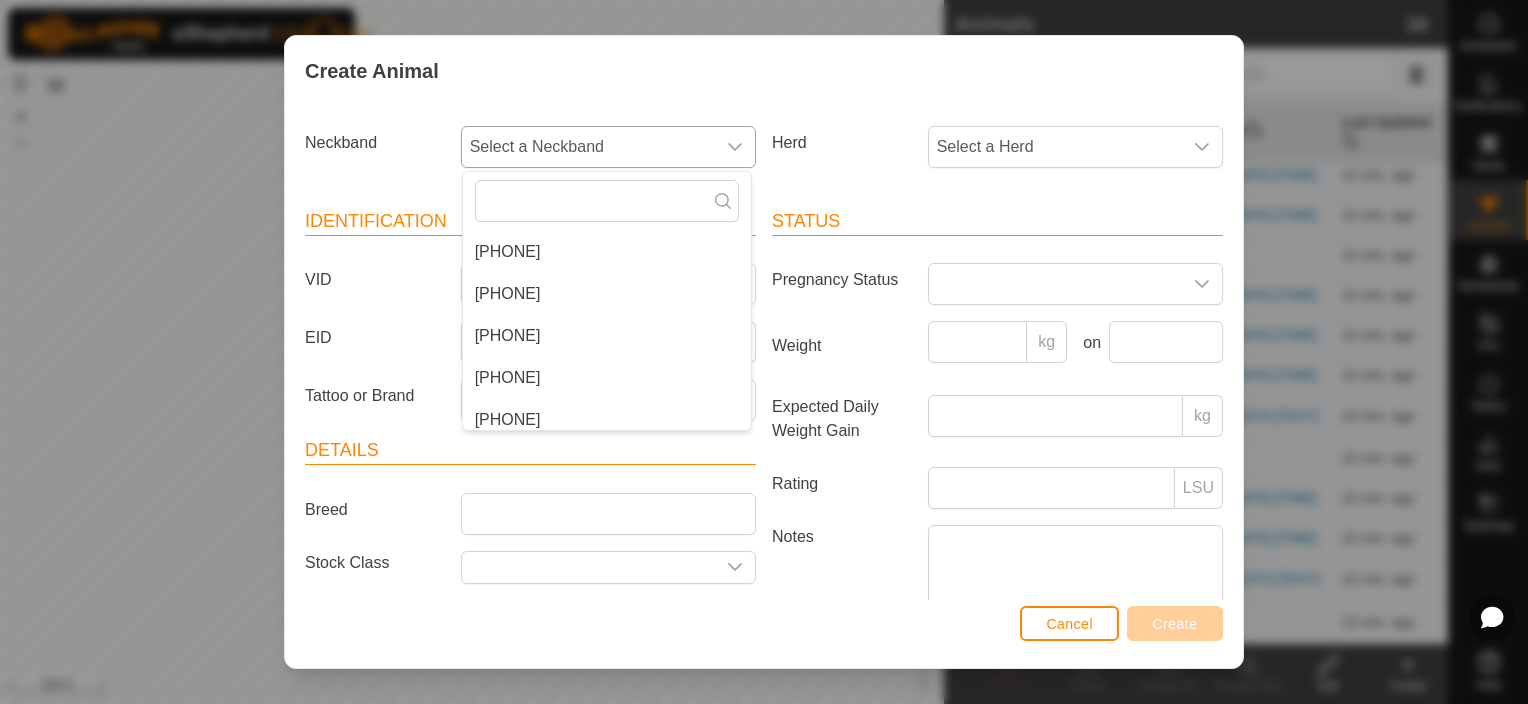 scroll, scrollTop: 850, scrollLeft: 0, axis: vertical 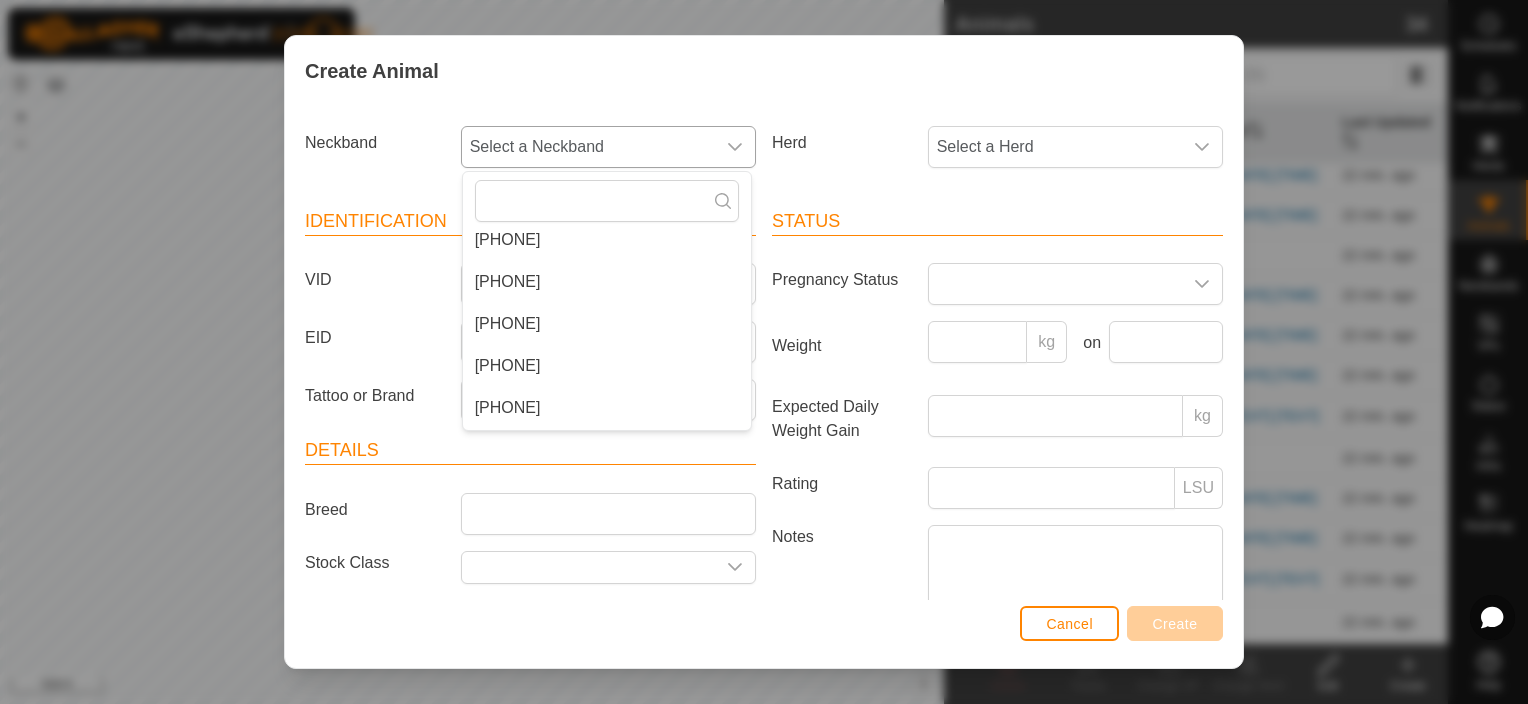click on "[PHONE]" at bounding box center [607, 366] 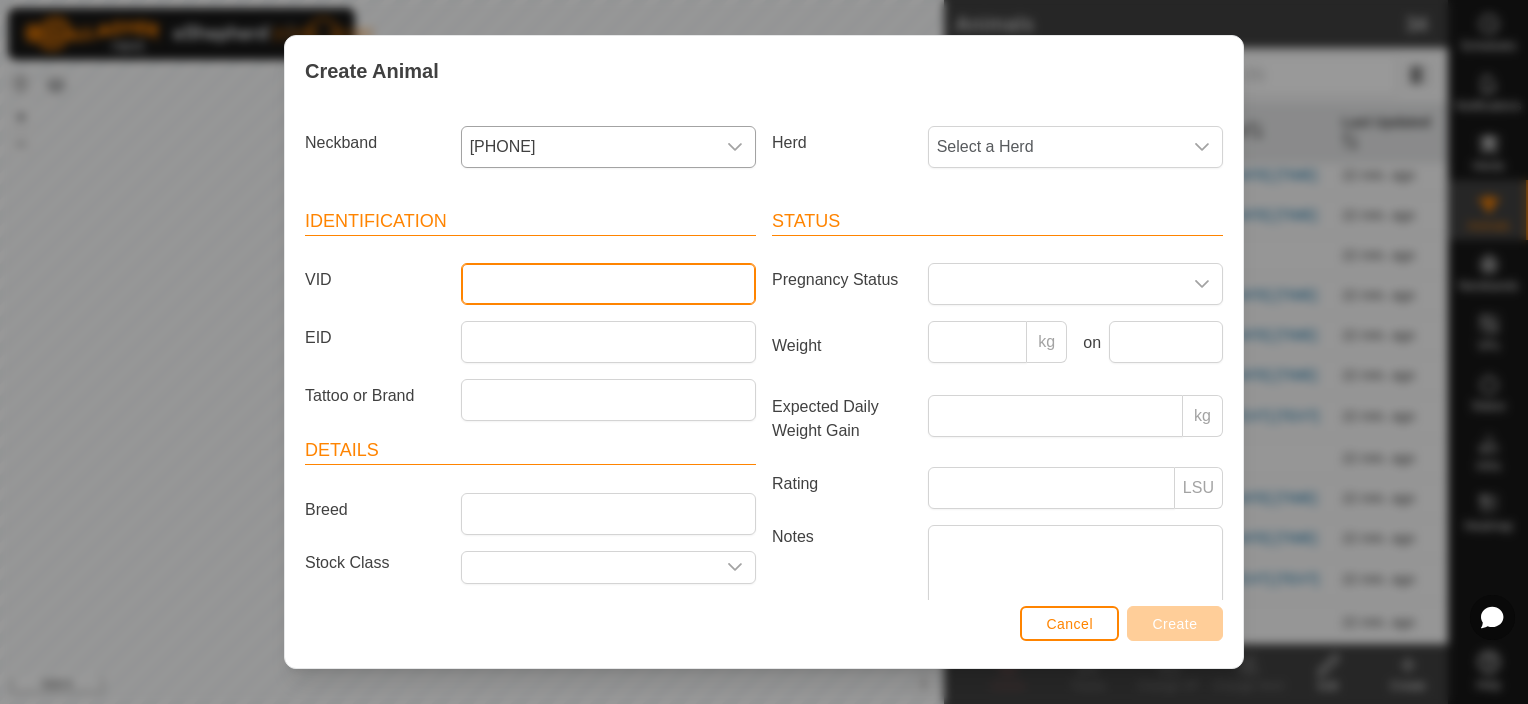 click on "VID" at bounding box center [608, 284] 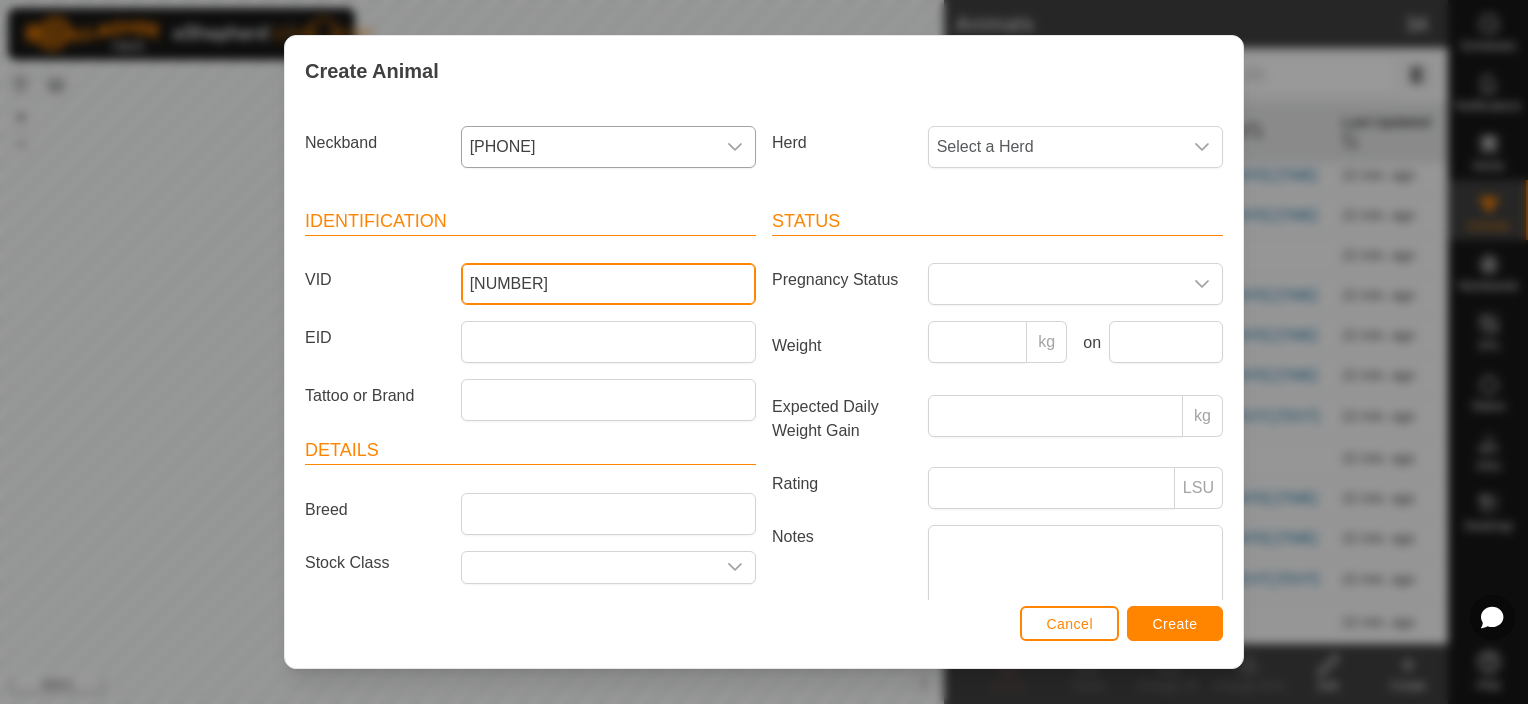 type on "[NUMBER]" 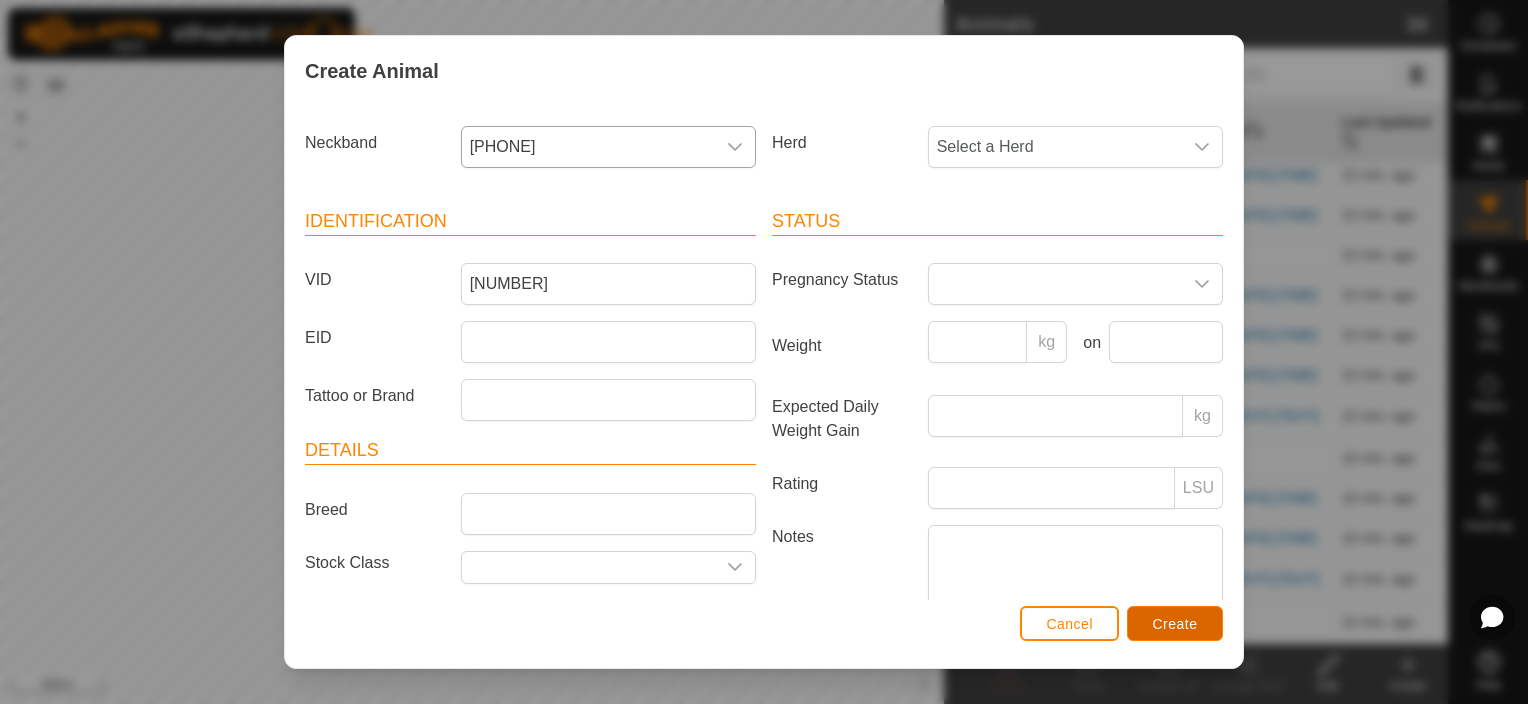 click on "Create" at bounding box center [1175, 624] 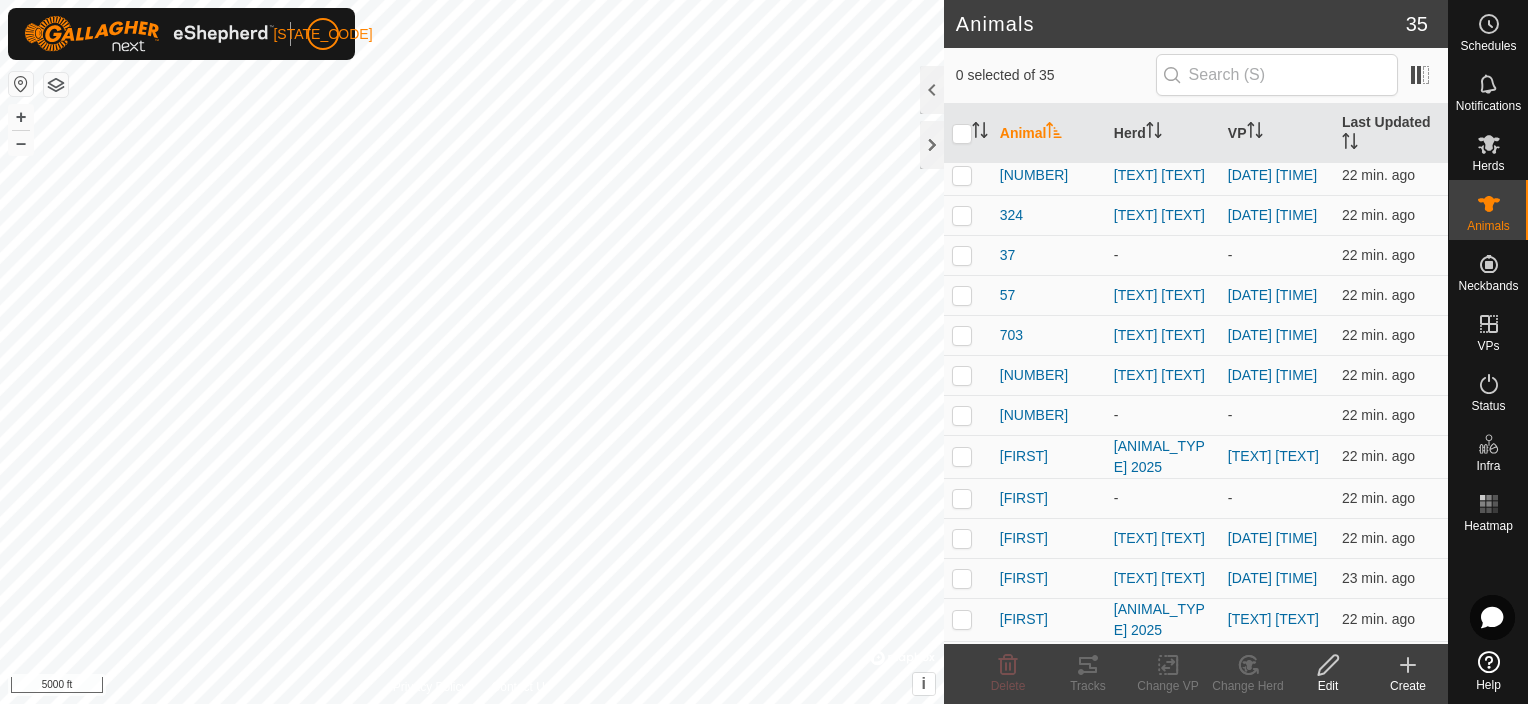 click 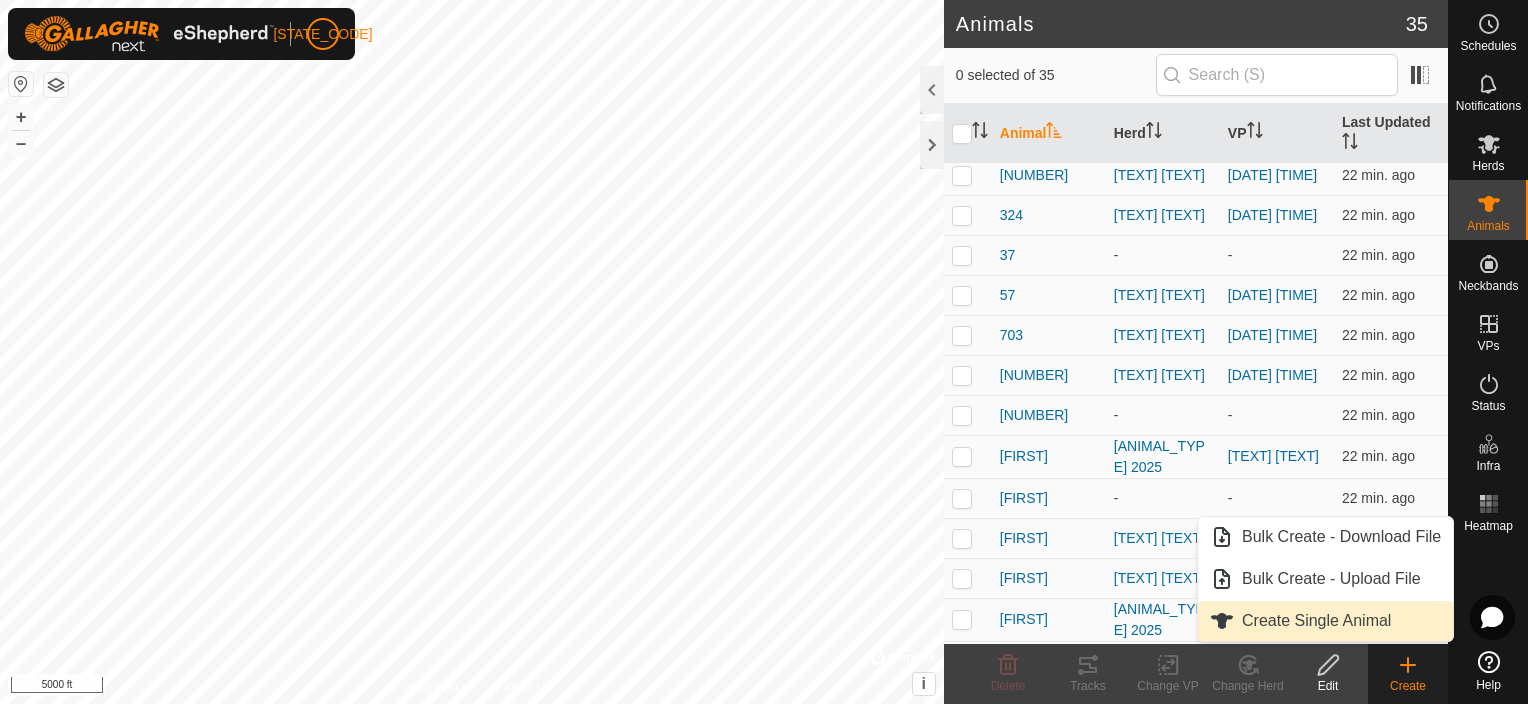 click on "Create Single Animal" at bounding box center [1325, 621] 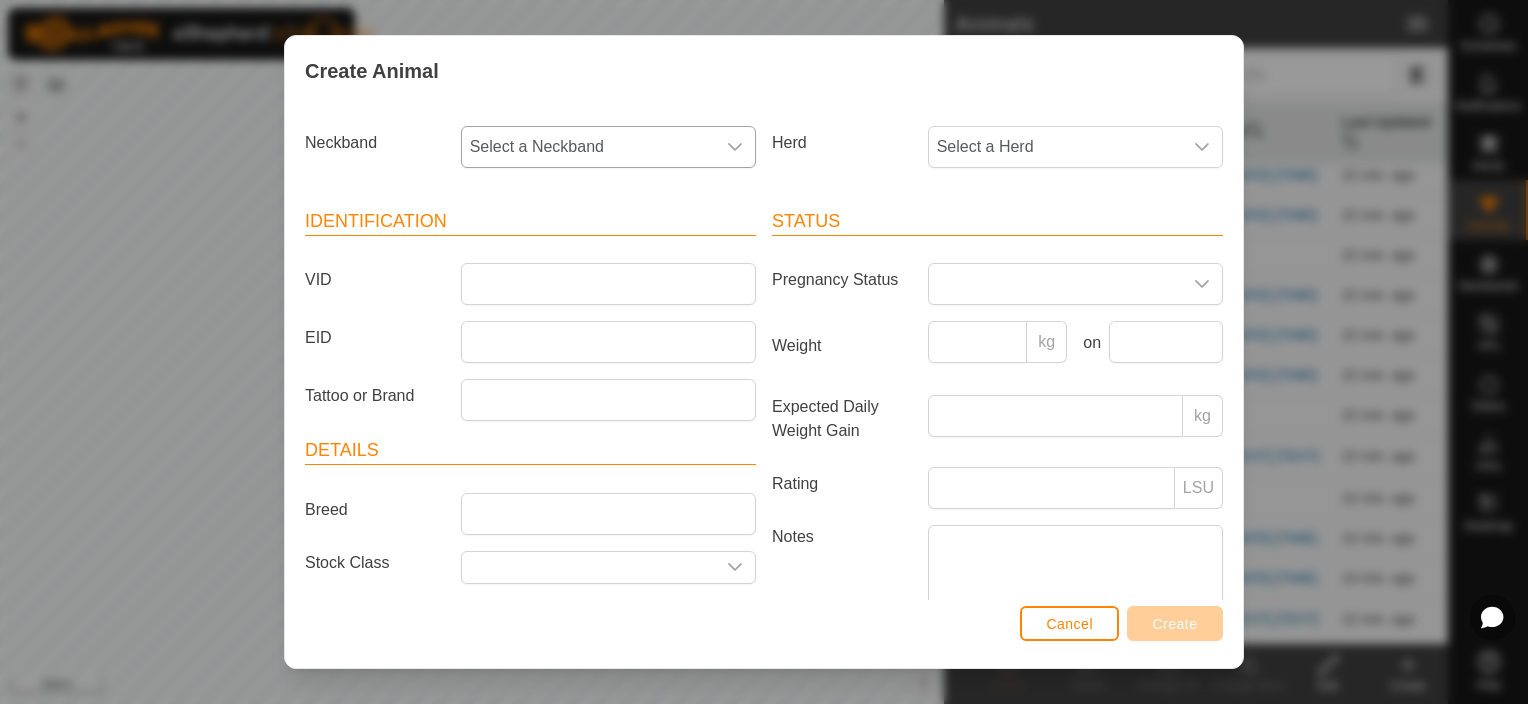 click on "Select a Neckband" at bounding box center (588, 147) 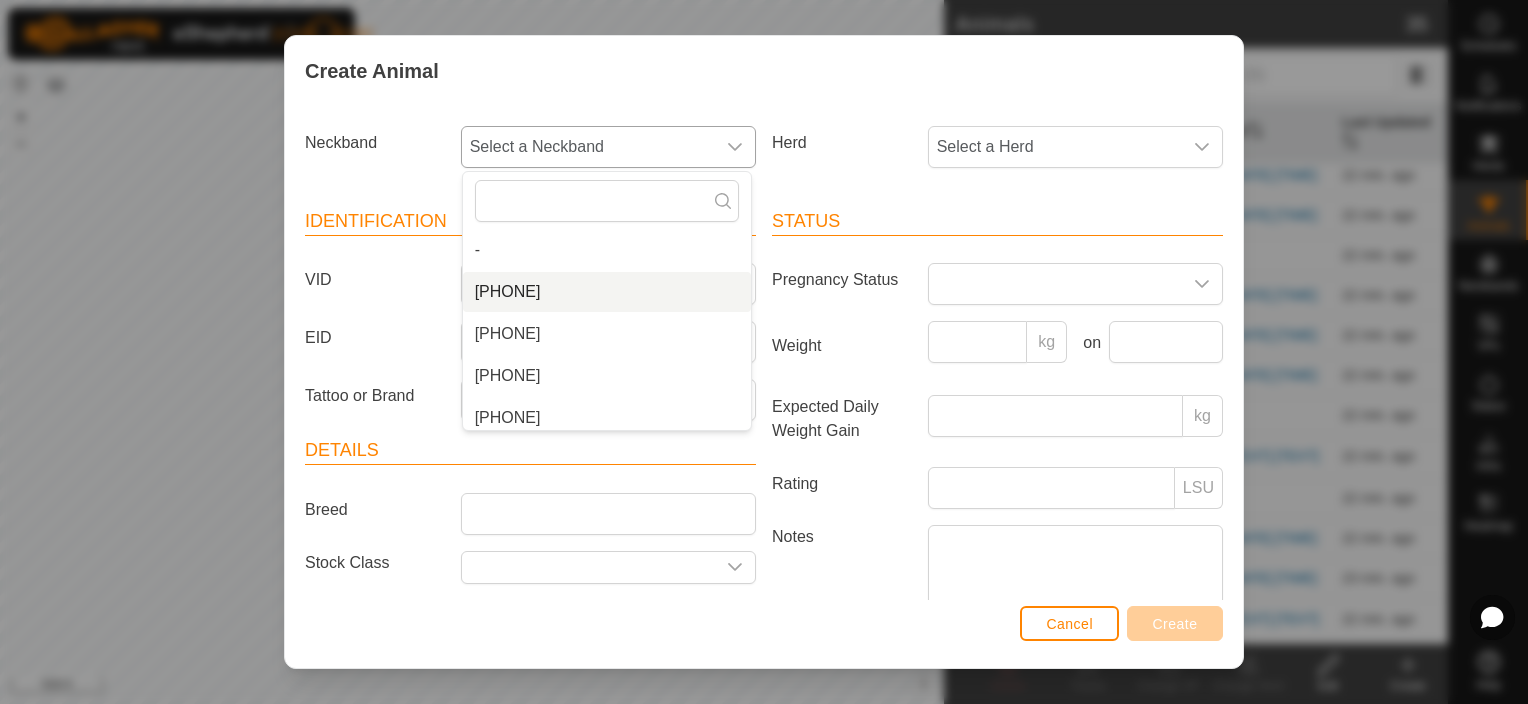 scroll, scrollTop: 24, scrollLeft: 0, axis: vertical 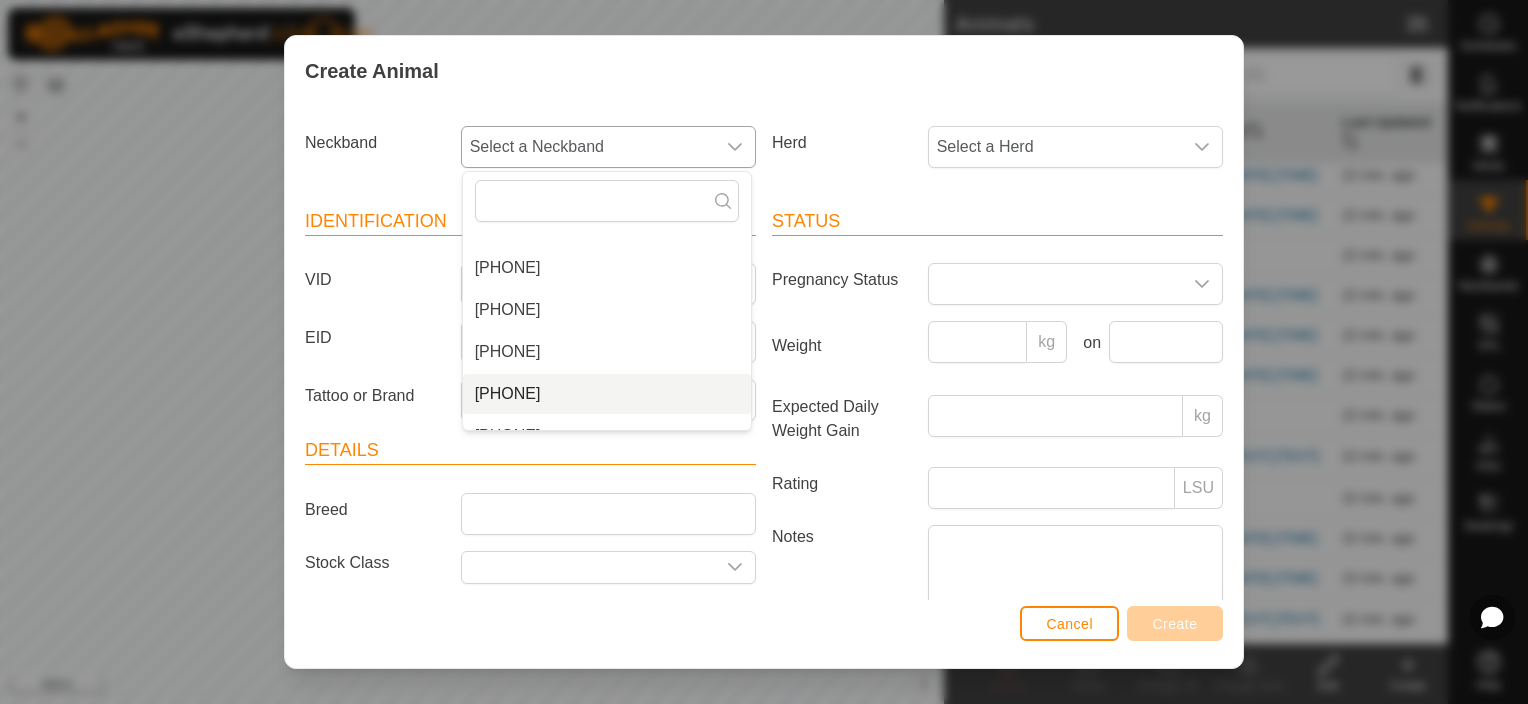 click on "[PHONE]" at bounding box center [607, 394] 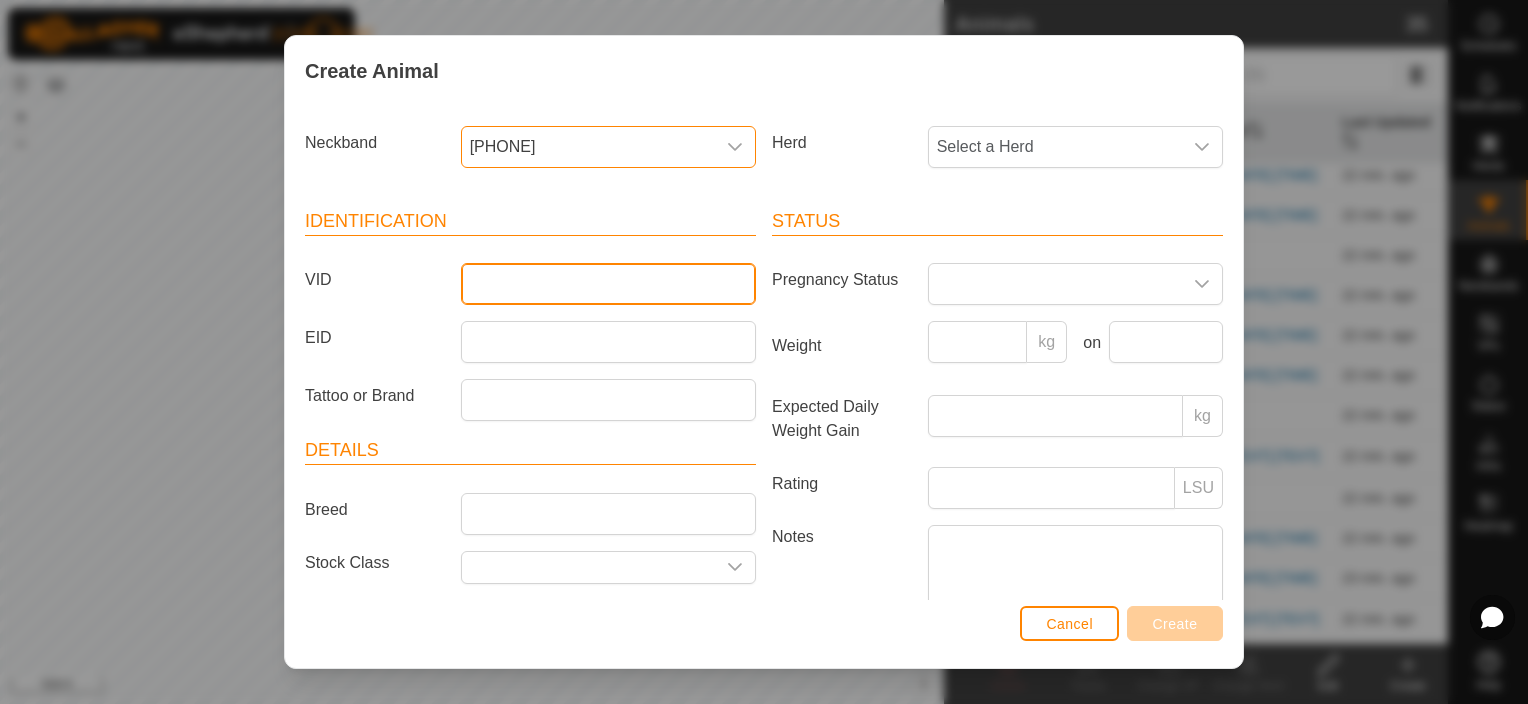 click on "VID" at bounding box center [608, 284] 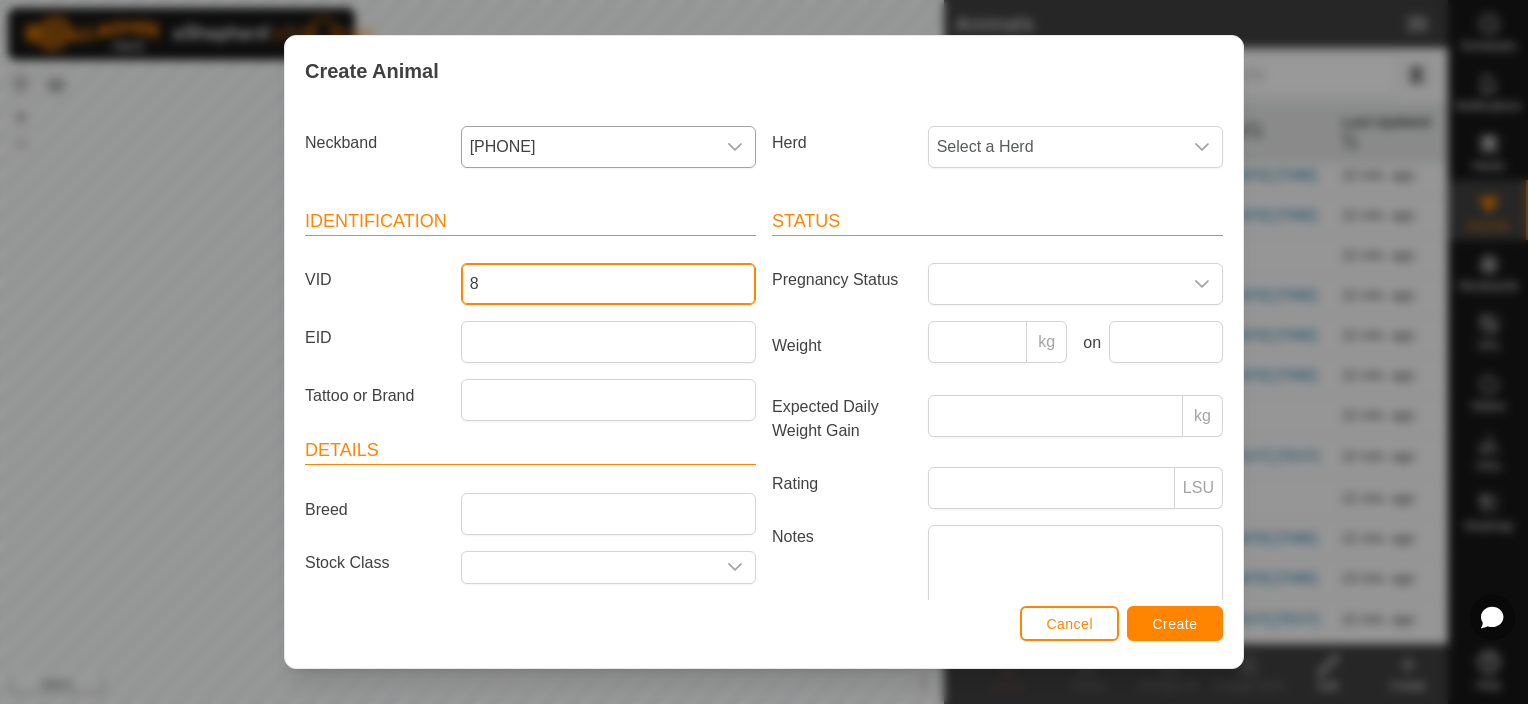 type on "8" 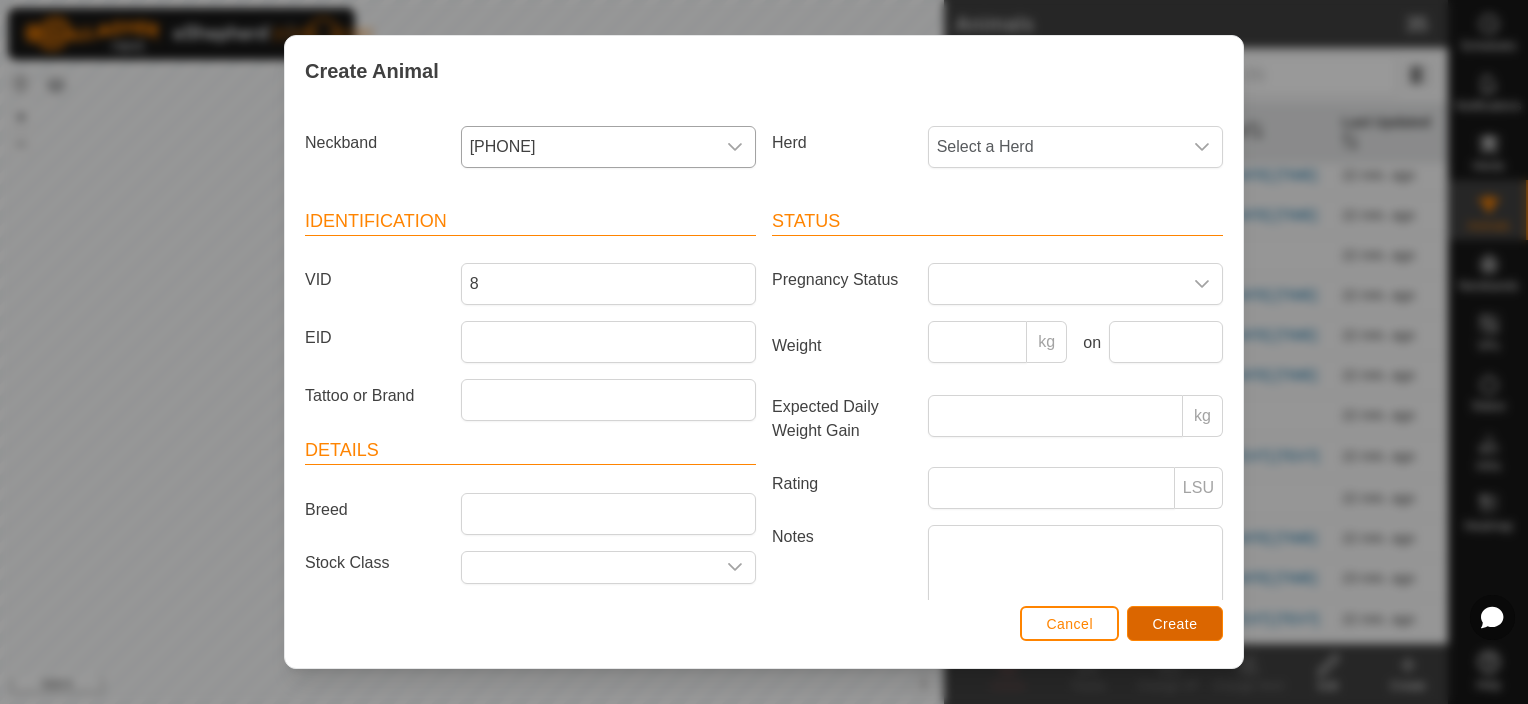 click on "Create" at bounding box center [1175, 624] 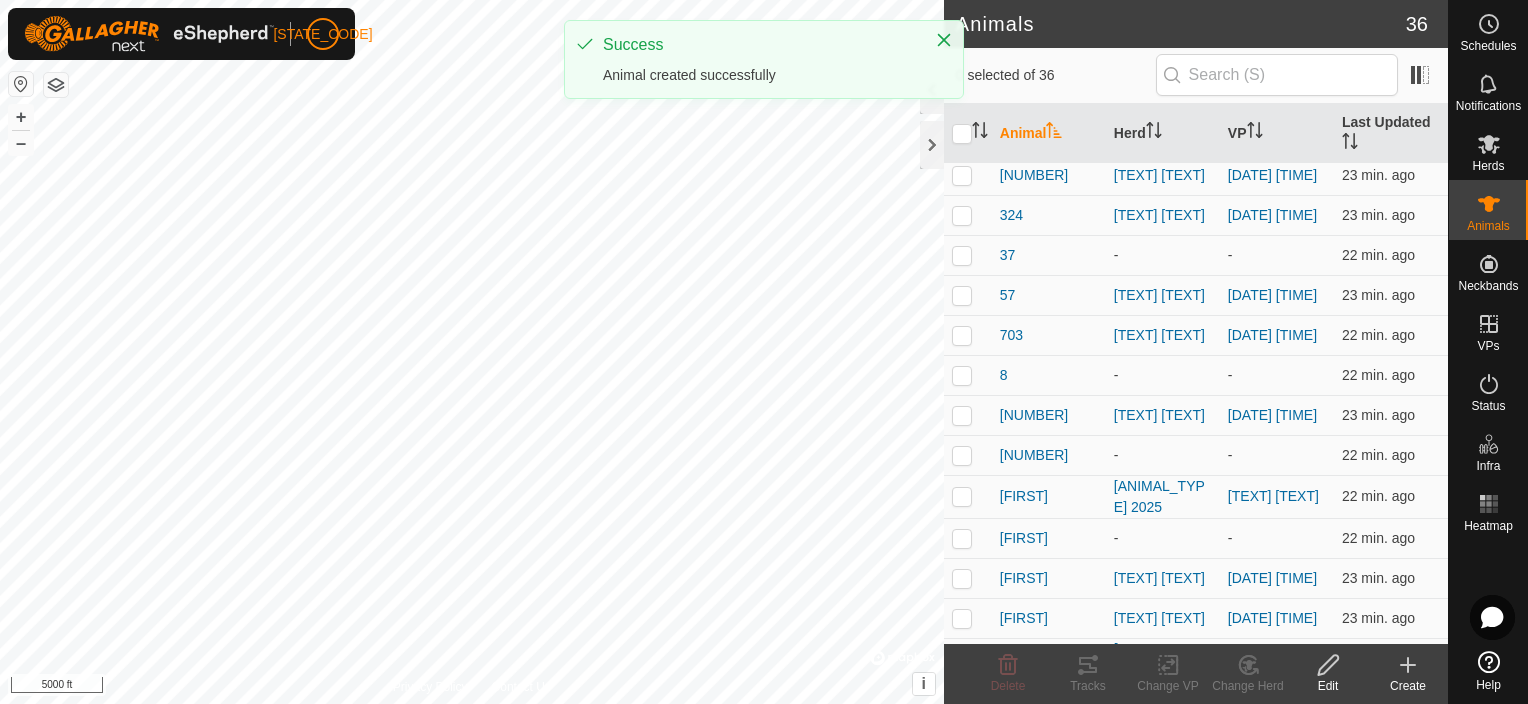 click 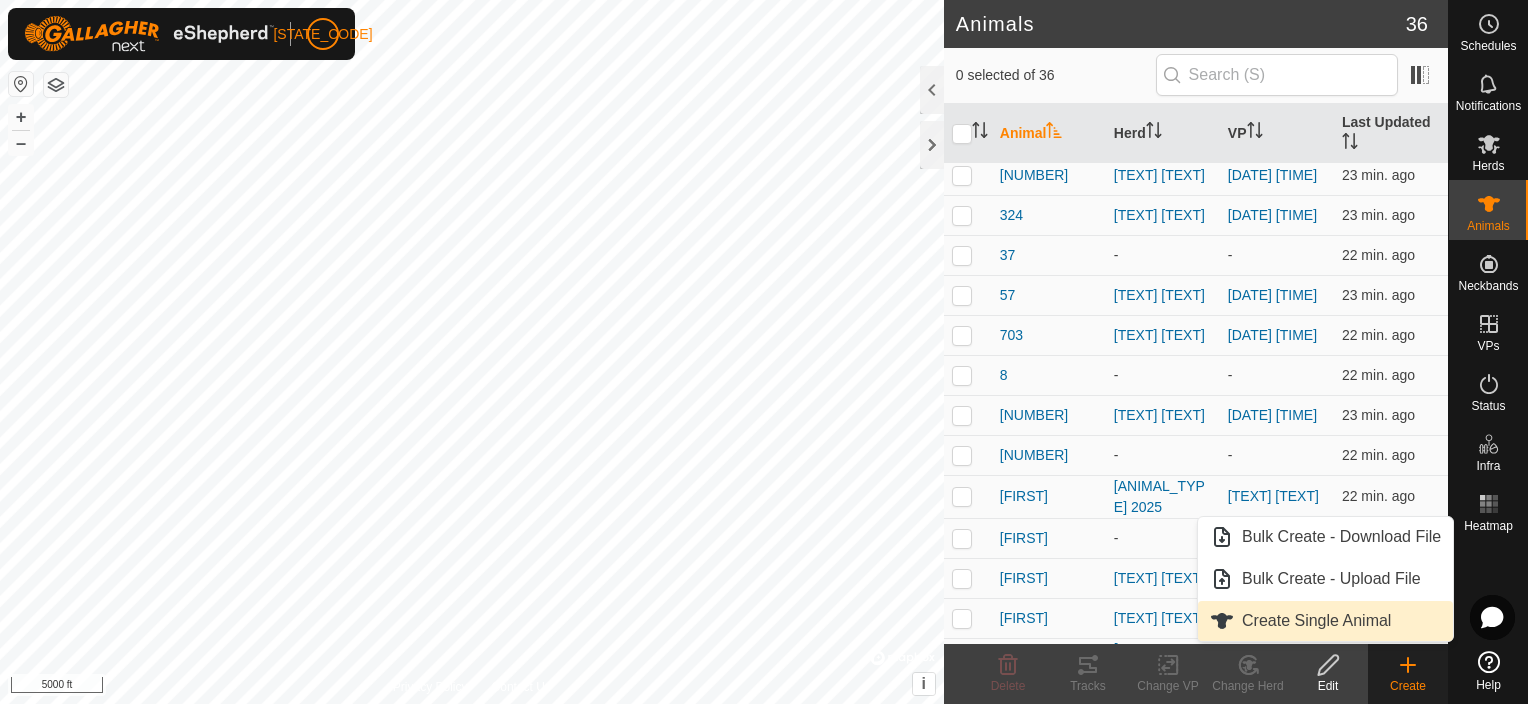 click on "Create Single Animal" at bounding box center (1325, 621) 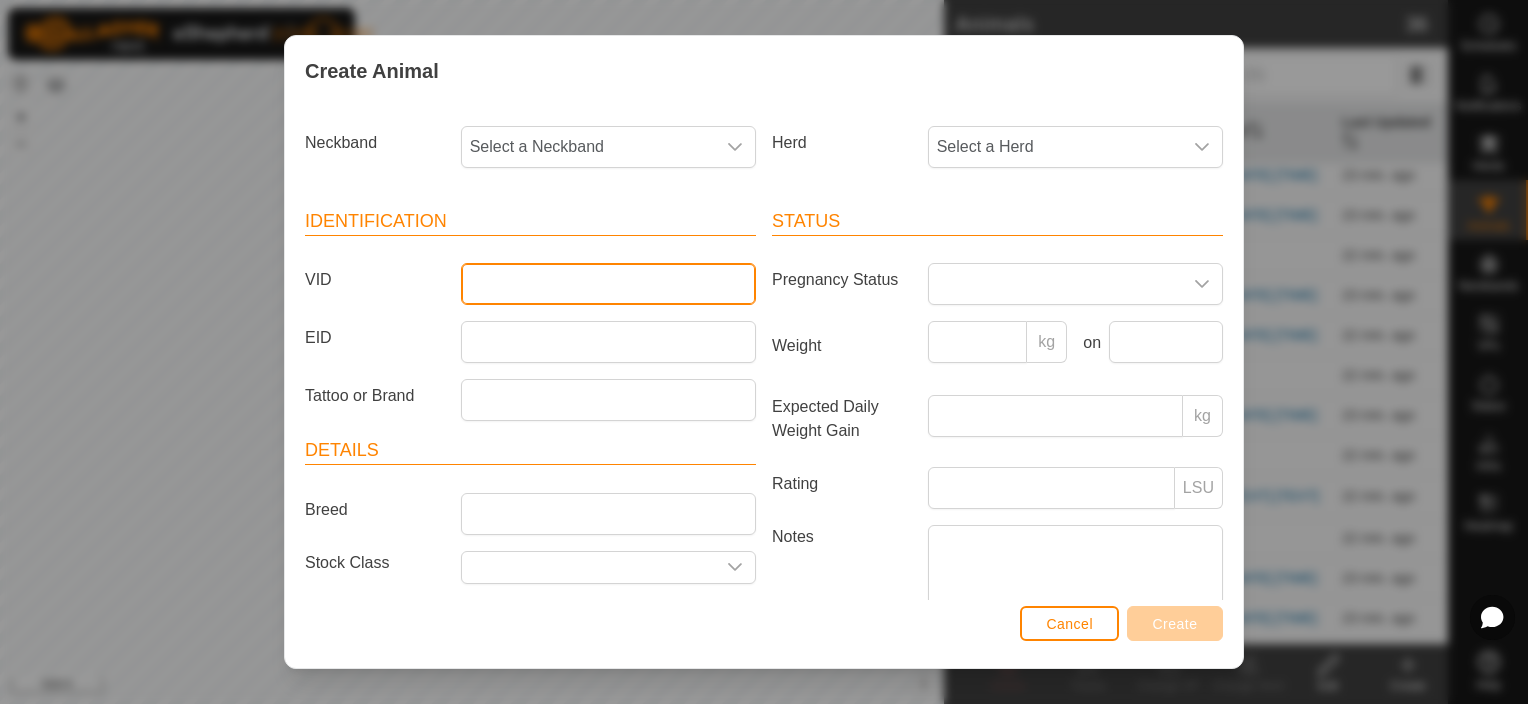 click on "VID" at bounding box center (608, 284) 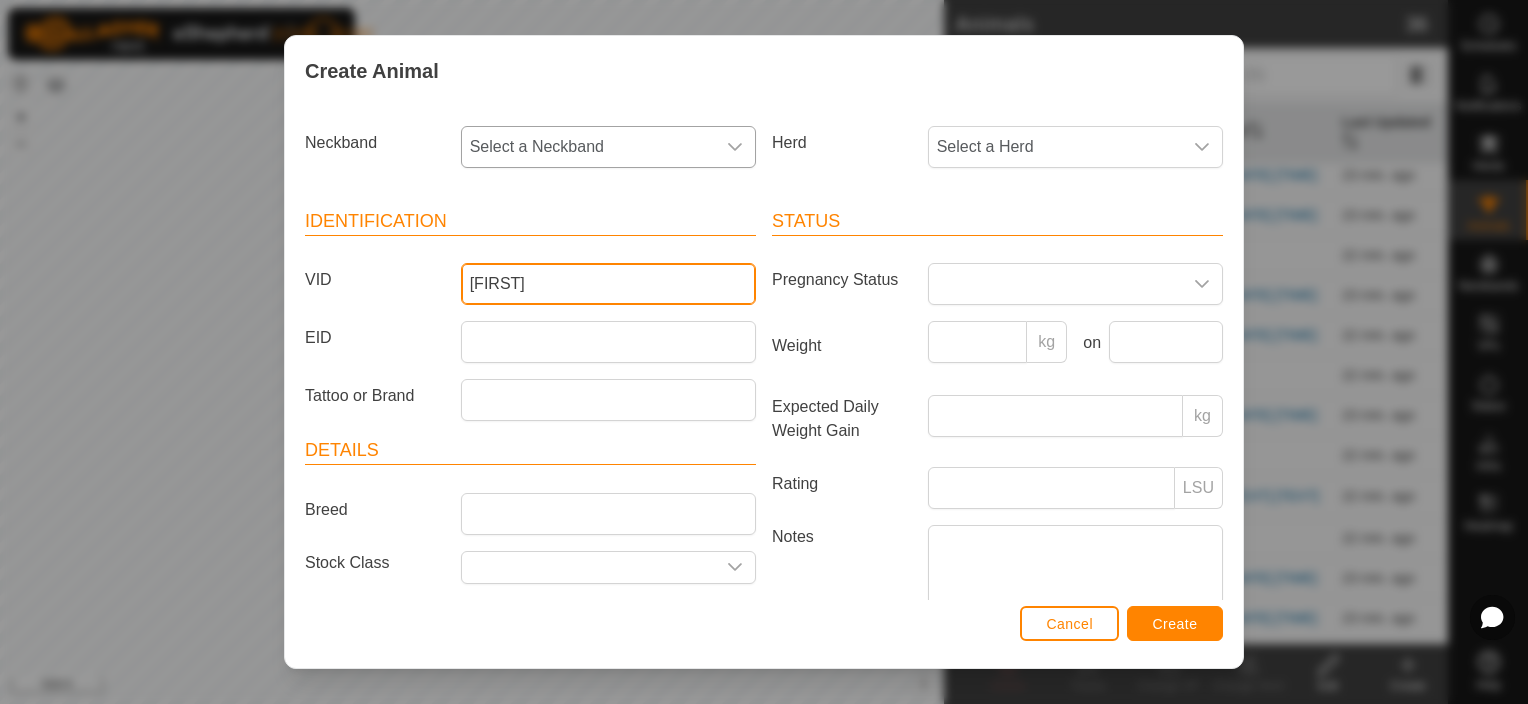 type on "[FIRST]" 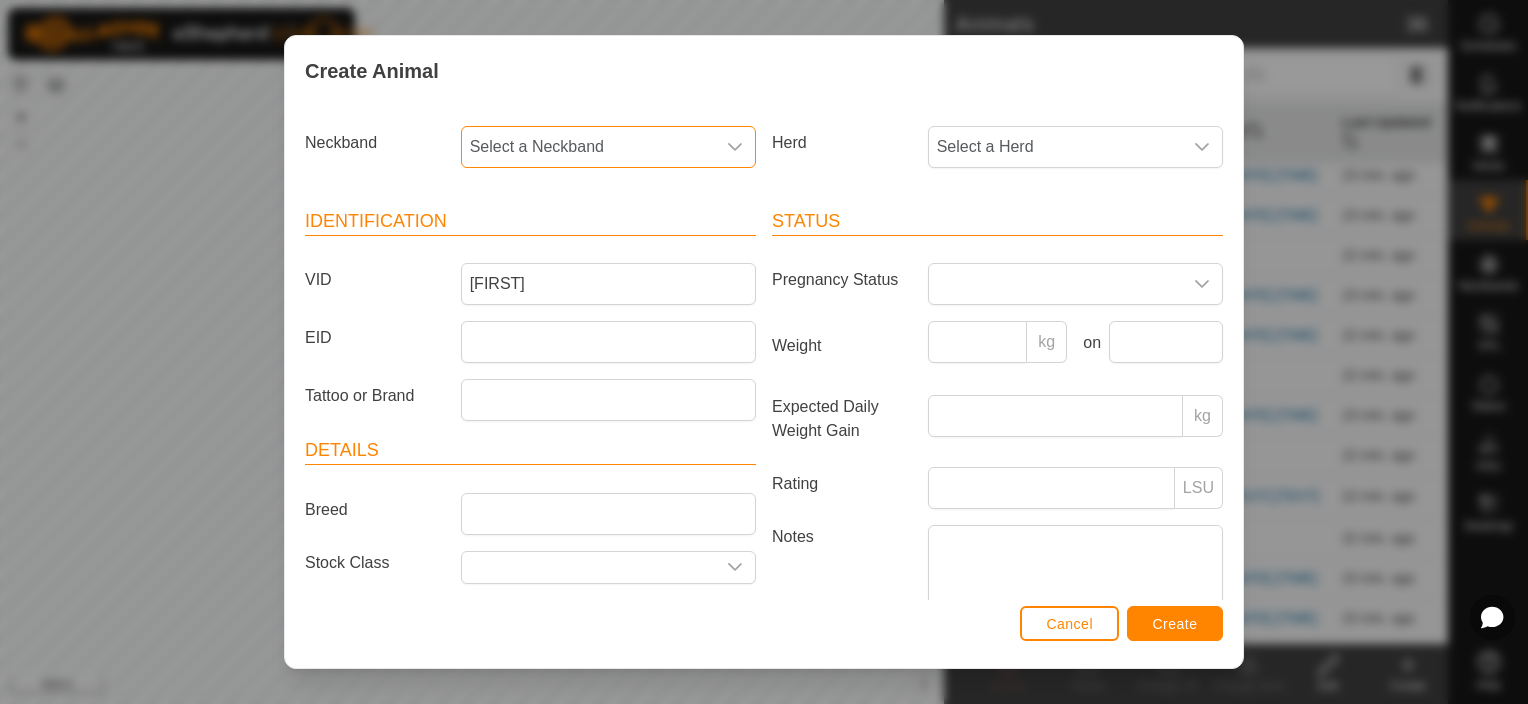 click on "Select a Neckband" at bounding box center [588, 147] 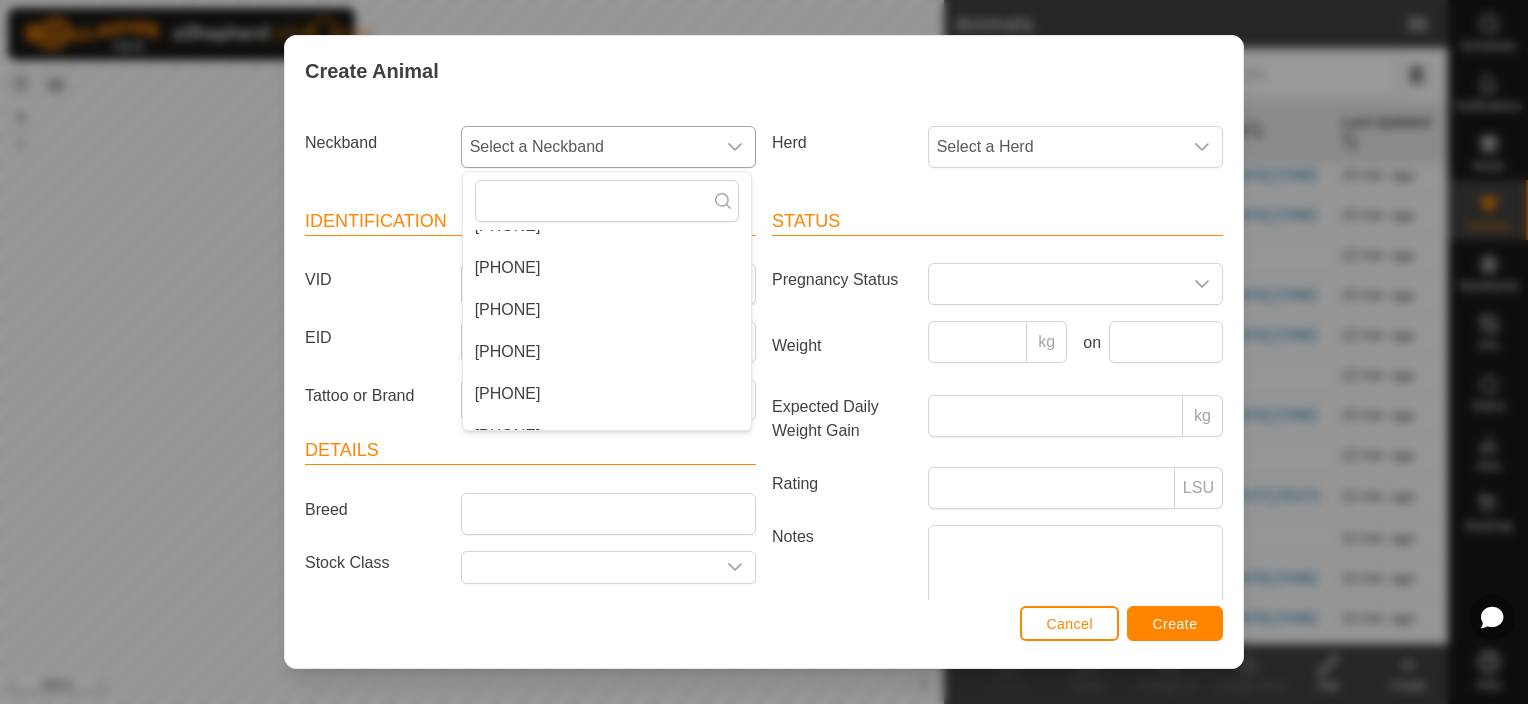 scroll, scrollTop: 175, scrollLeft: 0, axis: vertical 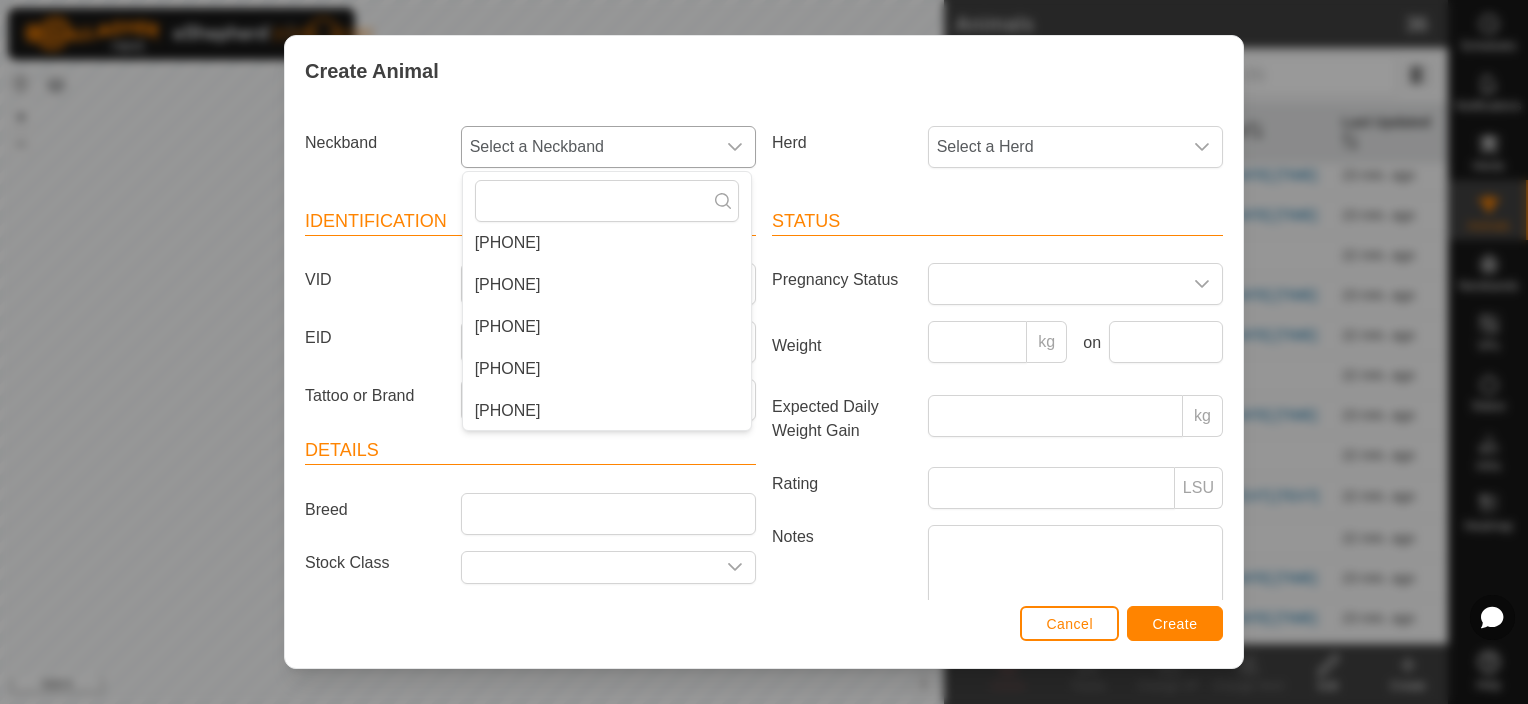 click on "[PHONE]" at bounding box center [607, 369] 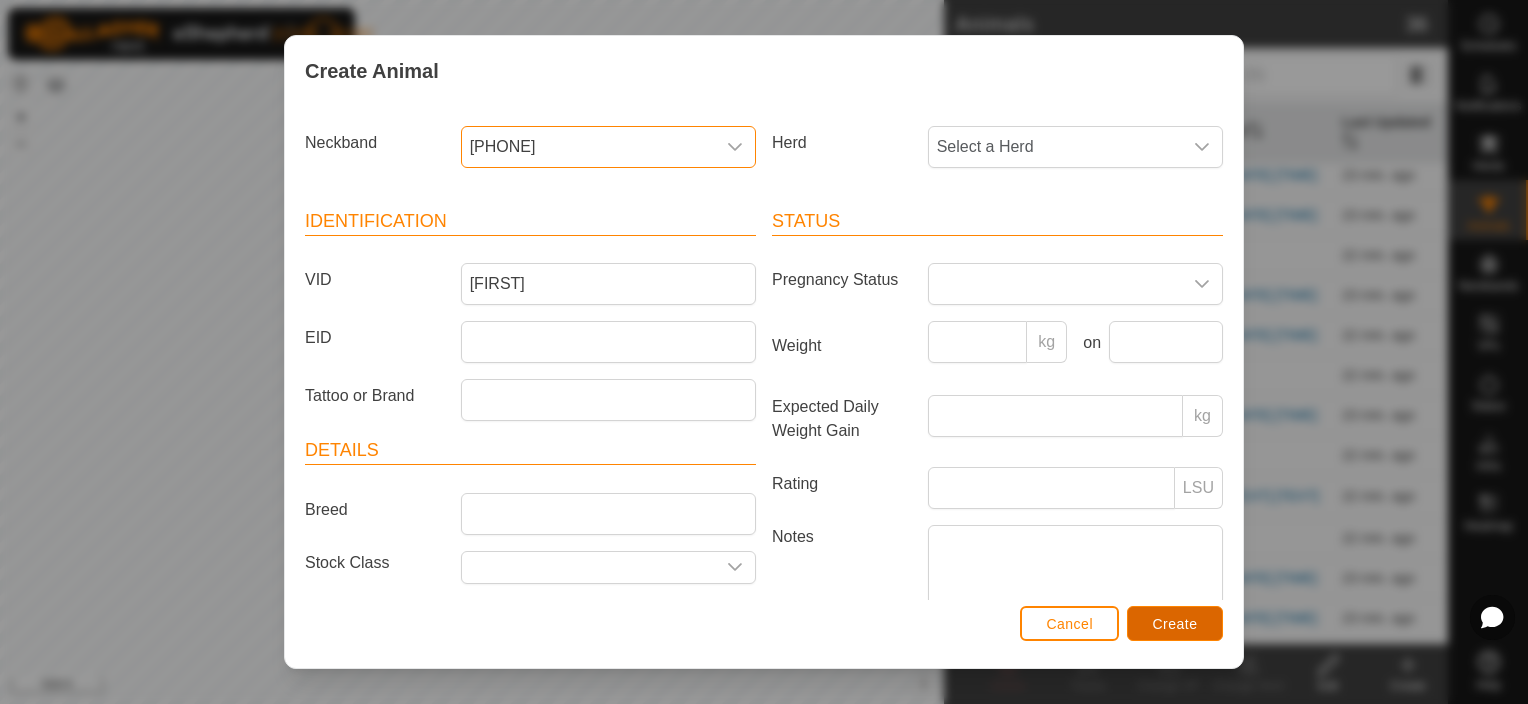 click on "Create" at bounding box center [1175, 624] 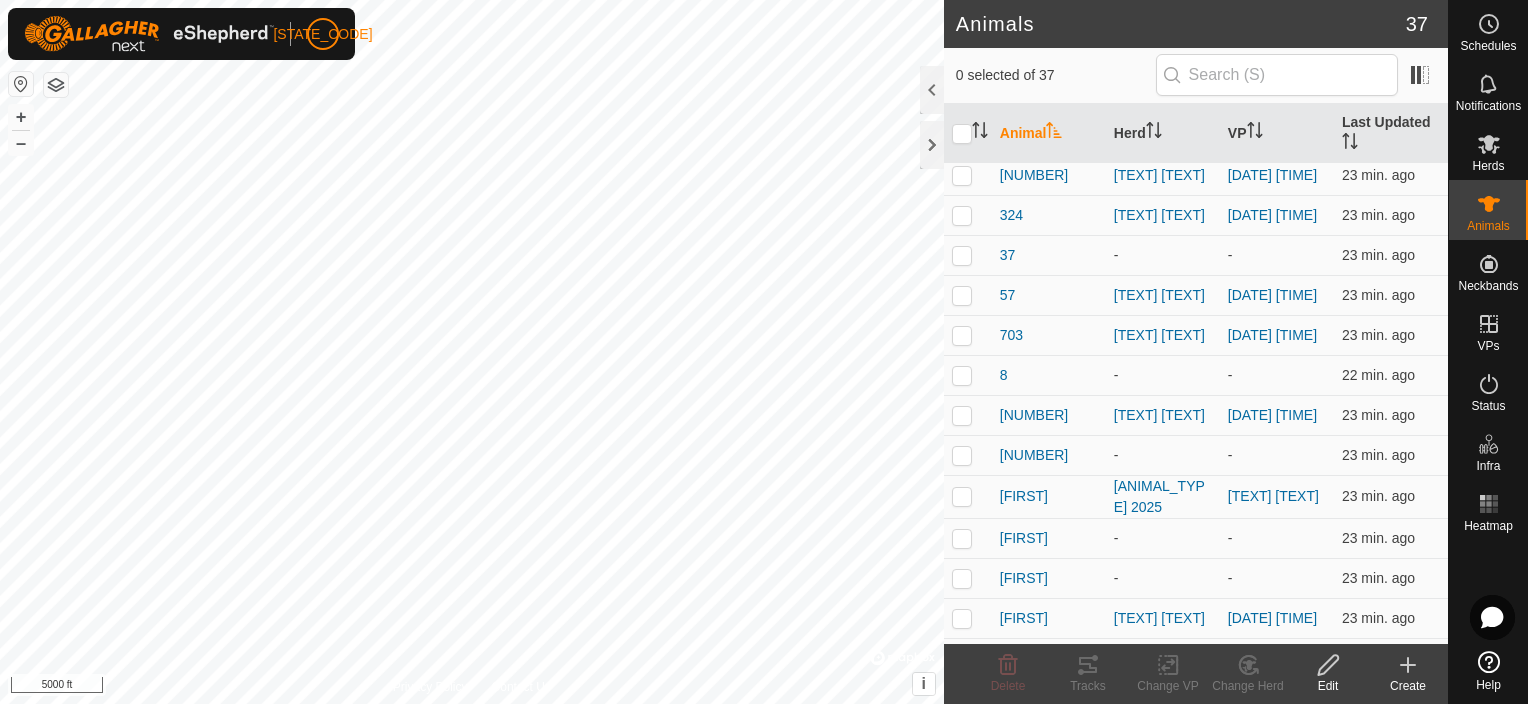 click 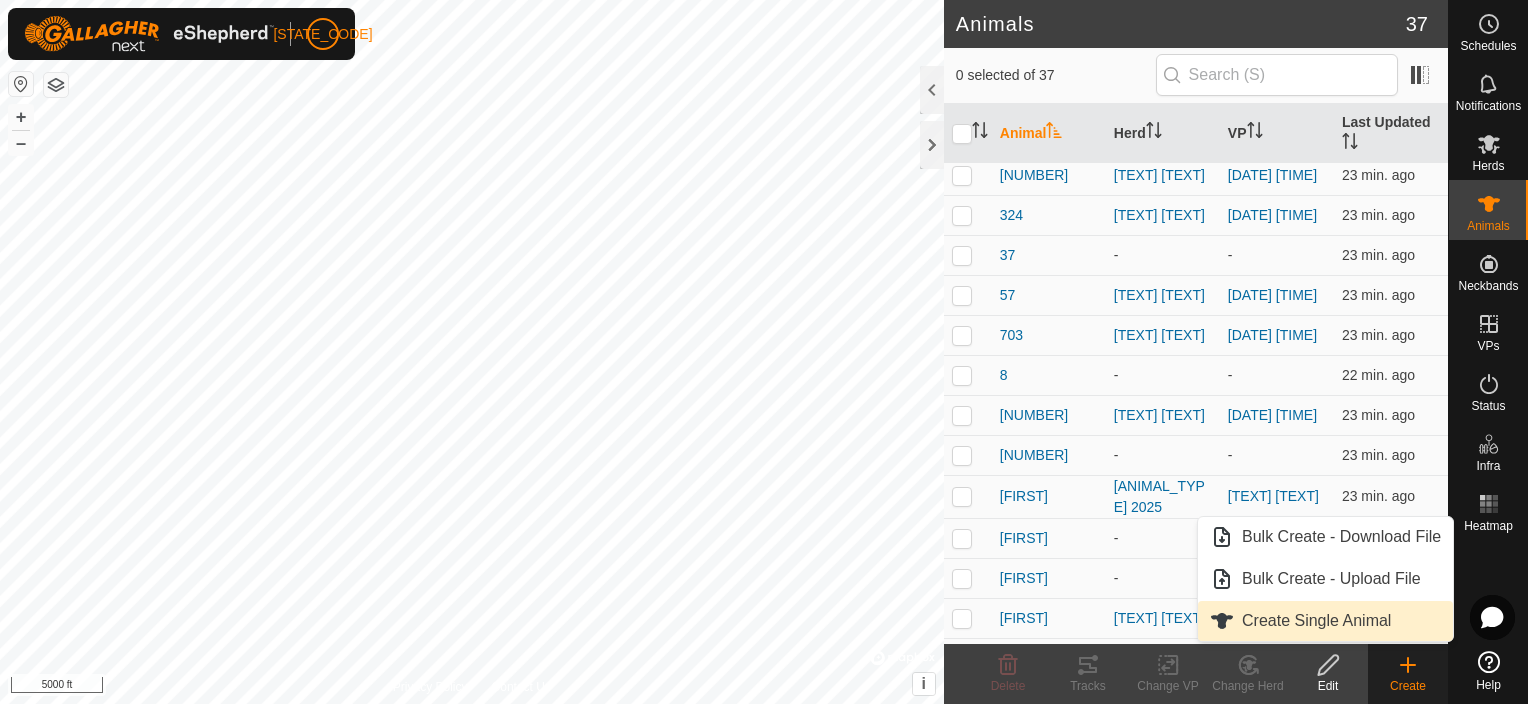 click on "Create Single Animal" at bounding box center (1325, 621) 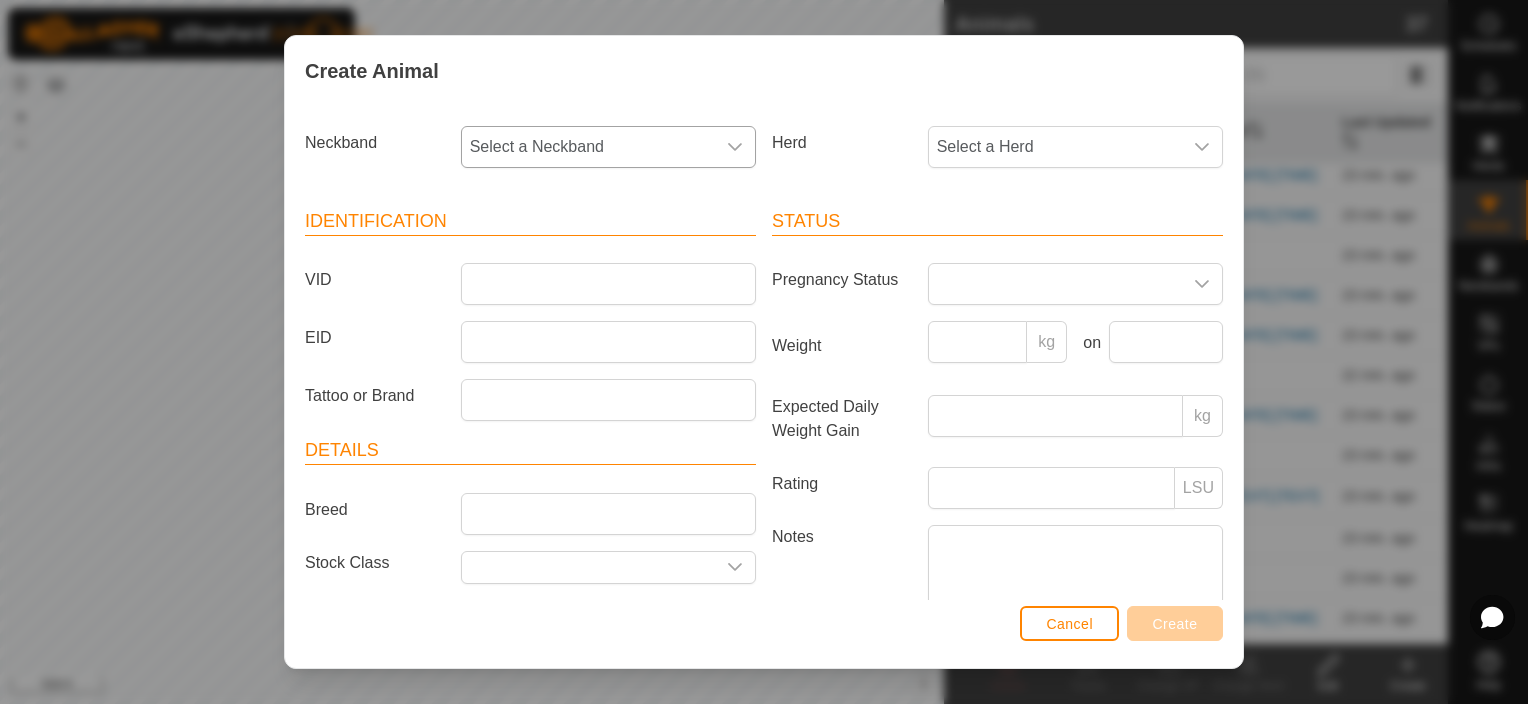 click on "Select a Neckband" at bounding box center (588, 147) 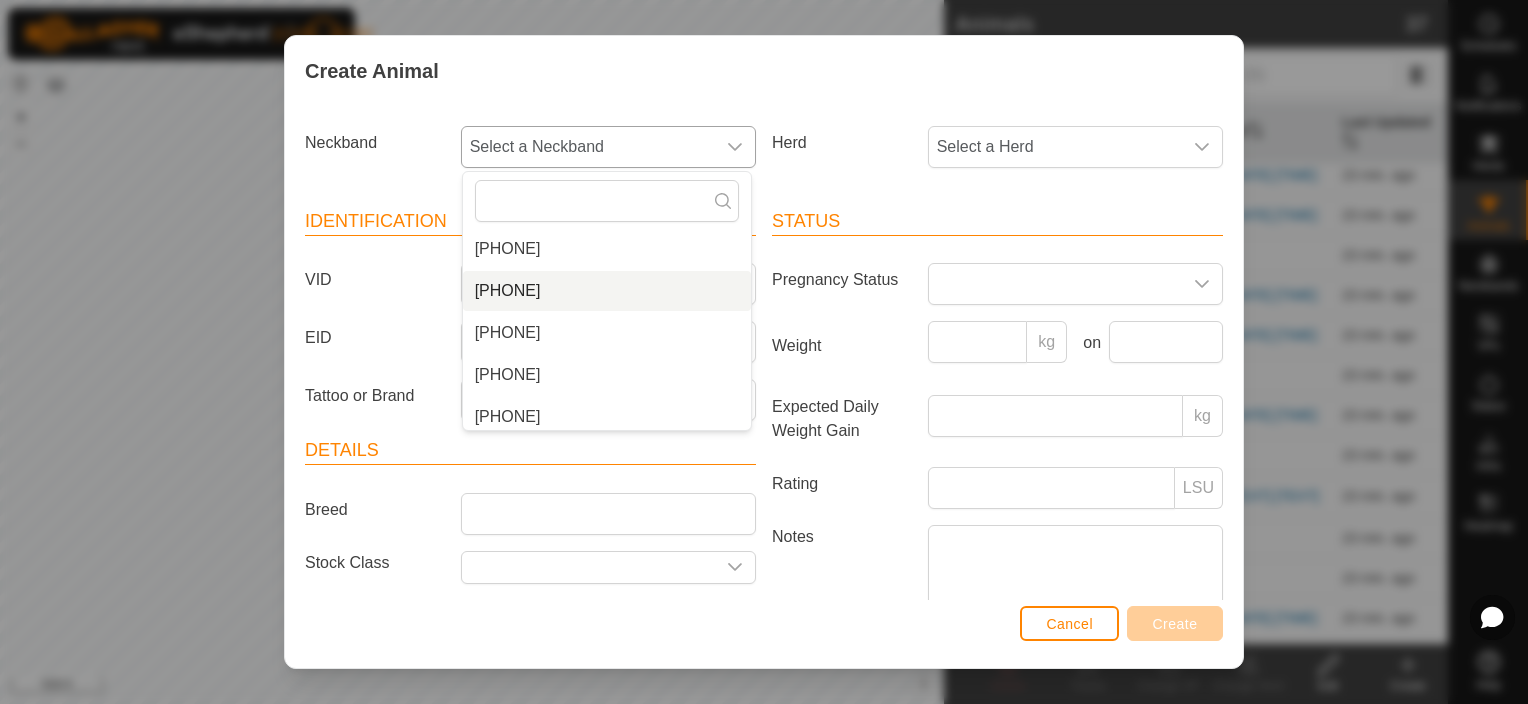 scroll, scrollTop: 675, scrollLeft: 0, axis: vertical 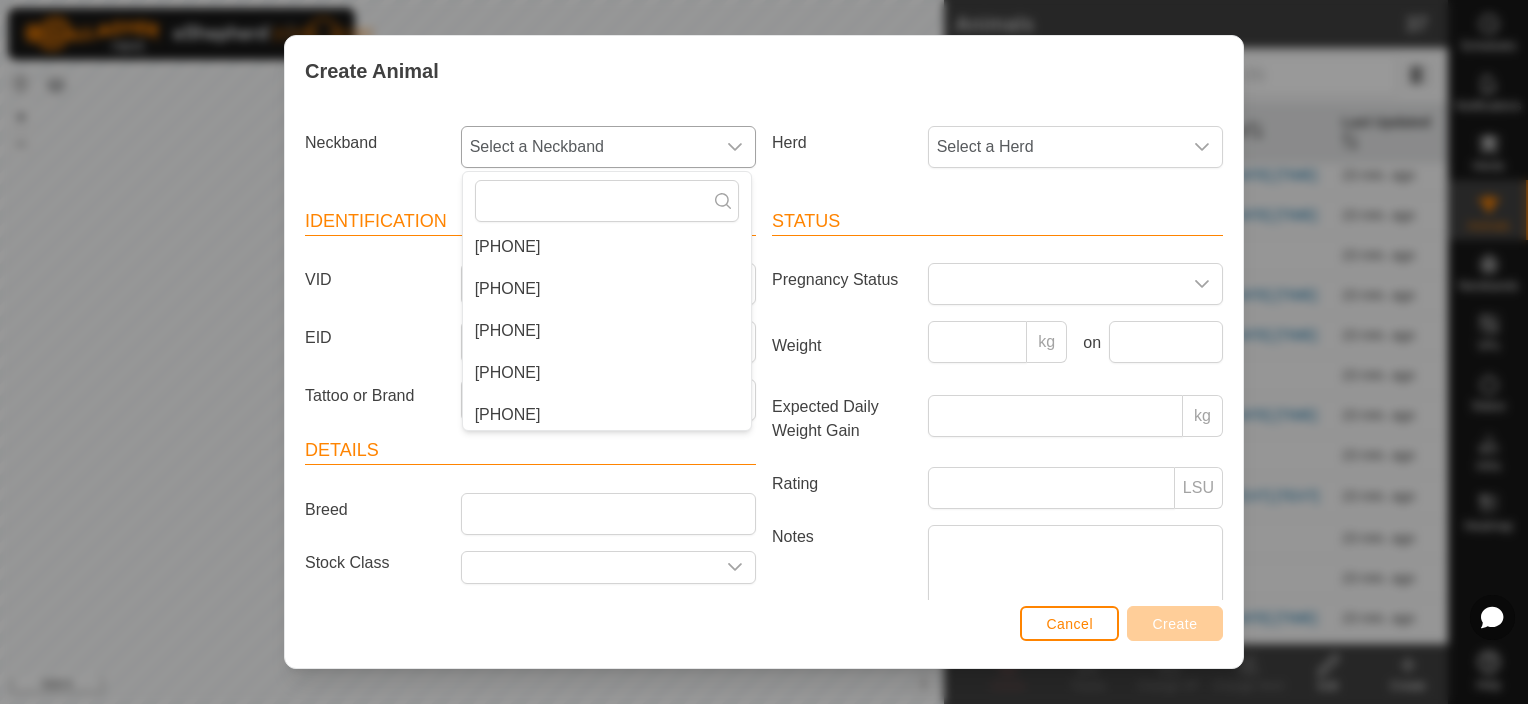 click on "[PHONE]" at bounding box center (607, 331) 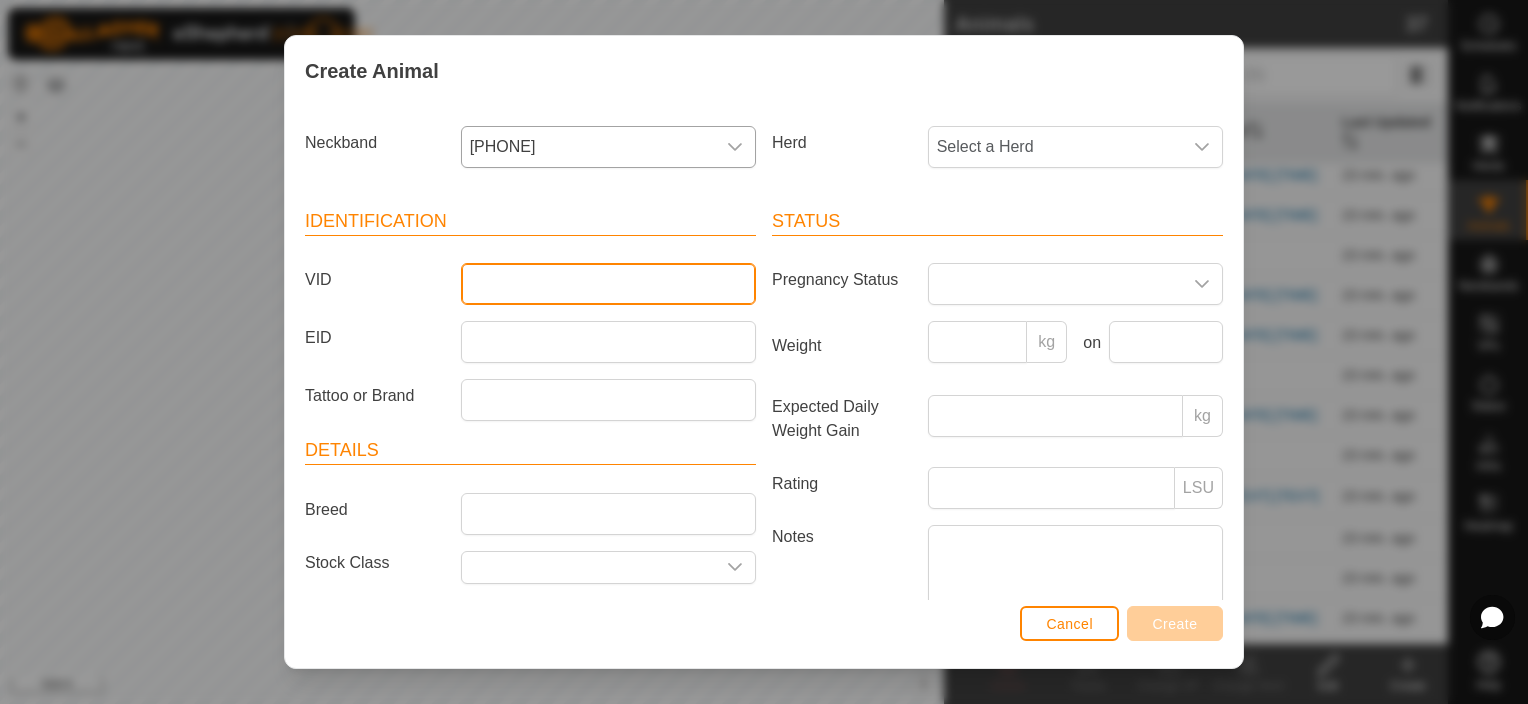 click on "VID" at bounding box center [608, 284] 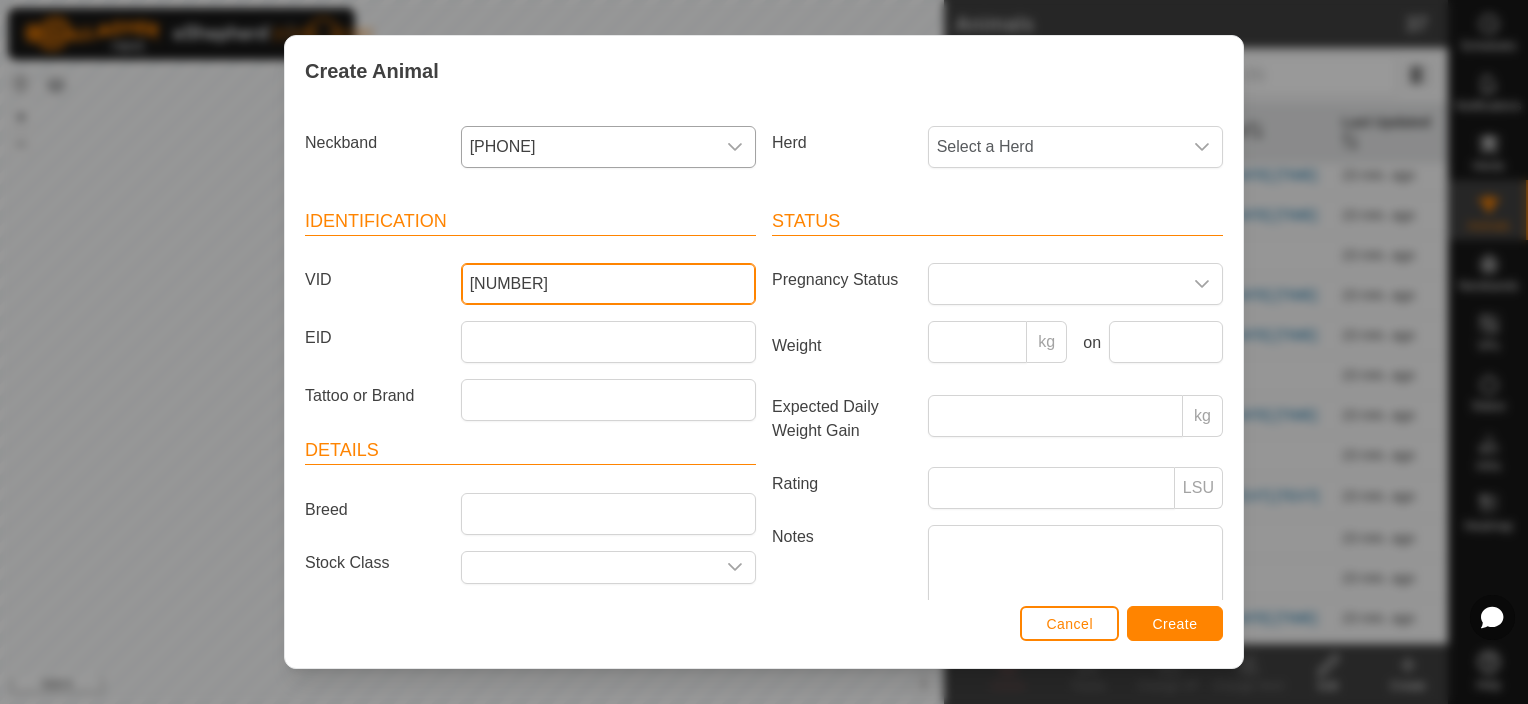 type on "[NUMBER]" 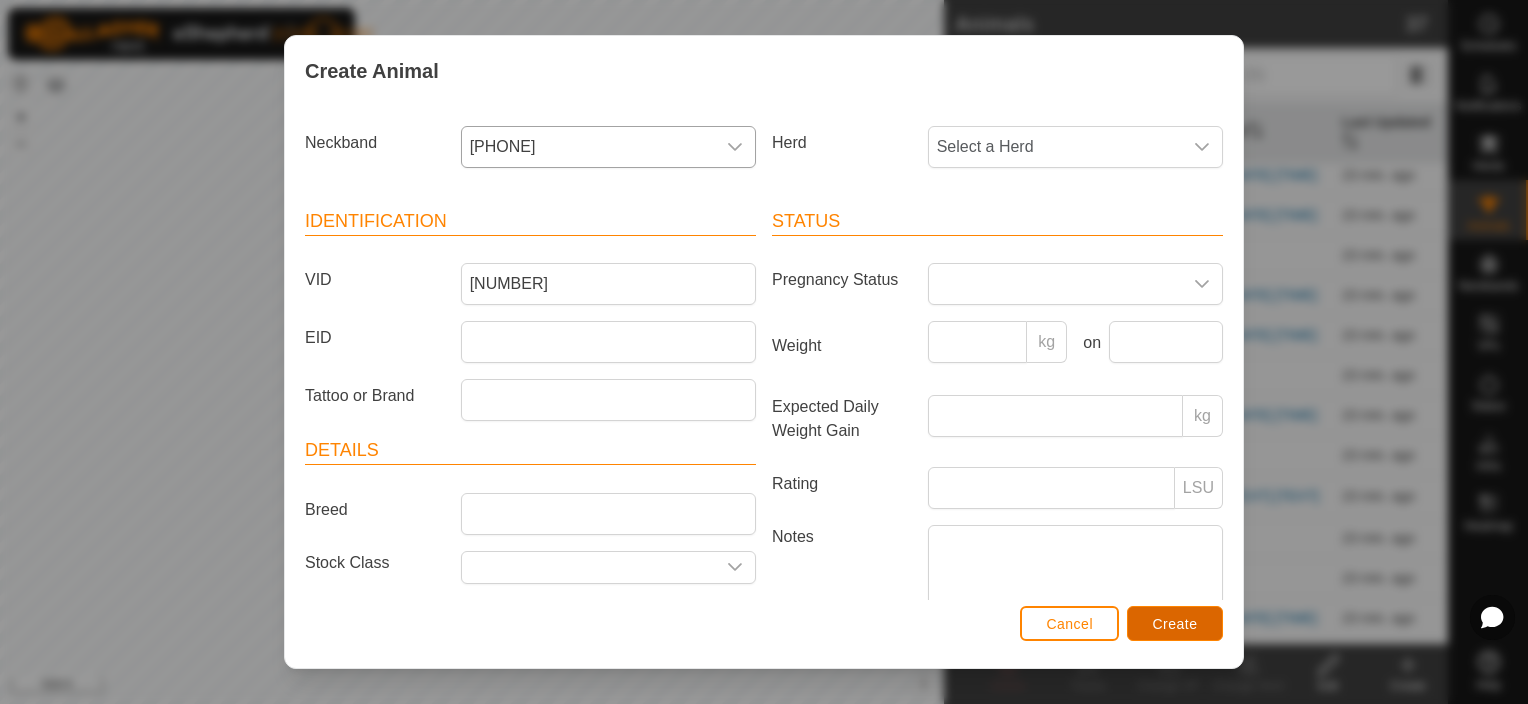 click on "Create" at bounding box center (1175, 623) 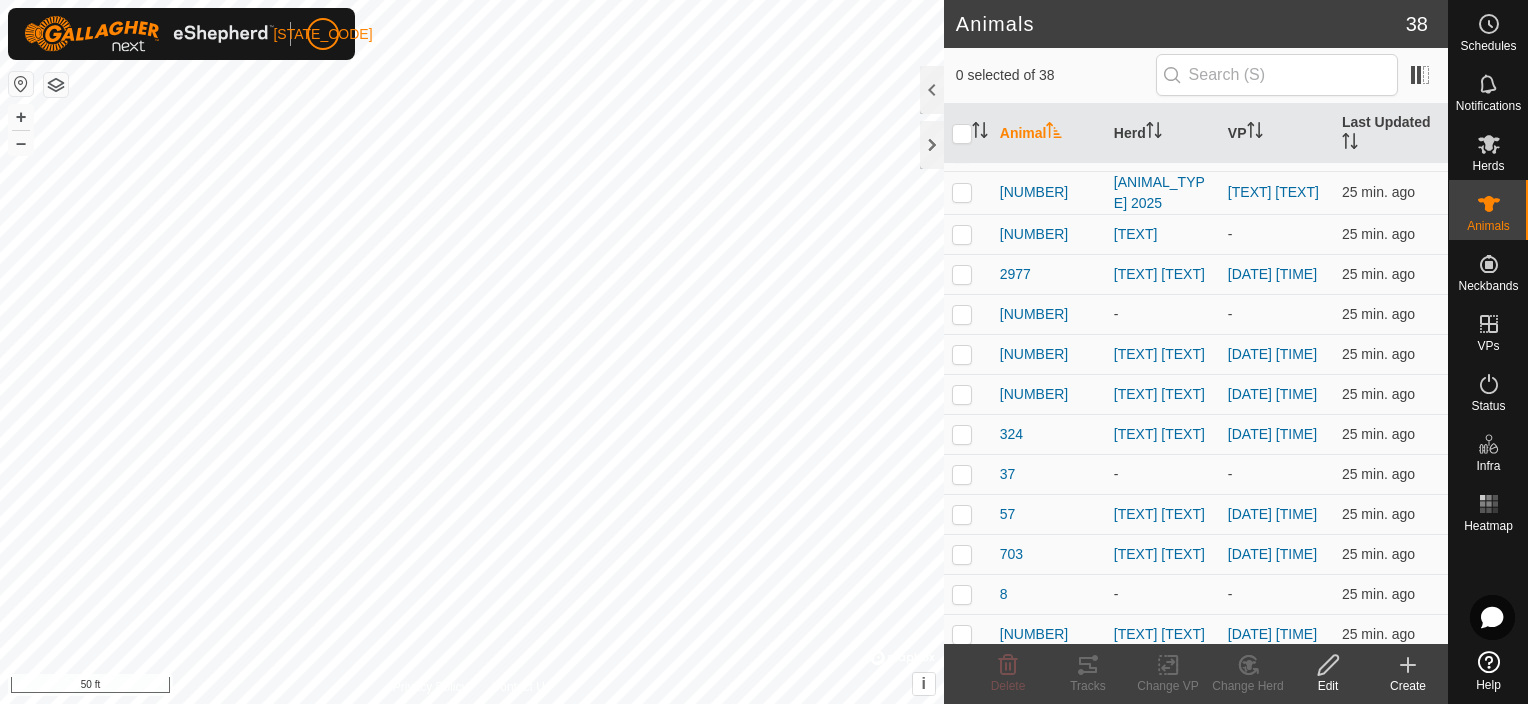 scroll, scrollTop: 652, scrollLeft: 0, axis: vertical 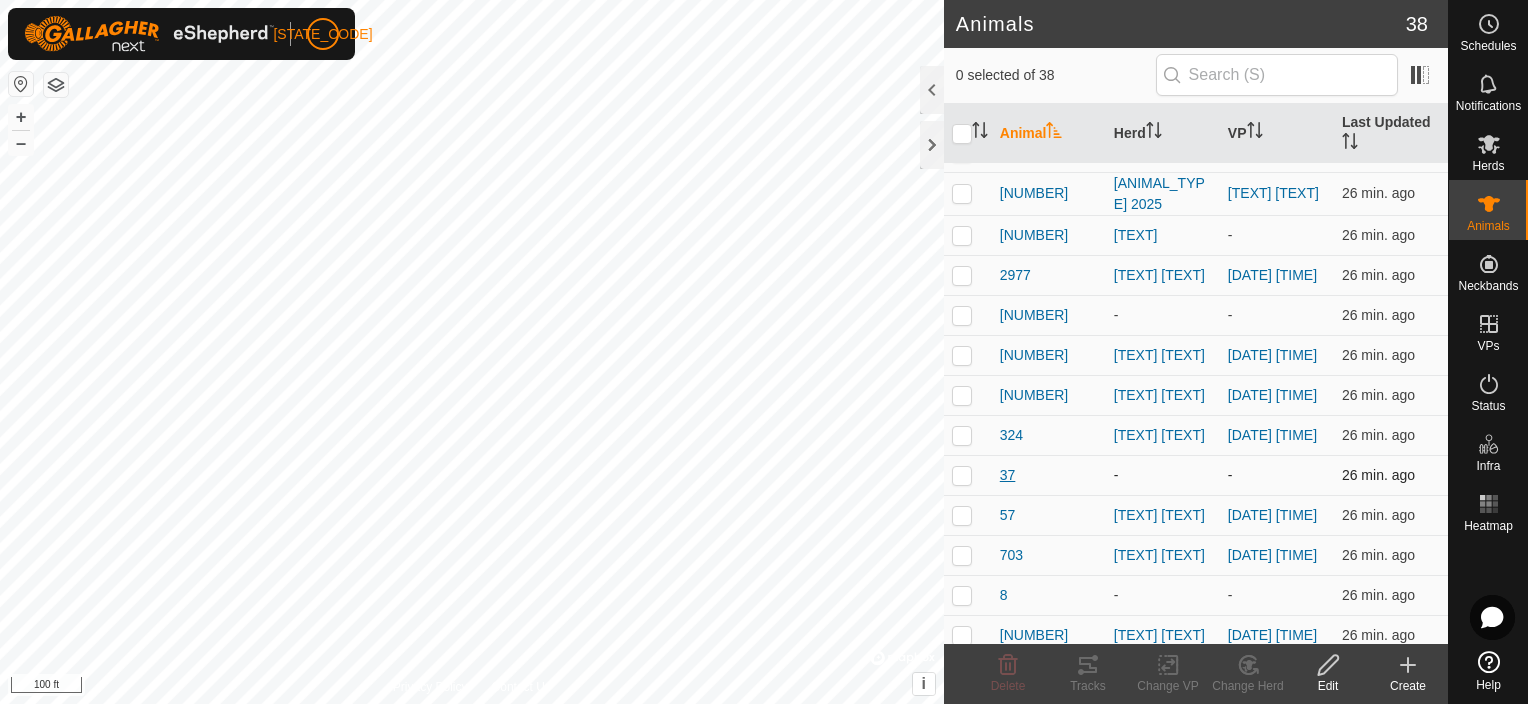 click on "37" at bounding box center (1008, 475) 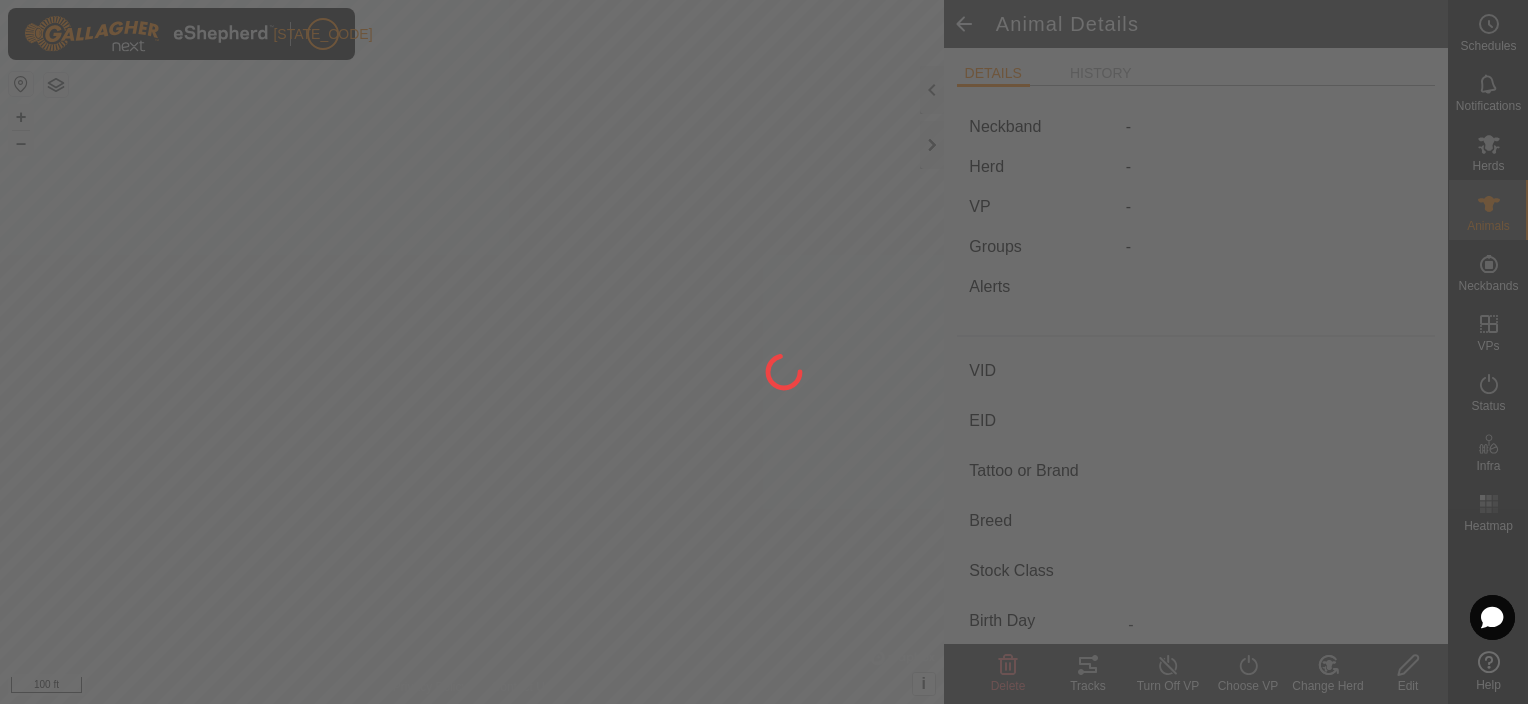 type on "37" 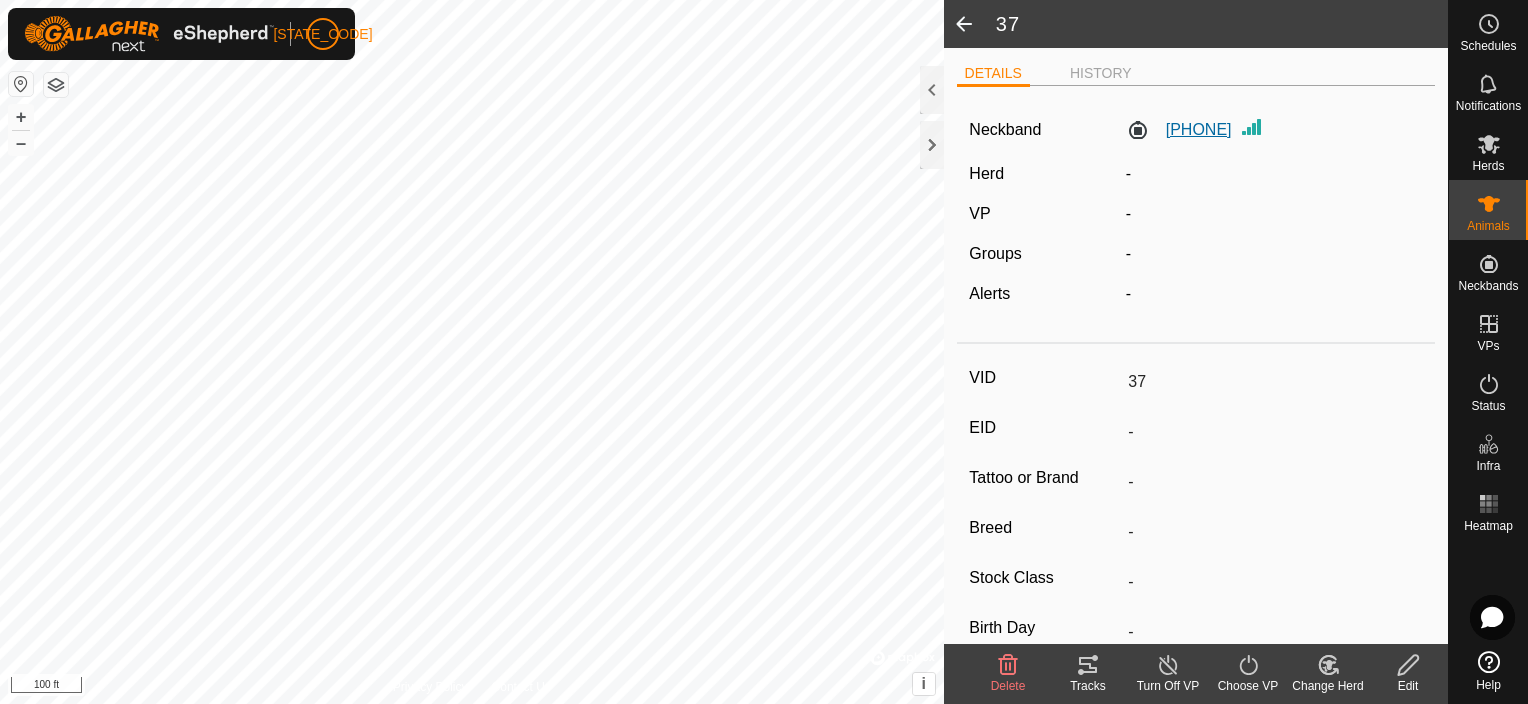 click on "[PHONE]" 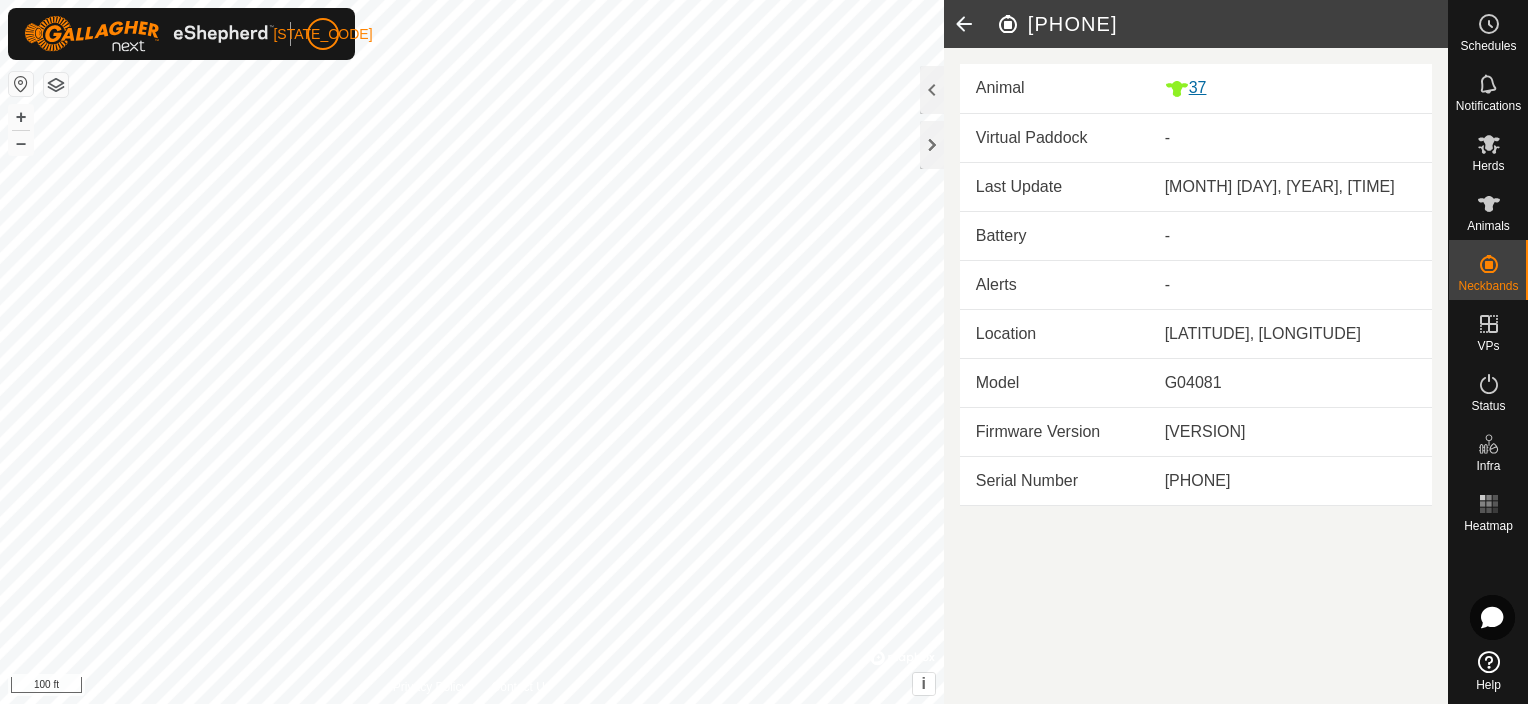 click 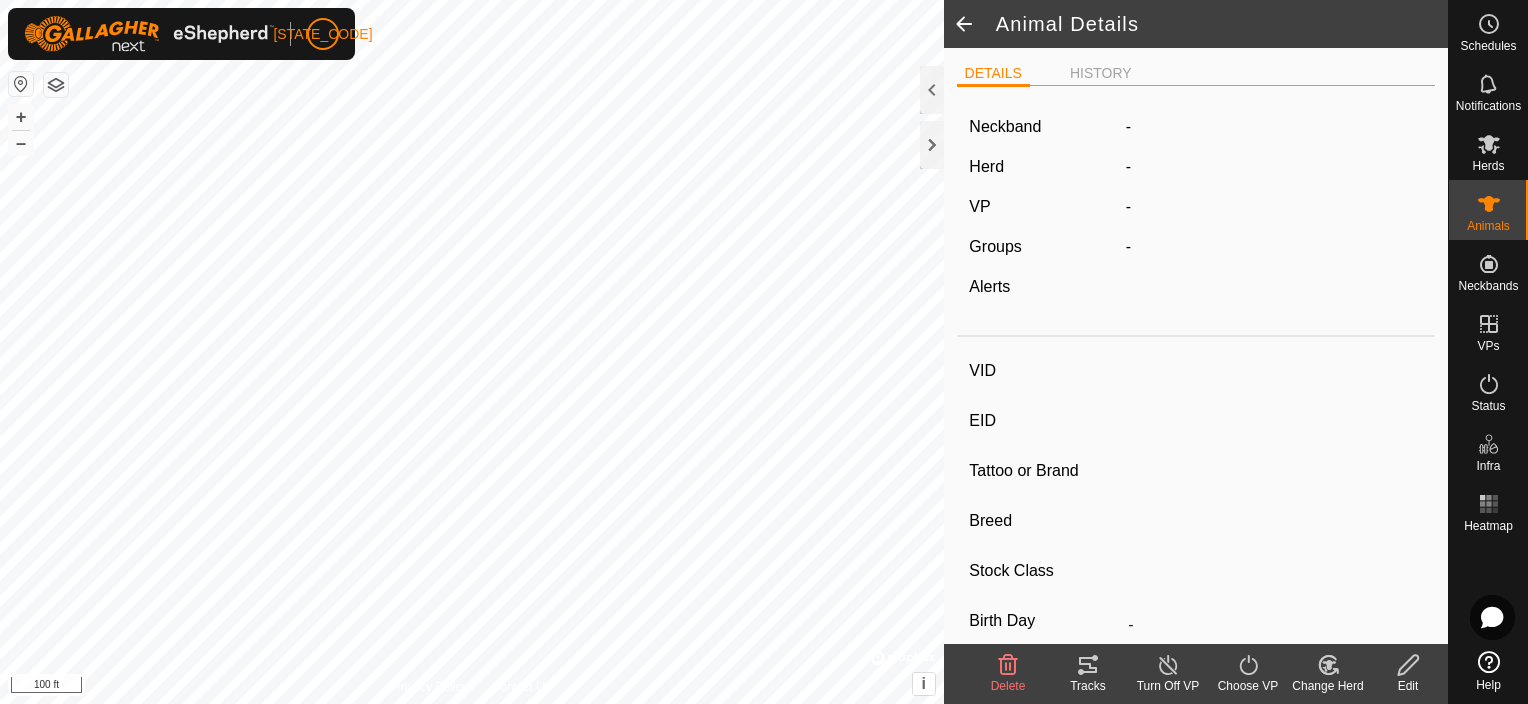 type on "37" 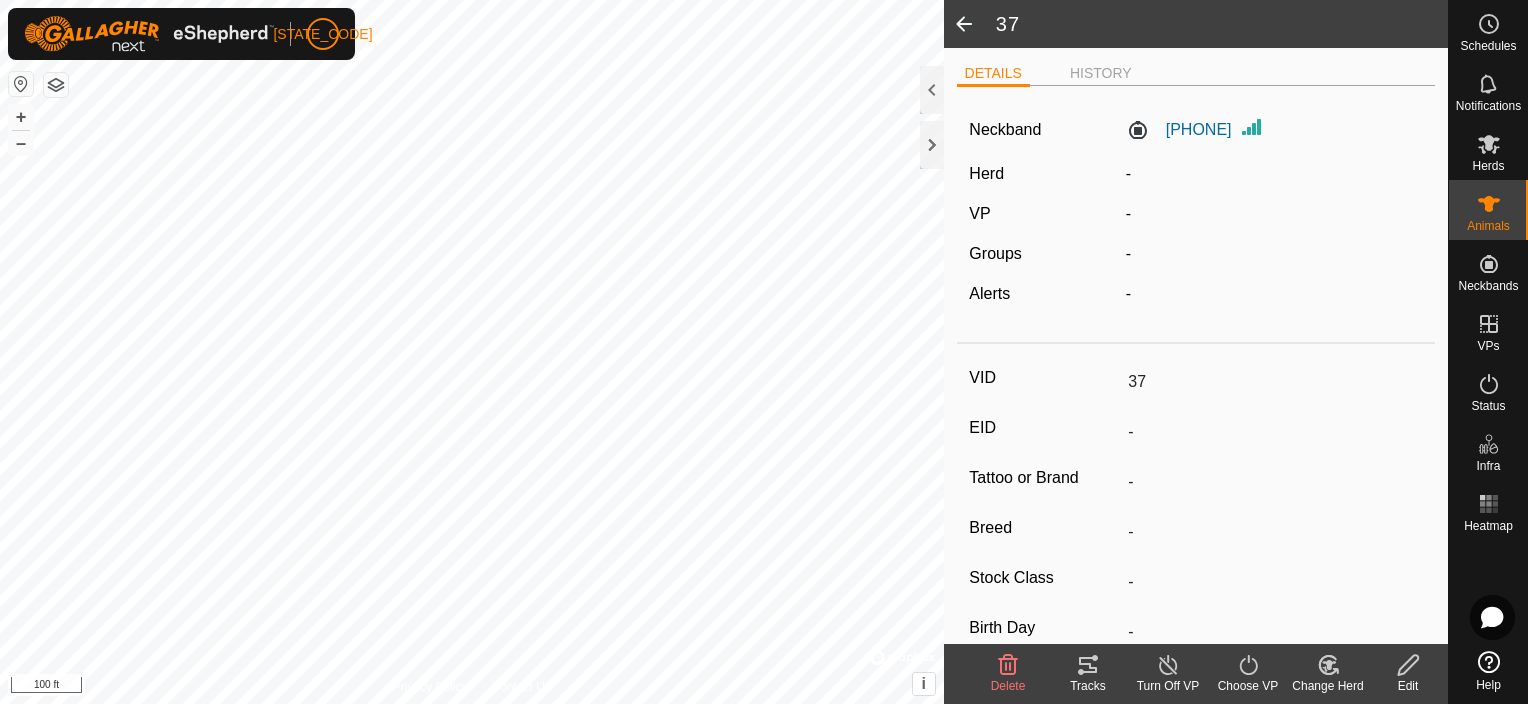 click on "[TEXT] [TEXT]" 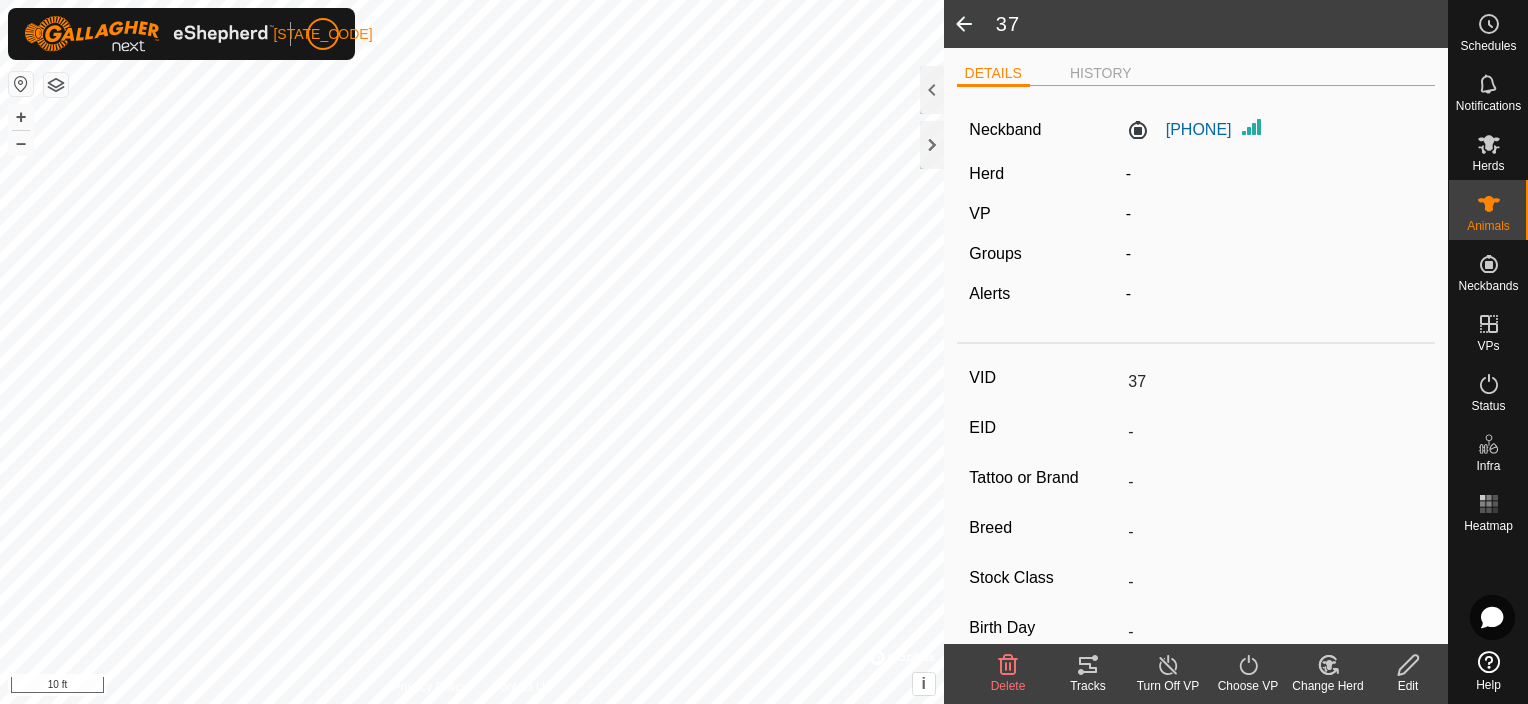 click 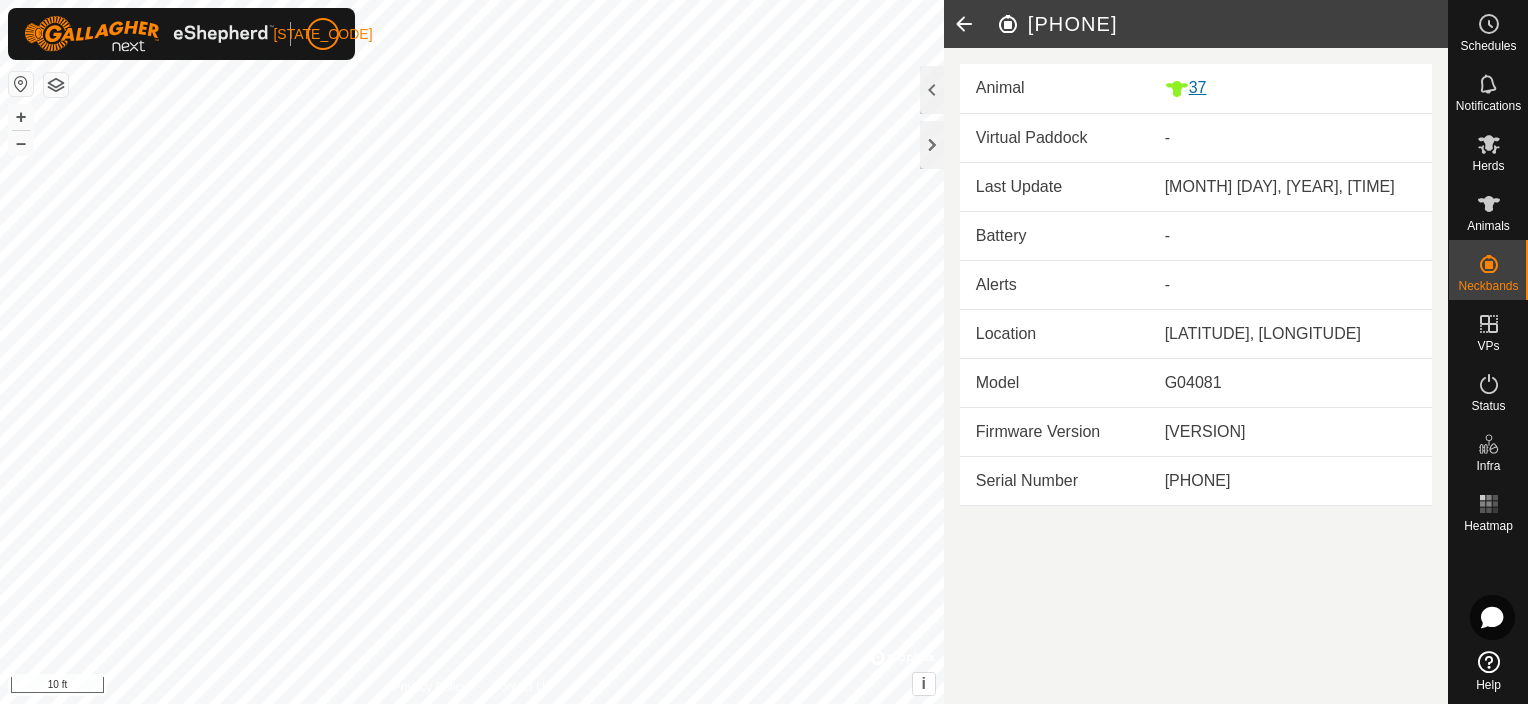 click on "37" at bounding box center [1290, 88] 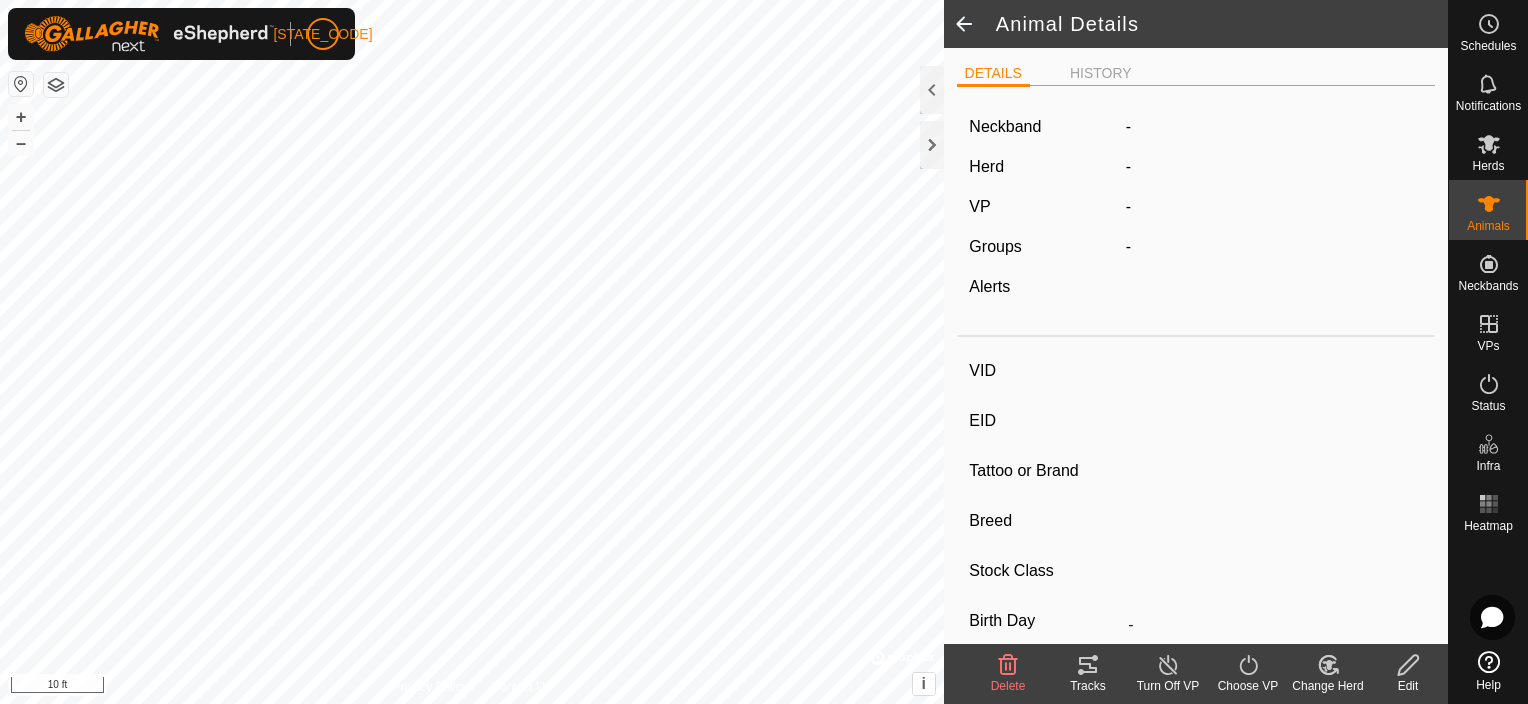 type on "37" 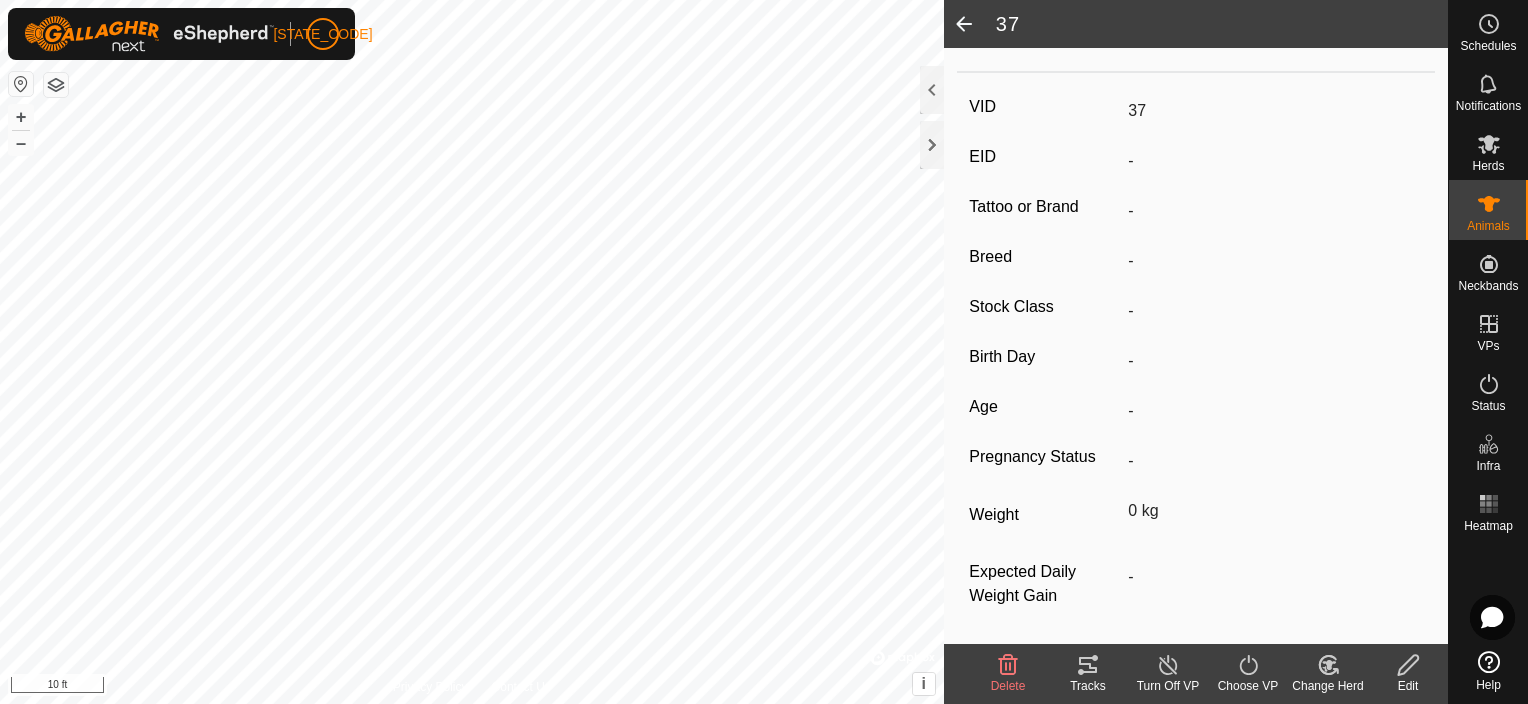 scroll, scrollTop: 274, scrollLeft: 0, axis: vertical 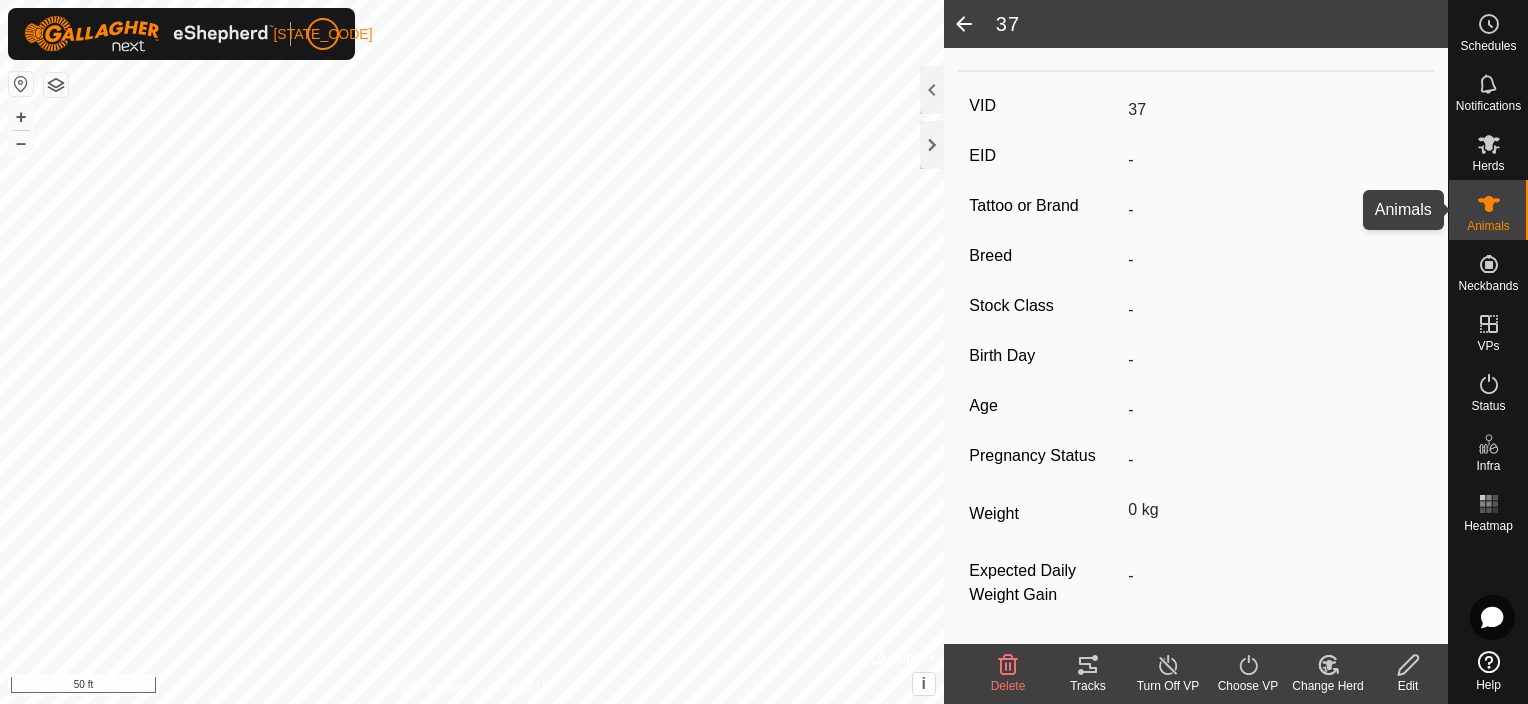 click 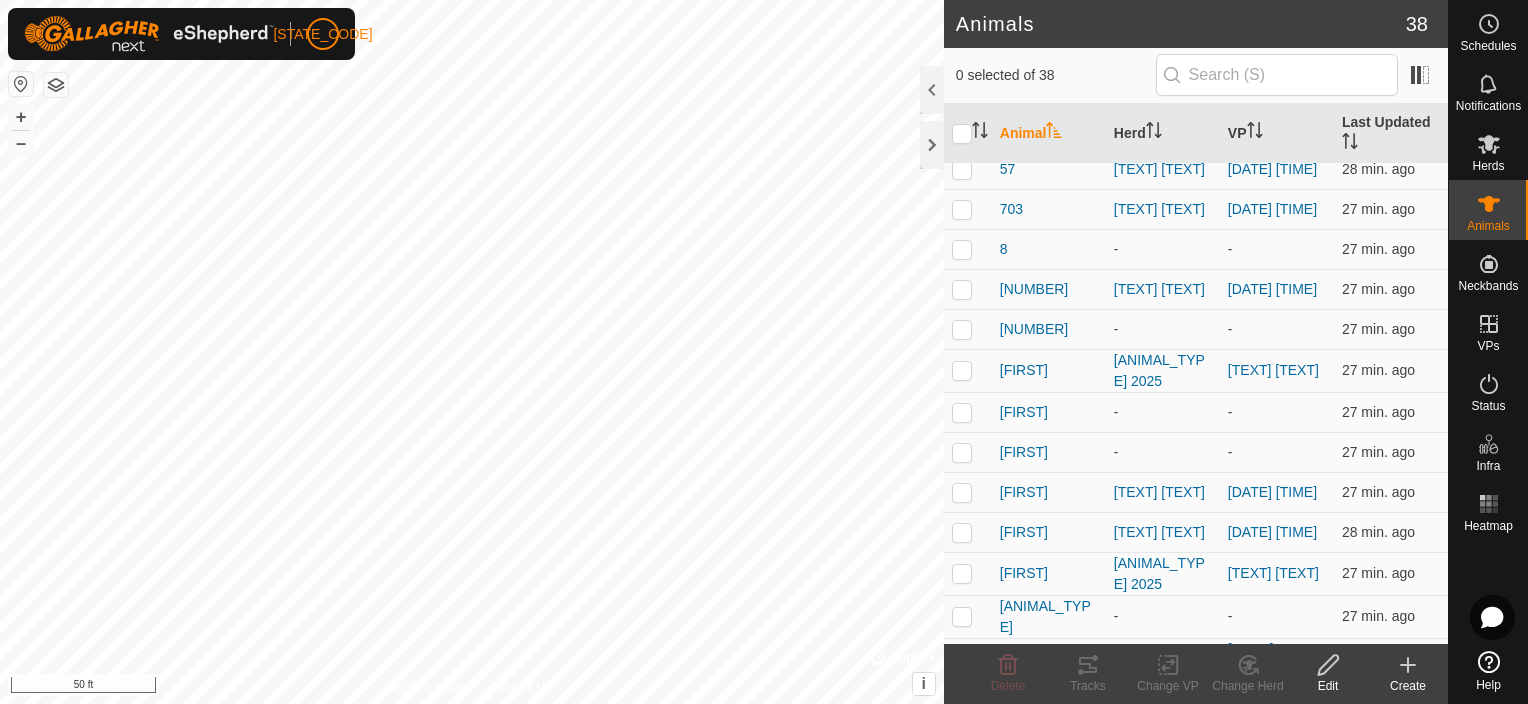 scroll, scrollTop: 1152, scrollLeft: 0, axis: vertical 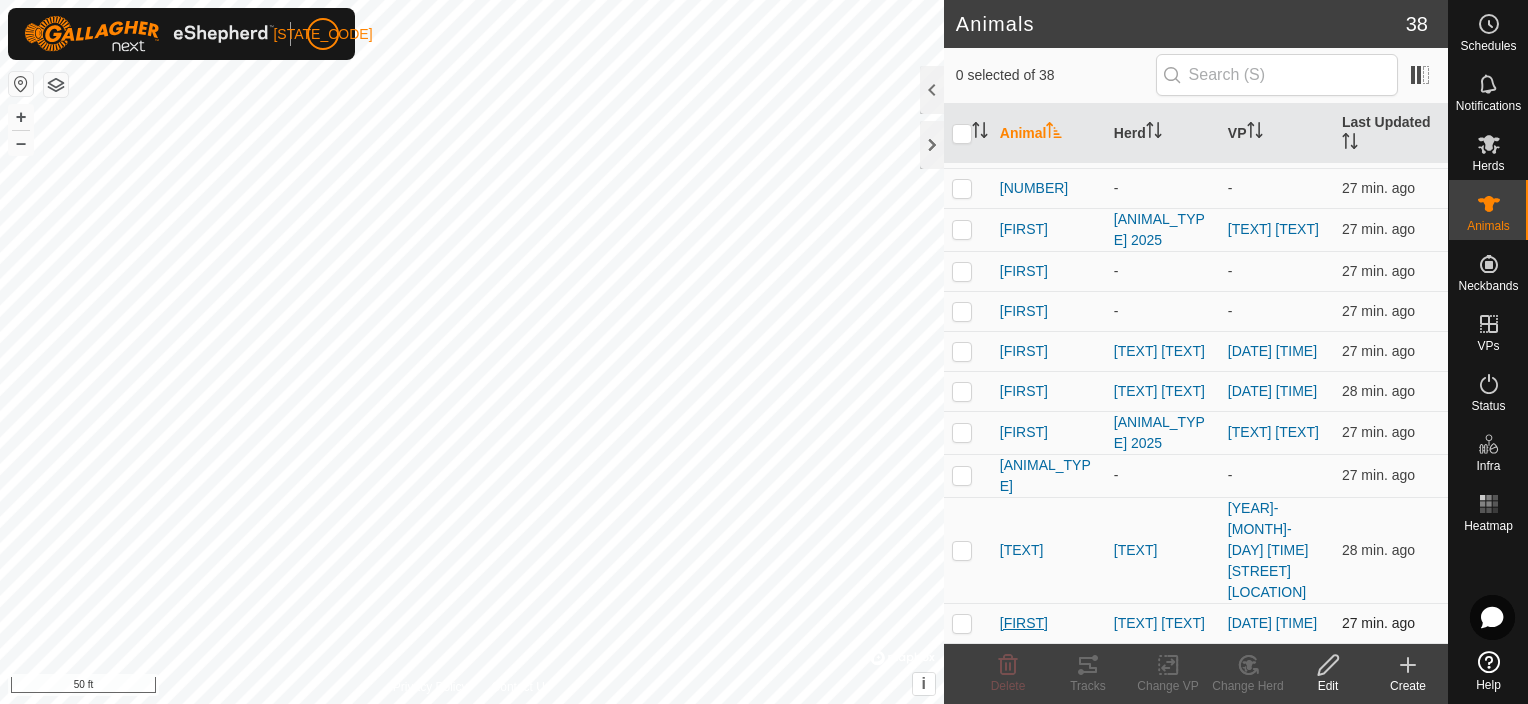 click on "[FIRST]" at bounding box center (1024, 623) 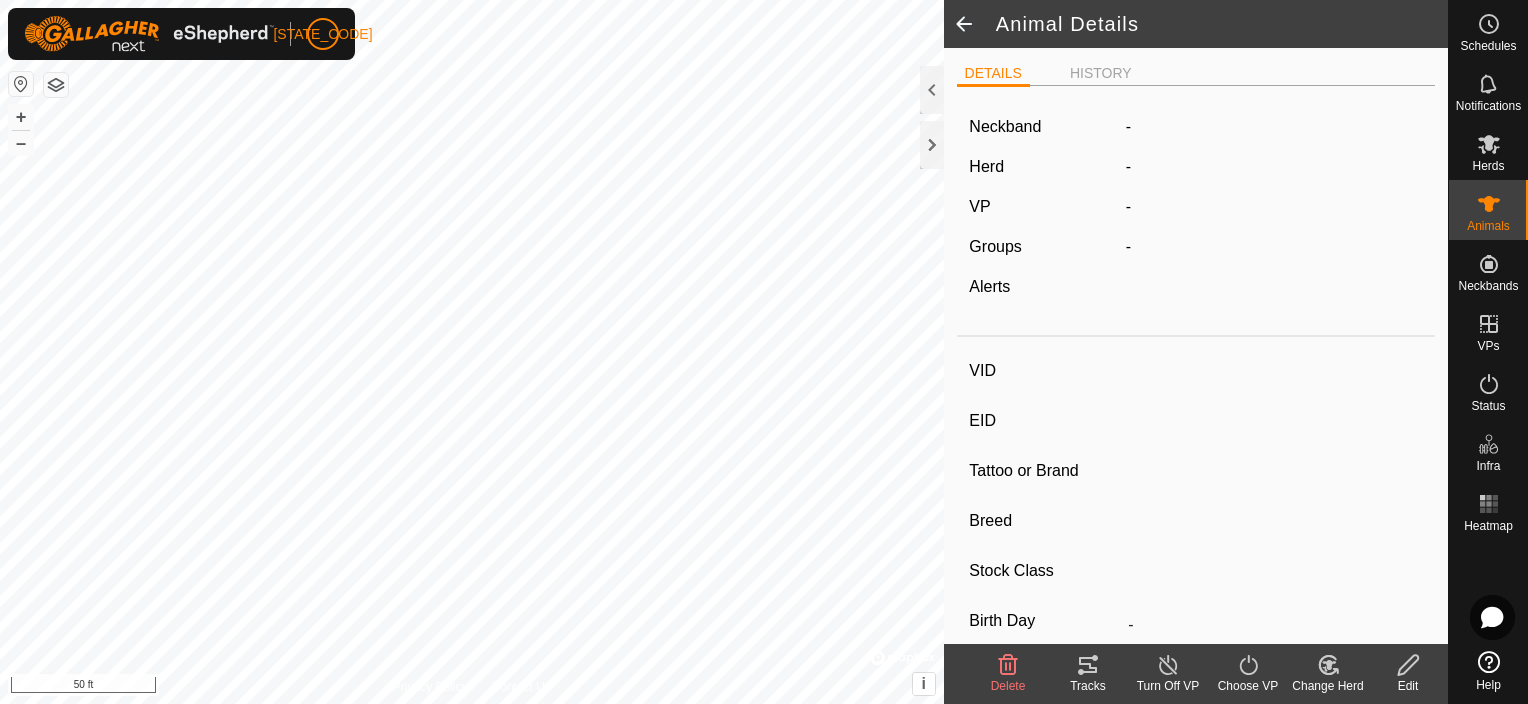 type on "[FIRST]" 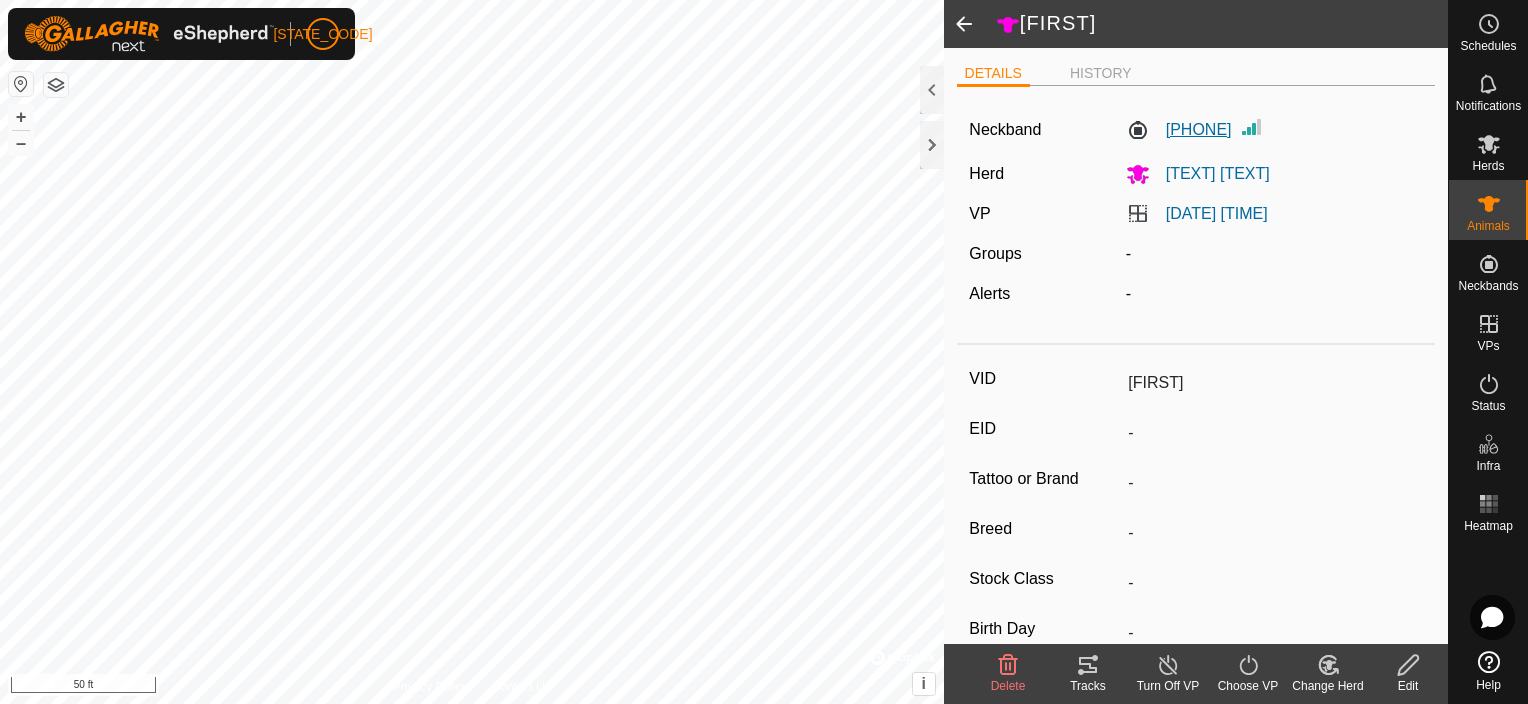 click on "[PHONE]" 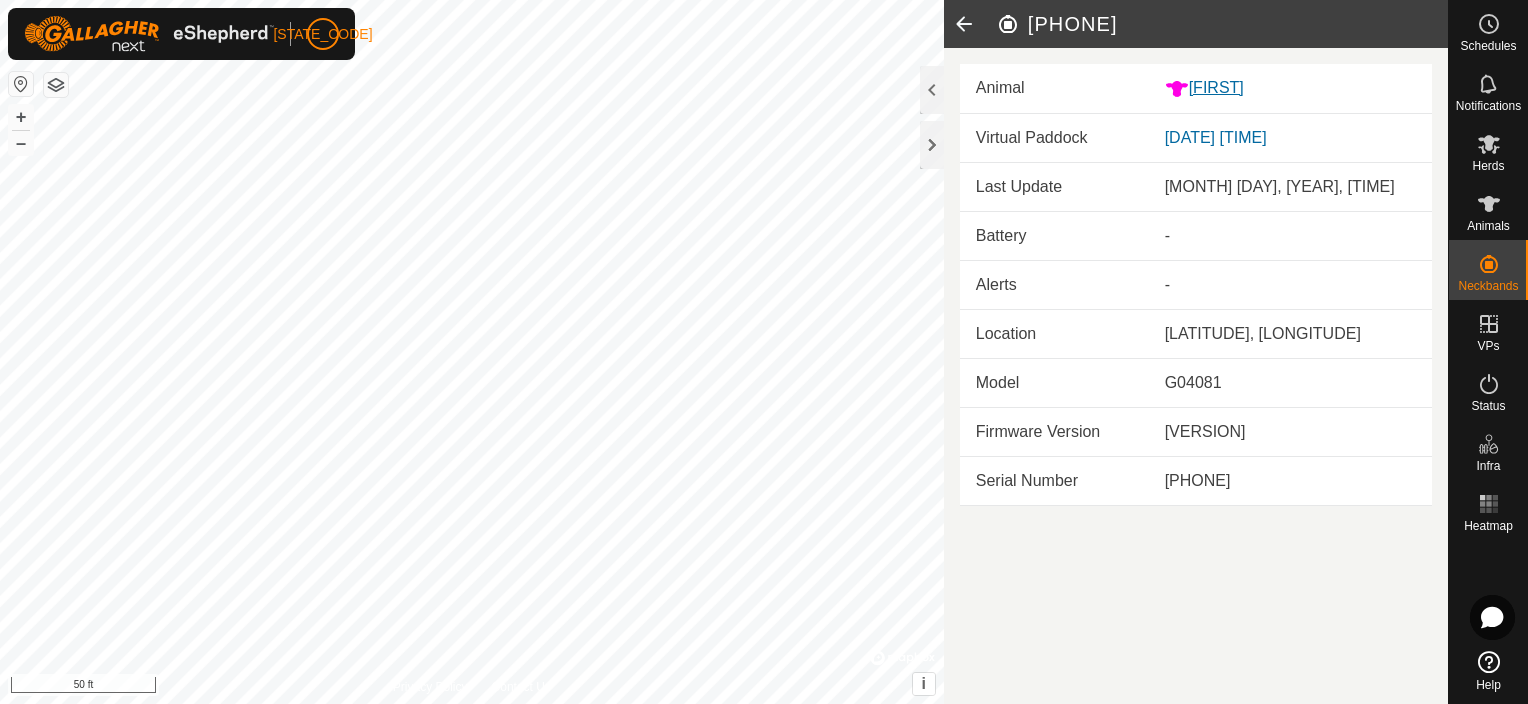 click on "[FIRST]" at bounding box center (1290, 88) 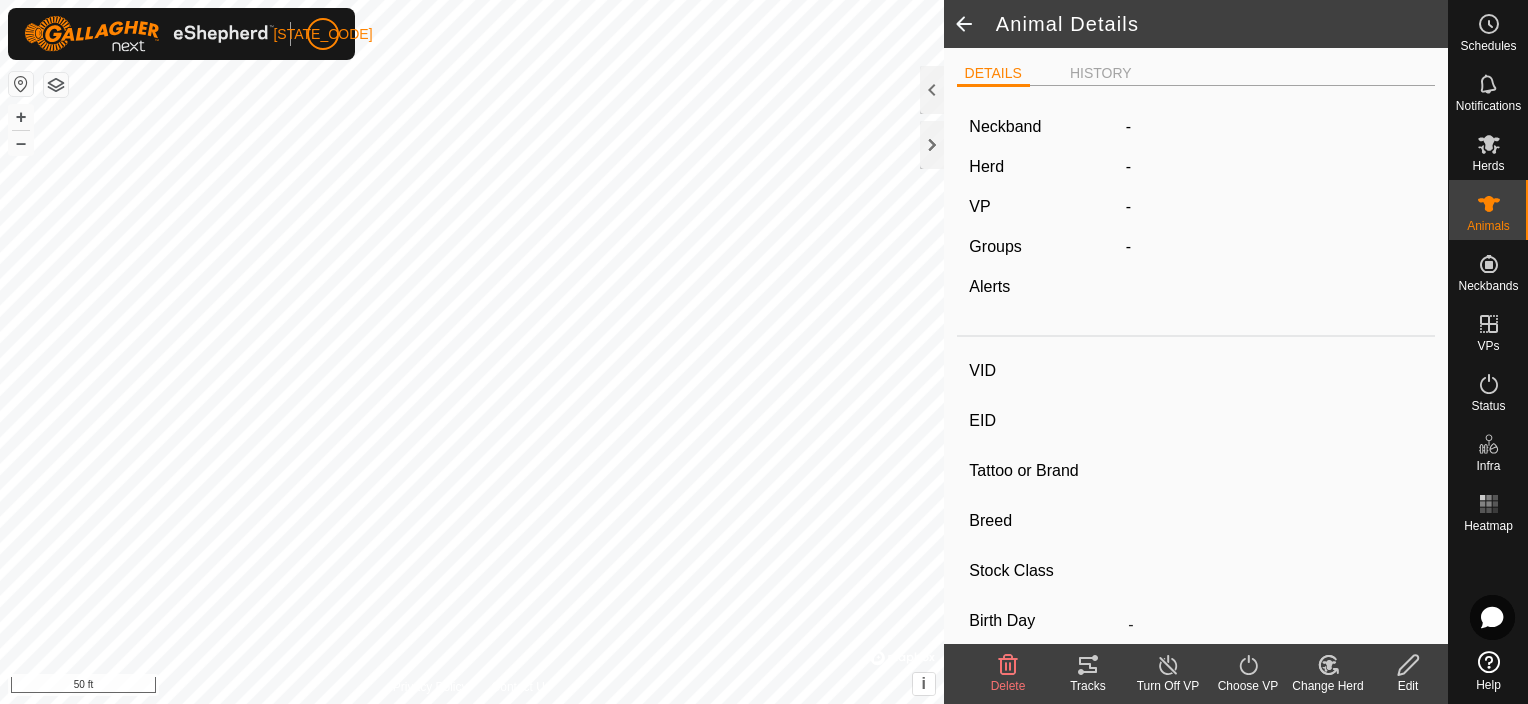 type on "[FIRST]" 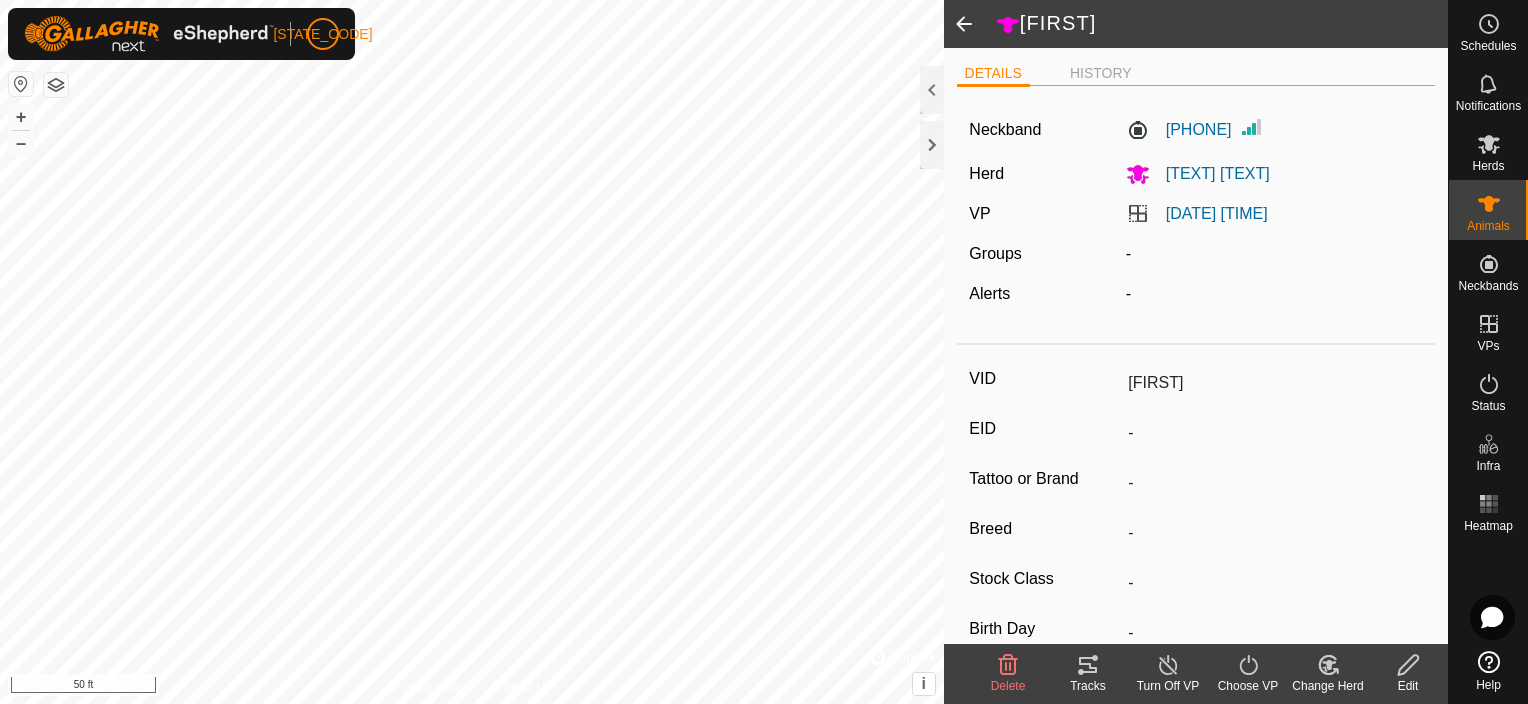 click 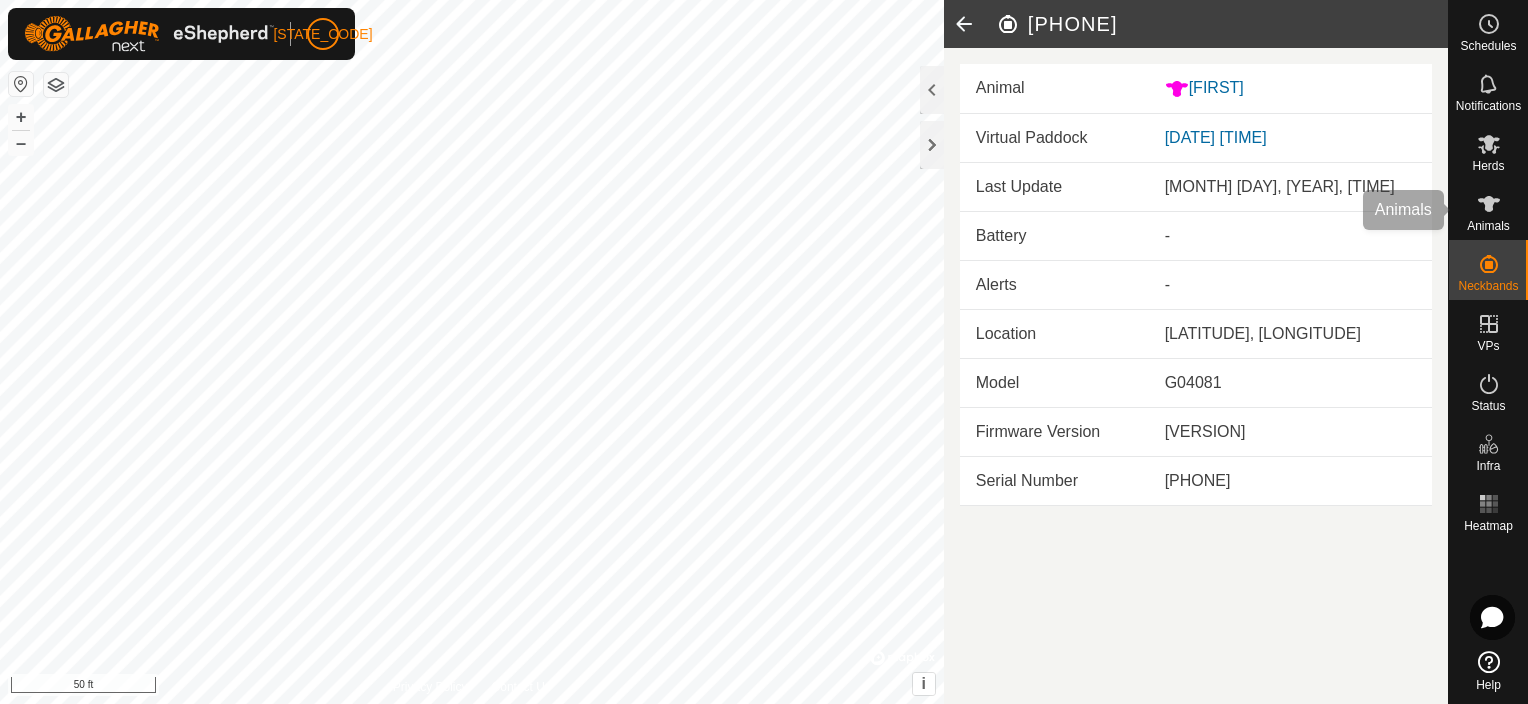 click on "Animals" at bounding box center [1488, 226] 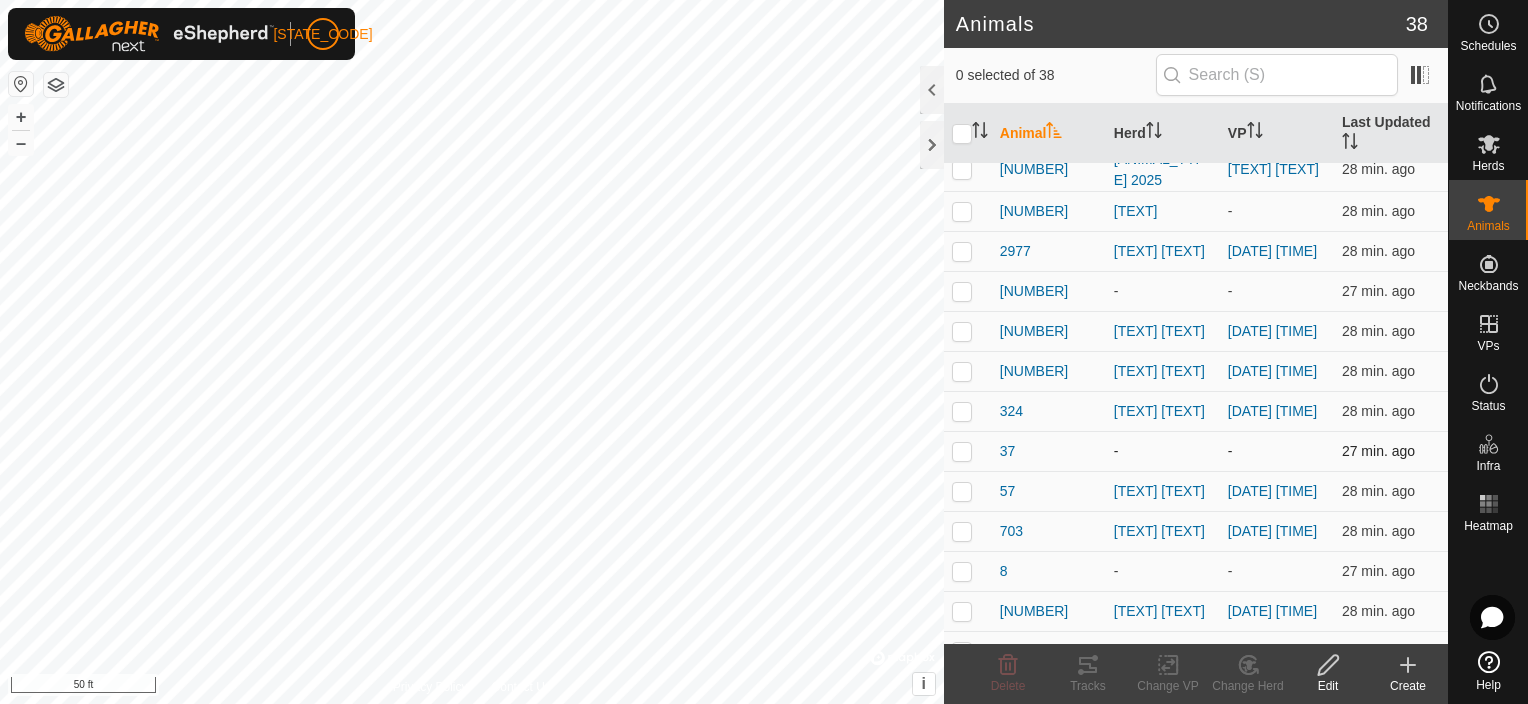 scroll, scrollTop: 700, scrollLeft: 0, axis: vertical 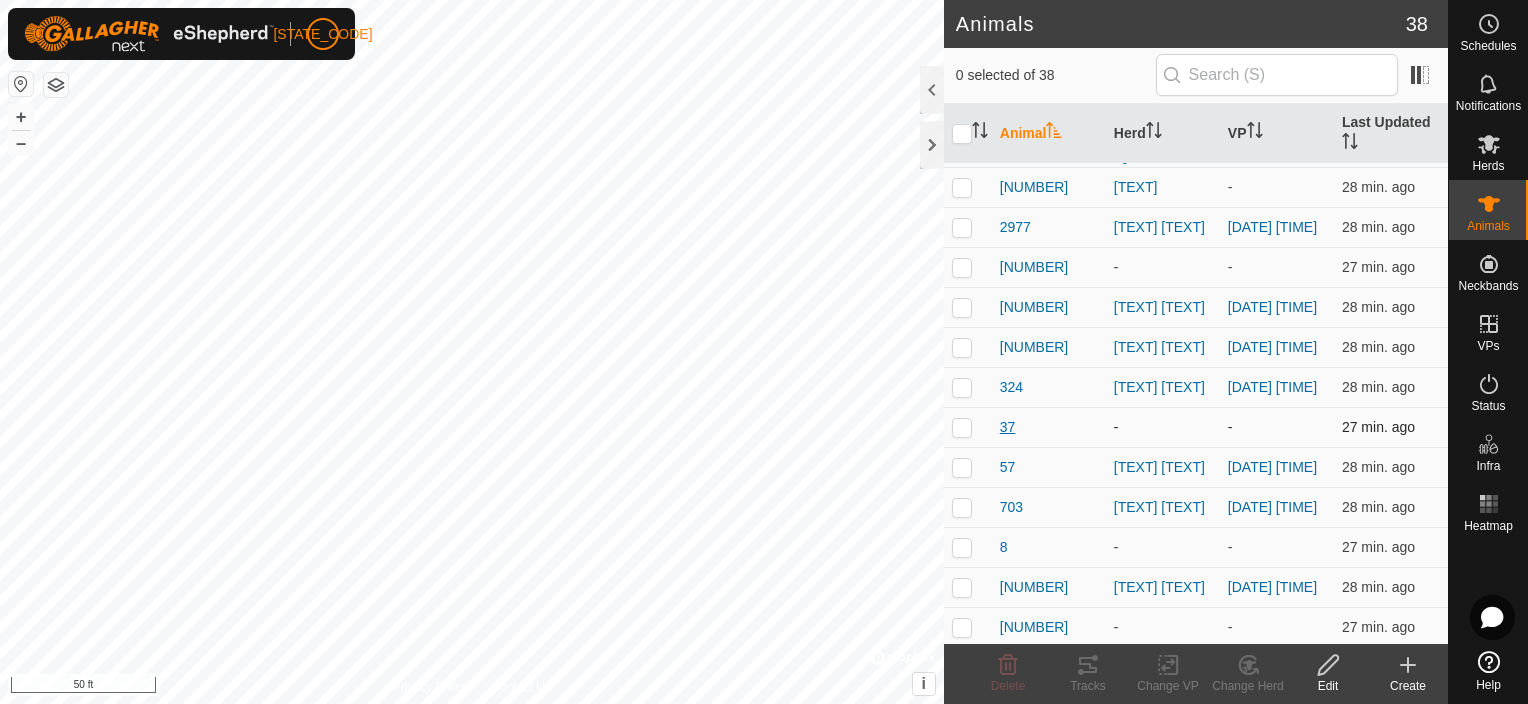 click on "37" at bounding box center (1008, 427) 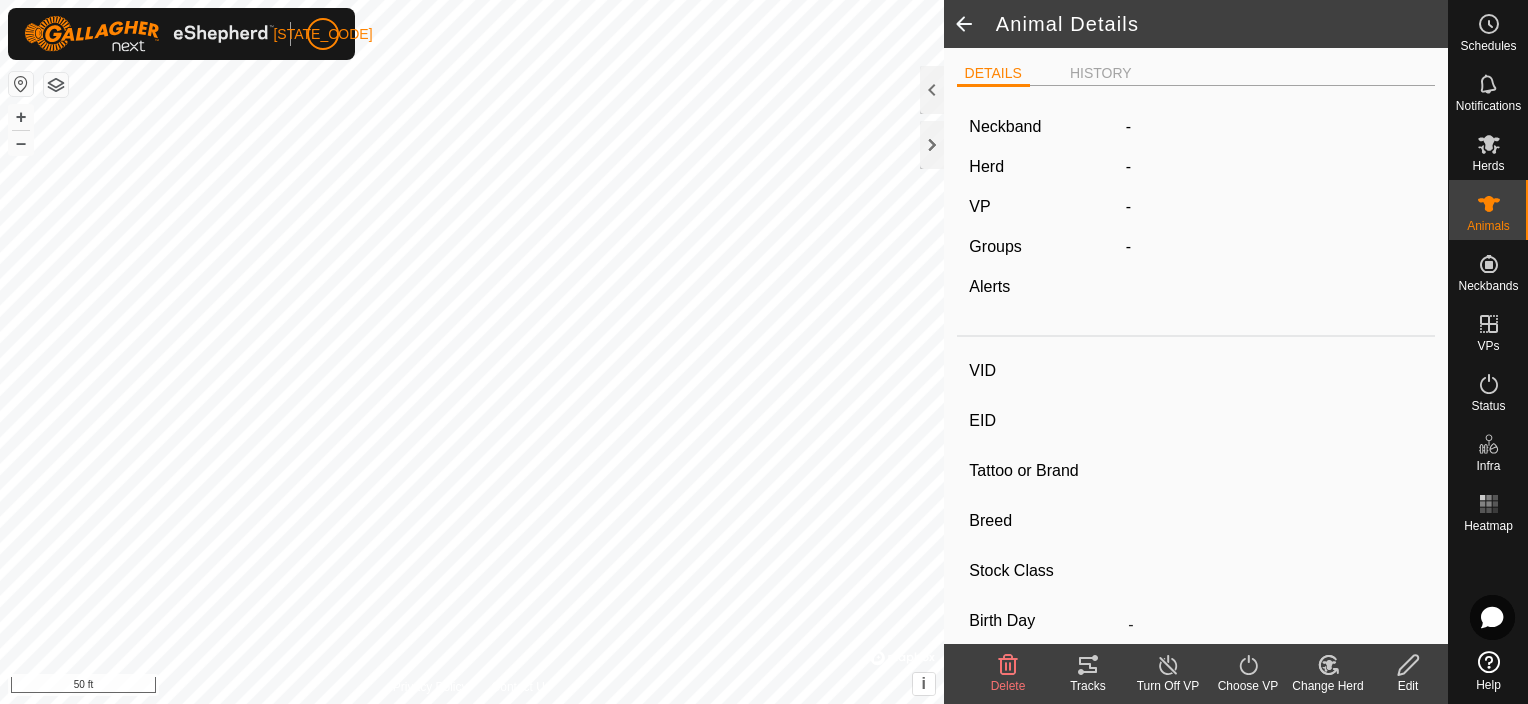 type on "37" 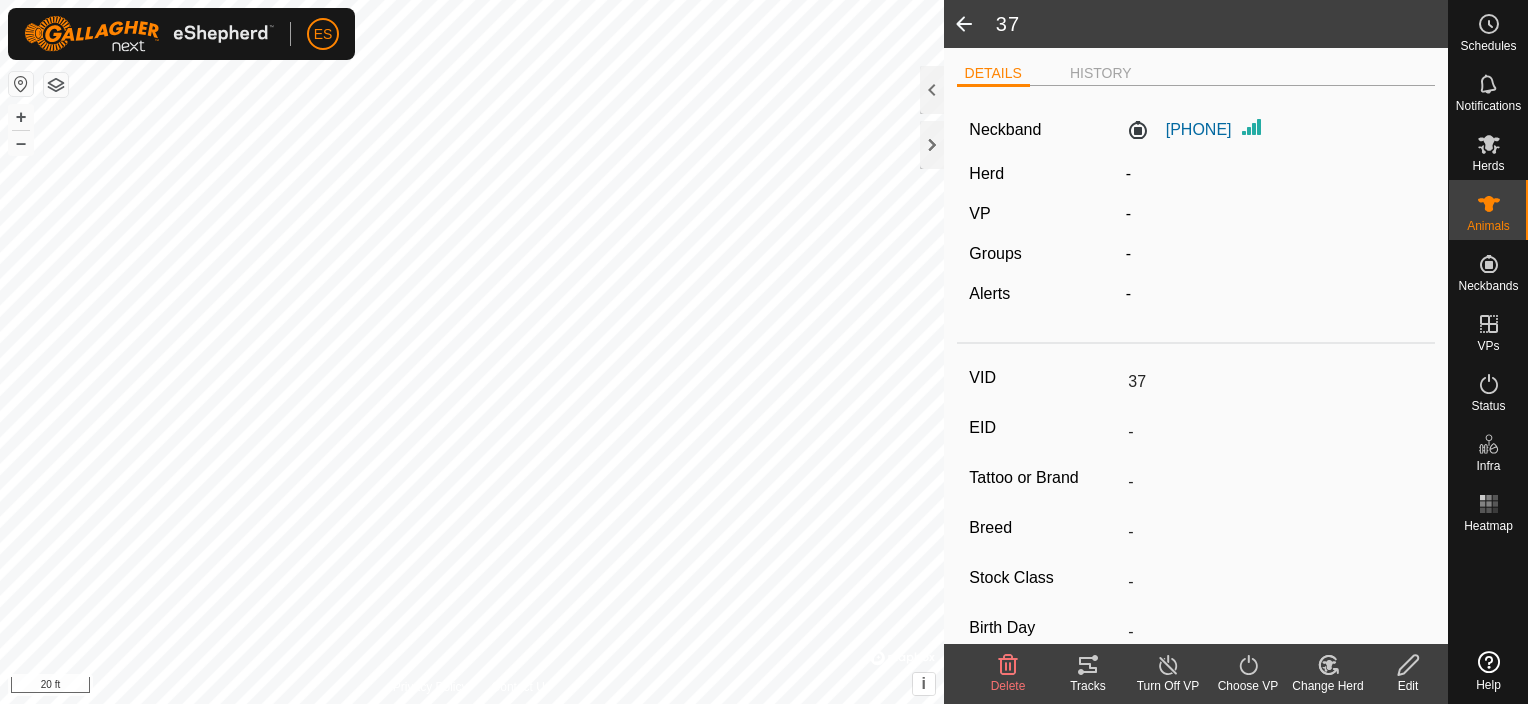scroll, scrollTop: 0, scrollLeft: 0, axis: both 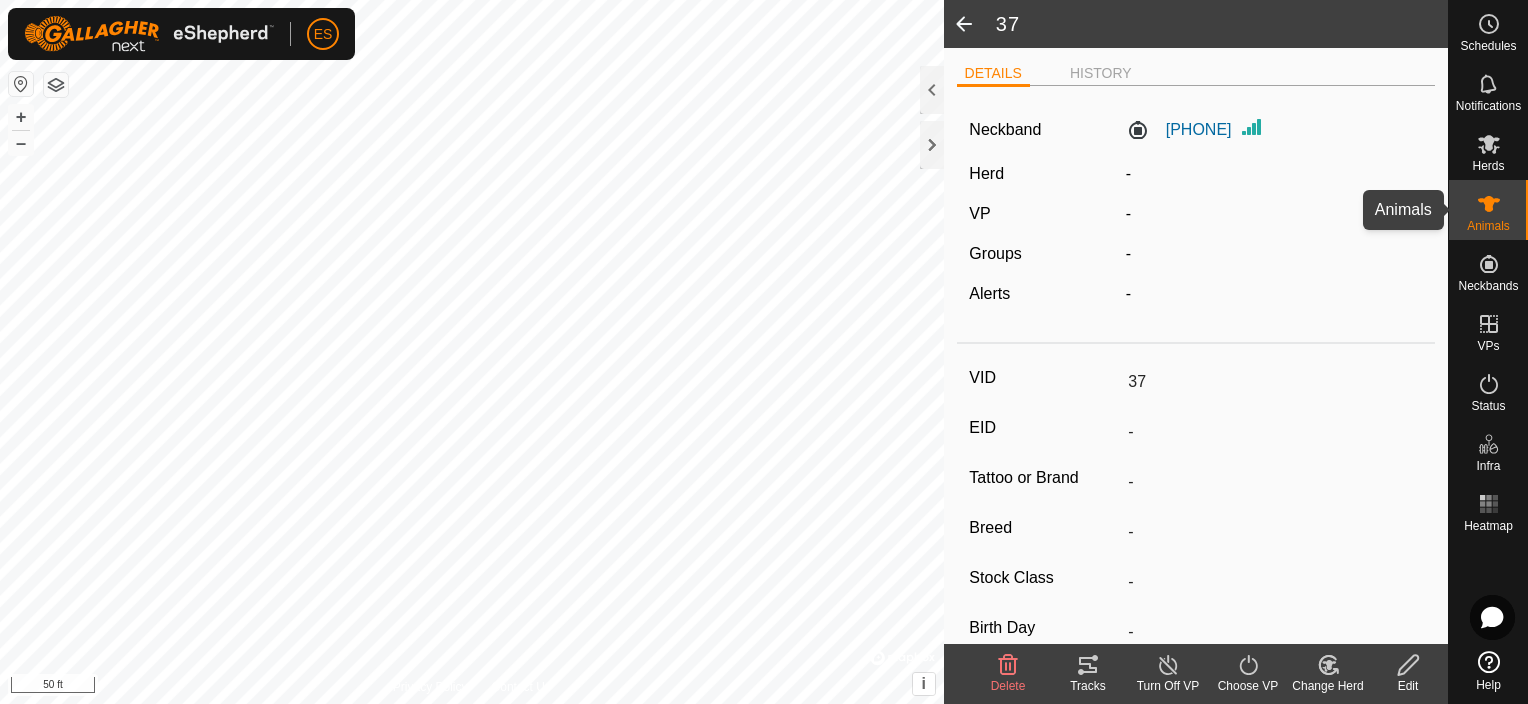 click 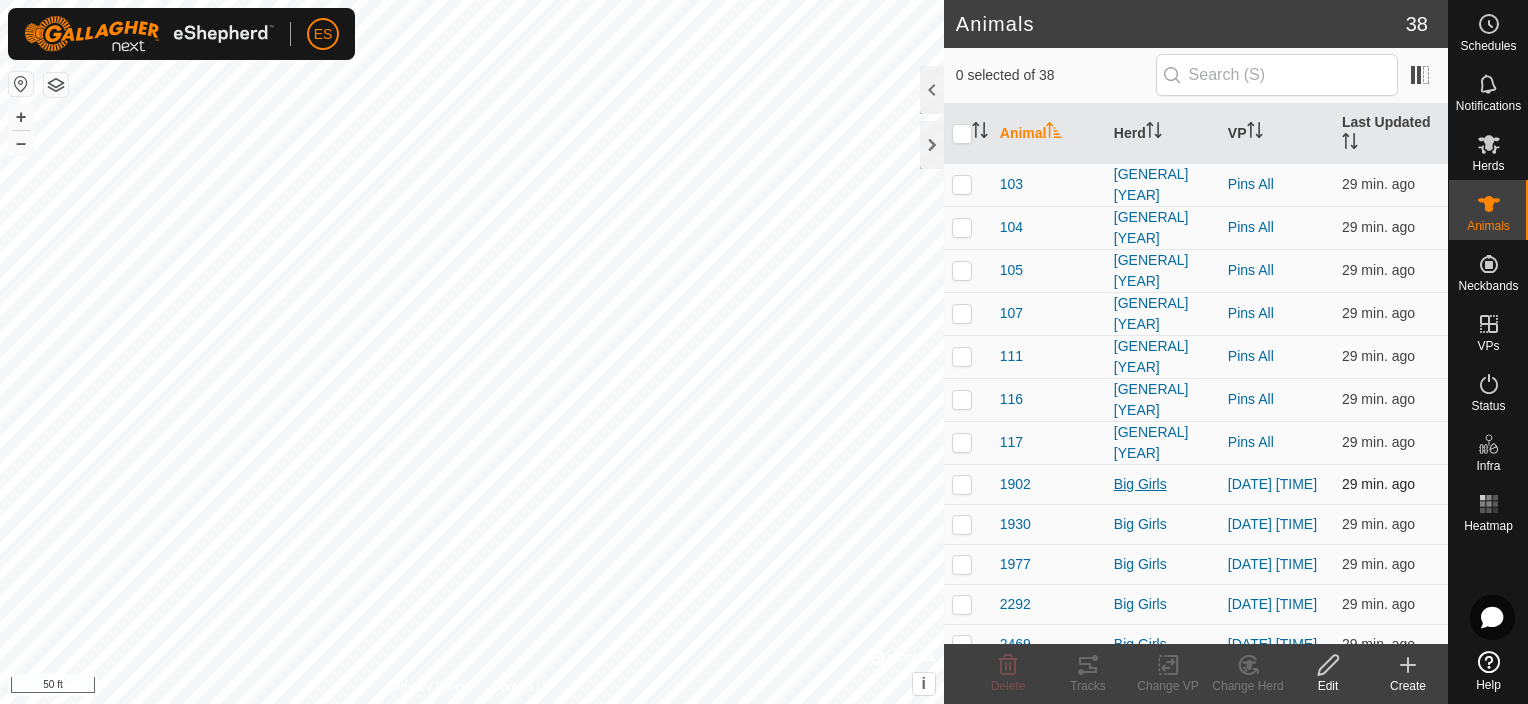 scroll, scrollTop: 256, scrollLeft: 0, axis: vertical 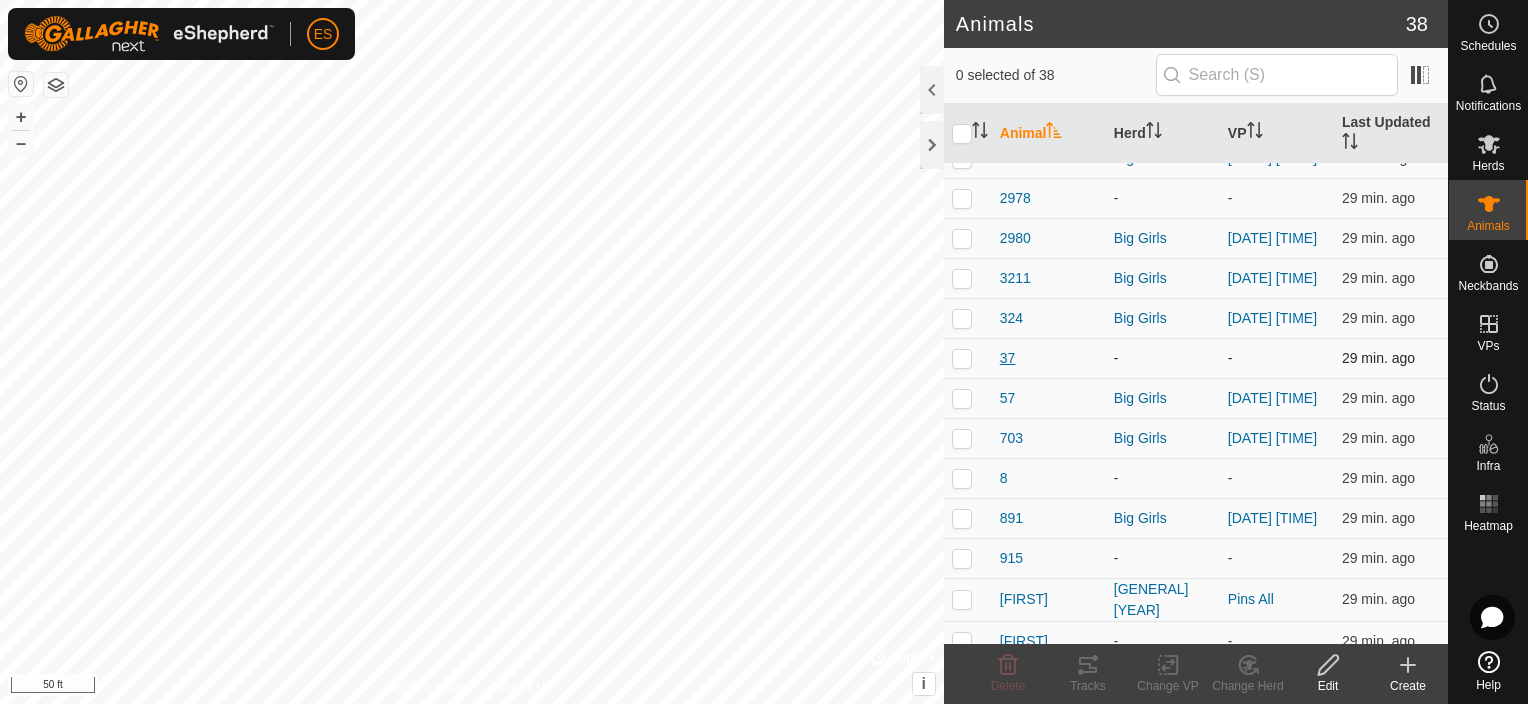 click on "37" at bounding box center (1008, 358) 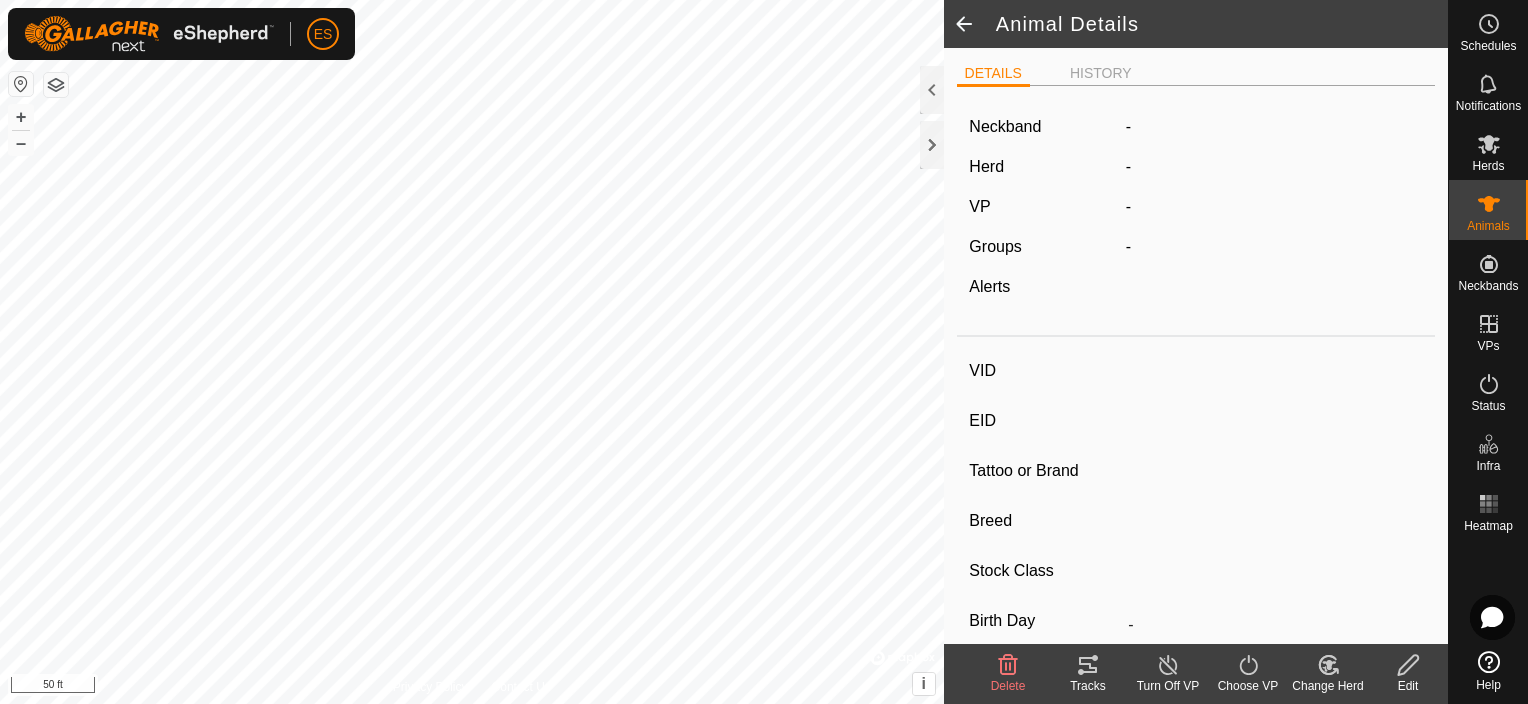 type on "37" 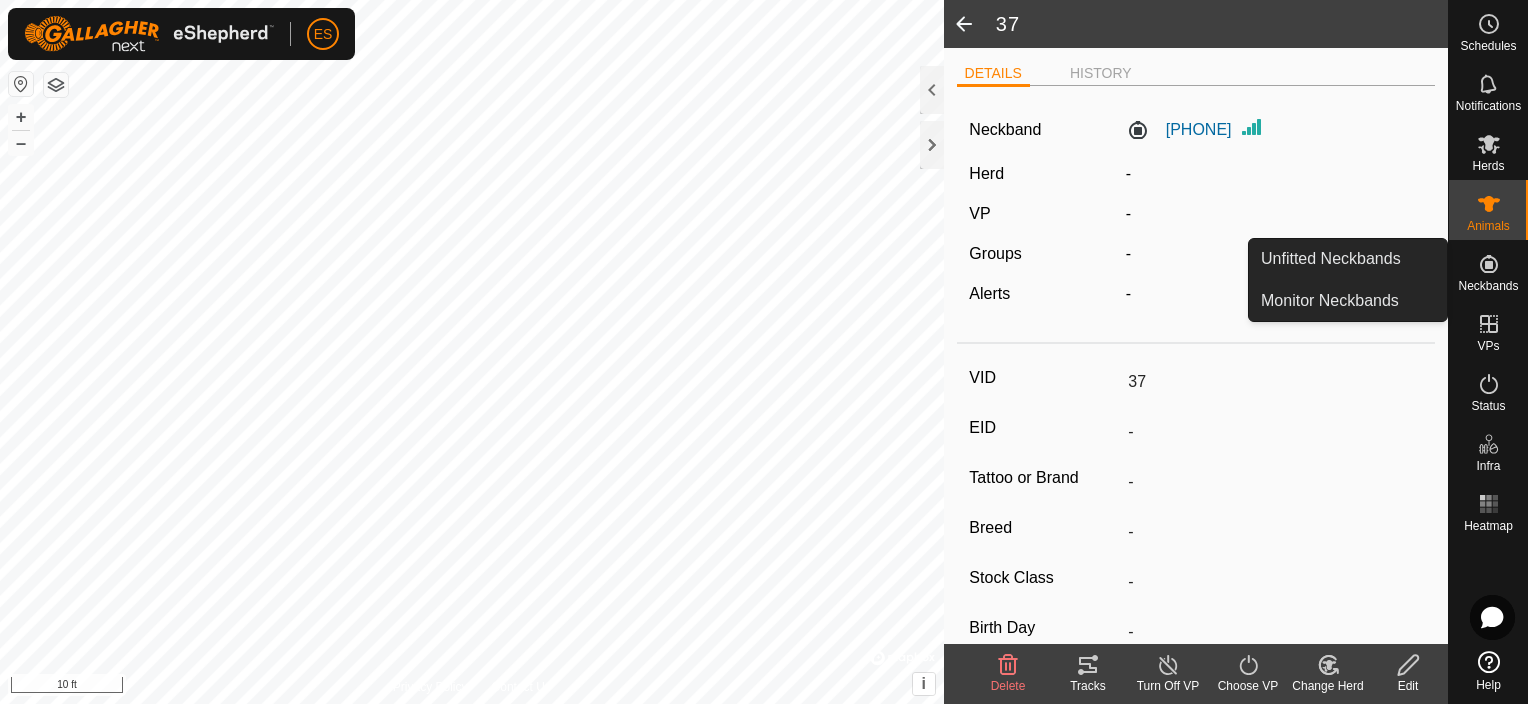 click 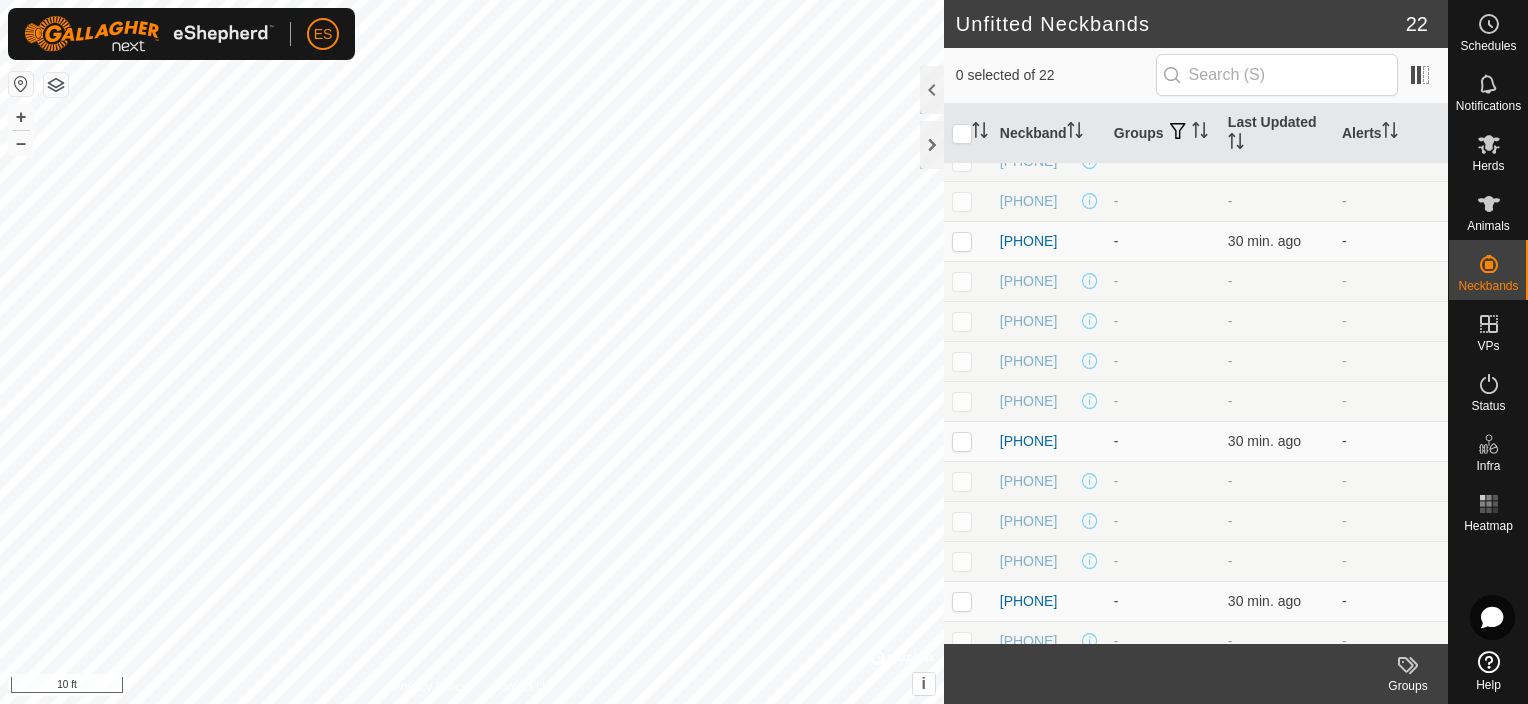 scroll, scrollTop: 0, scrollLeft: 0, axis: both 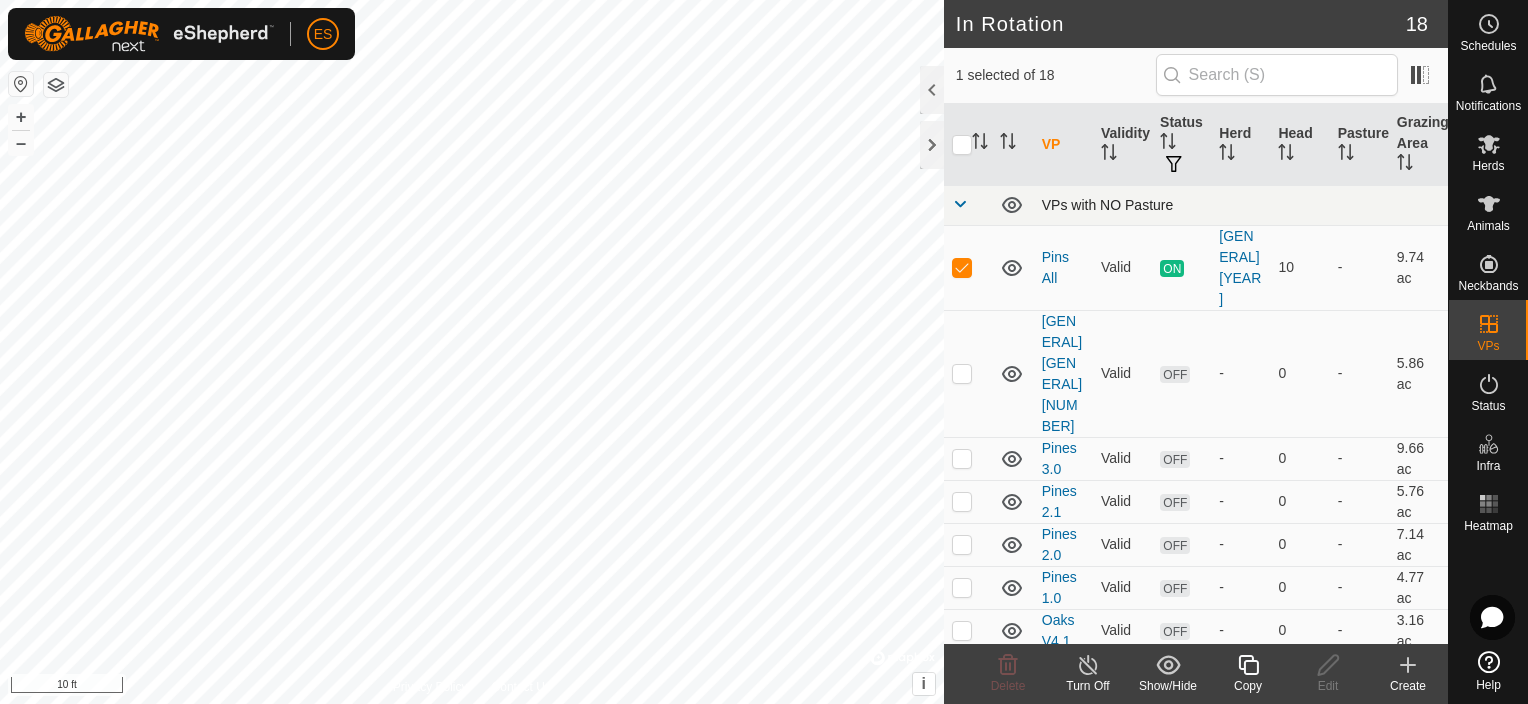 checkbox on "false" 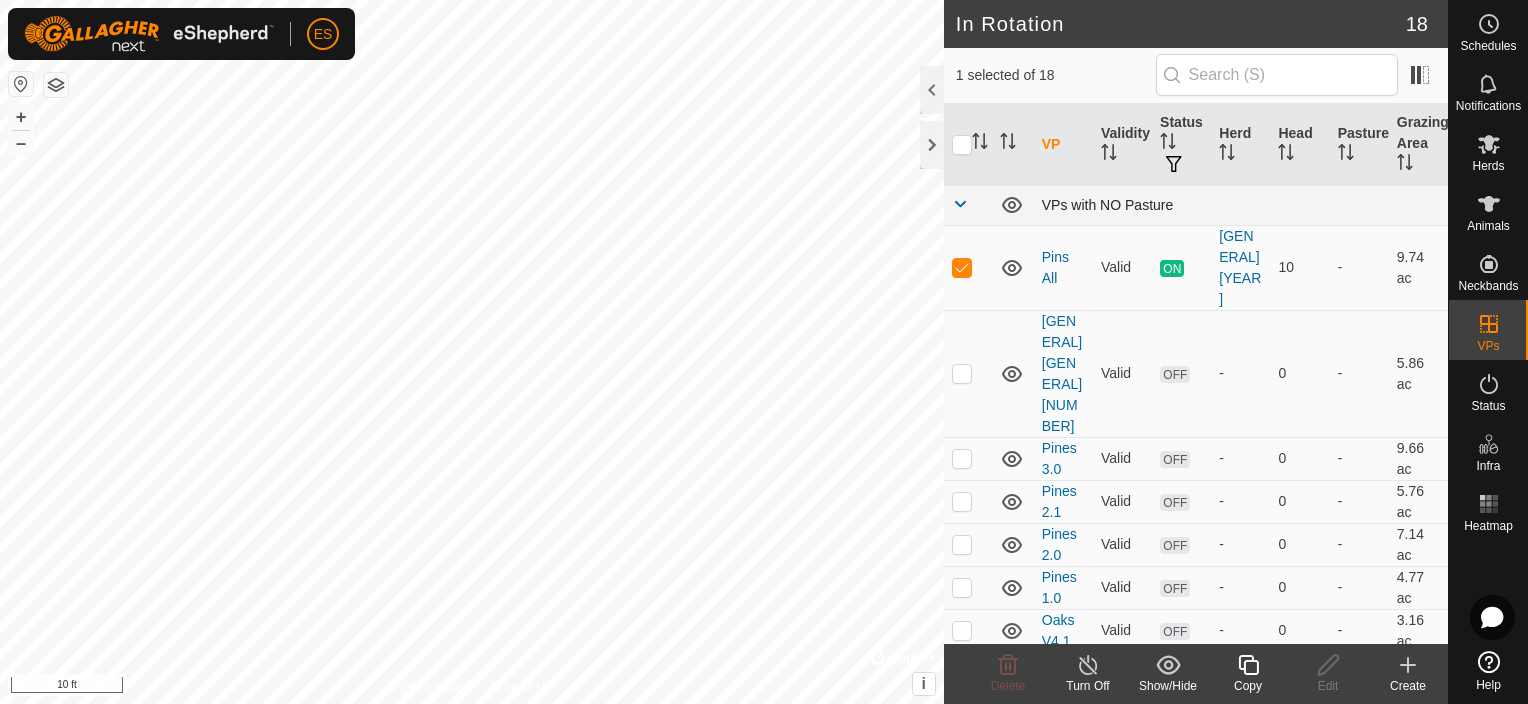checkbox on "true" 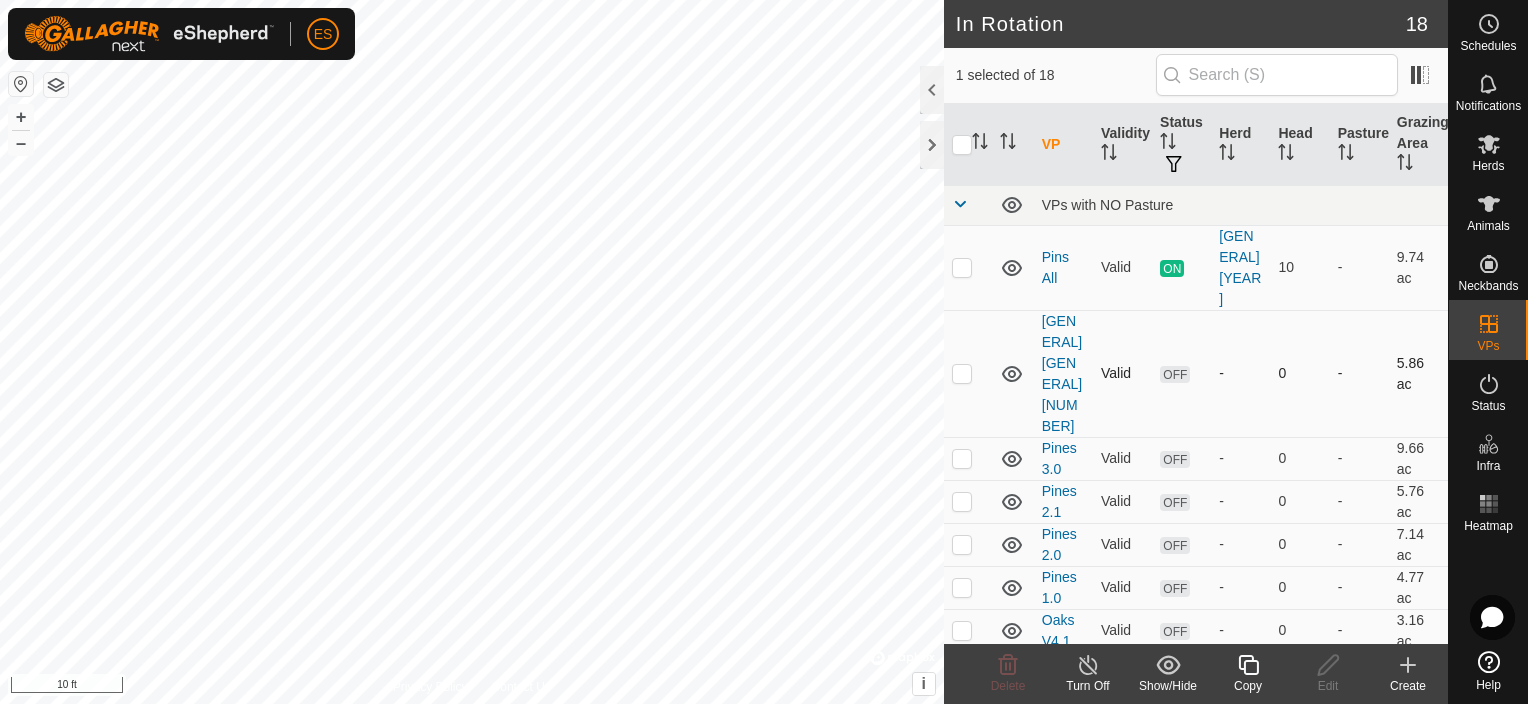 checkbox on "true" 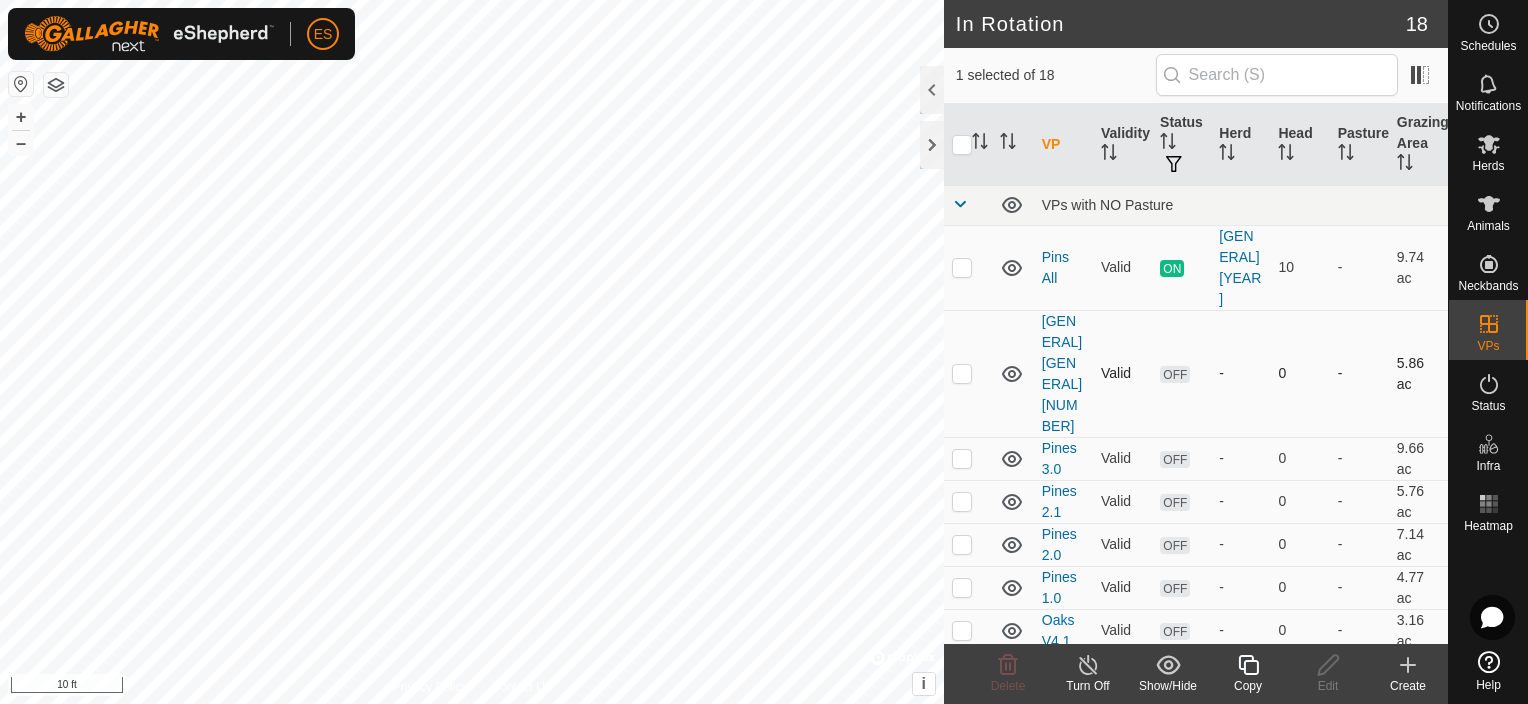 checkbox on "false" 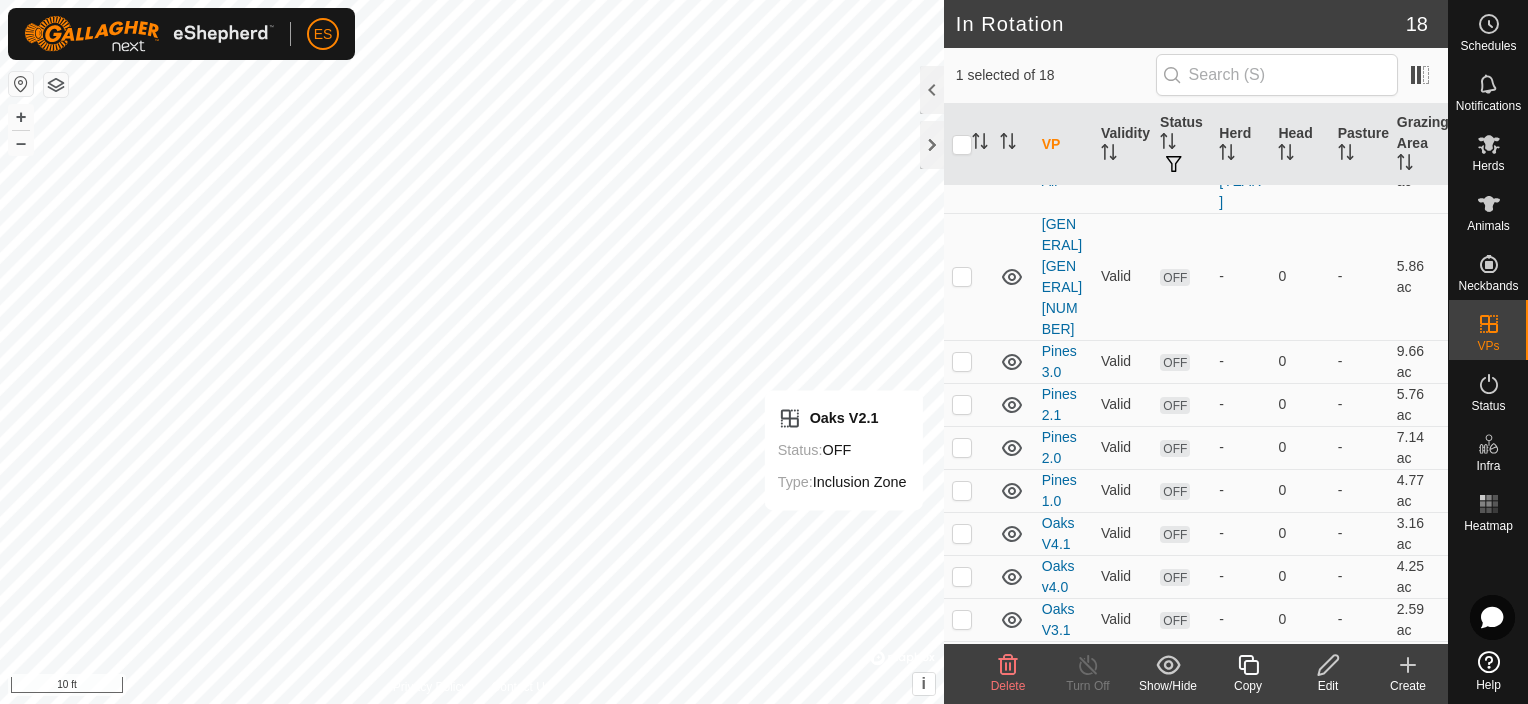 scroll, scrollTop: 275, scrollLeft: 0, axis: vertical 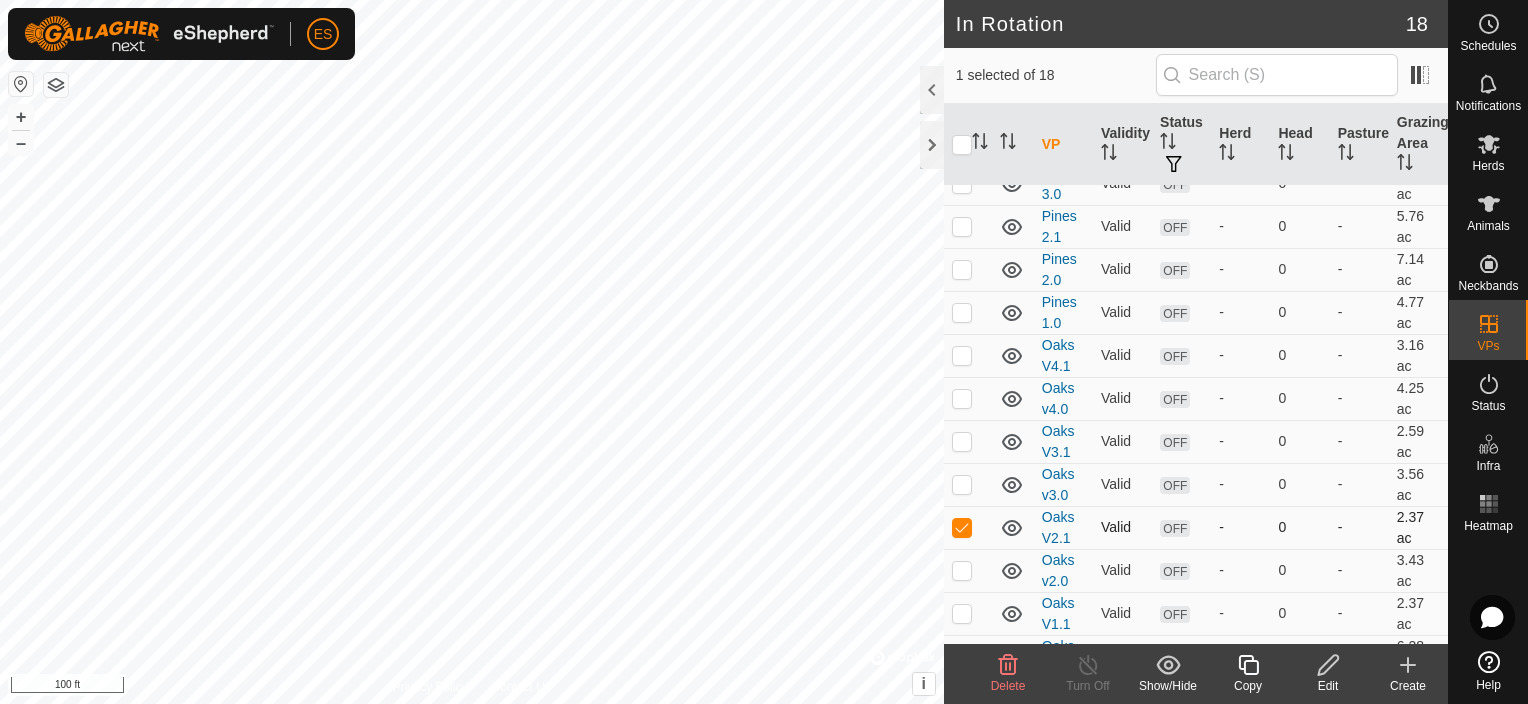 click at bounding box center [962, 527] 